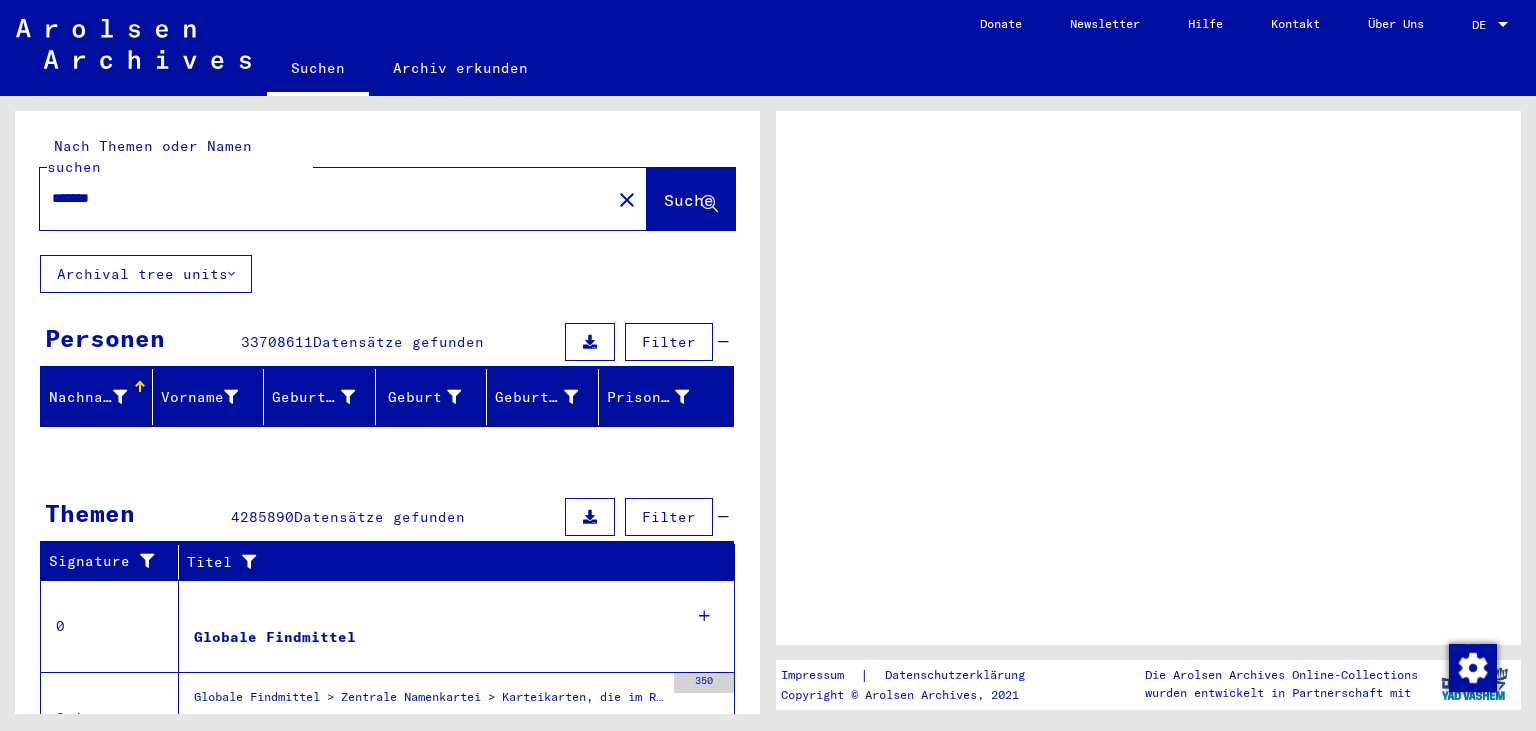 scroll, scrollTop: 0, scrollLeft: 0, axis: both 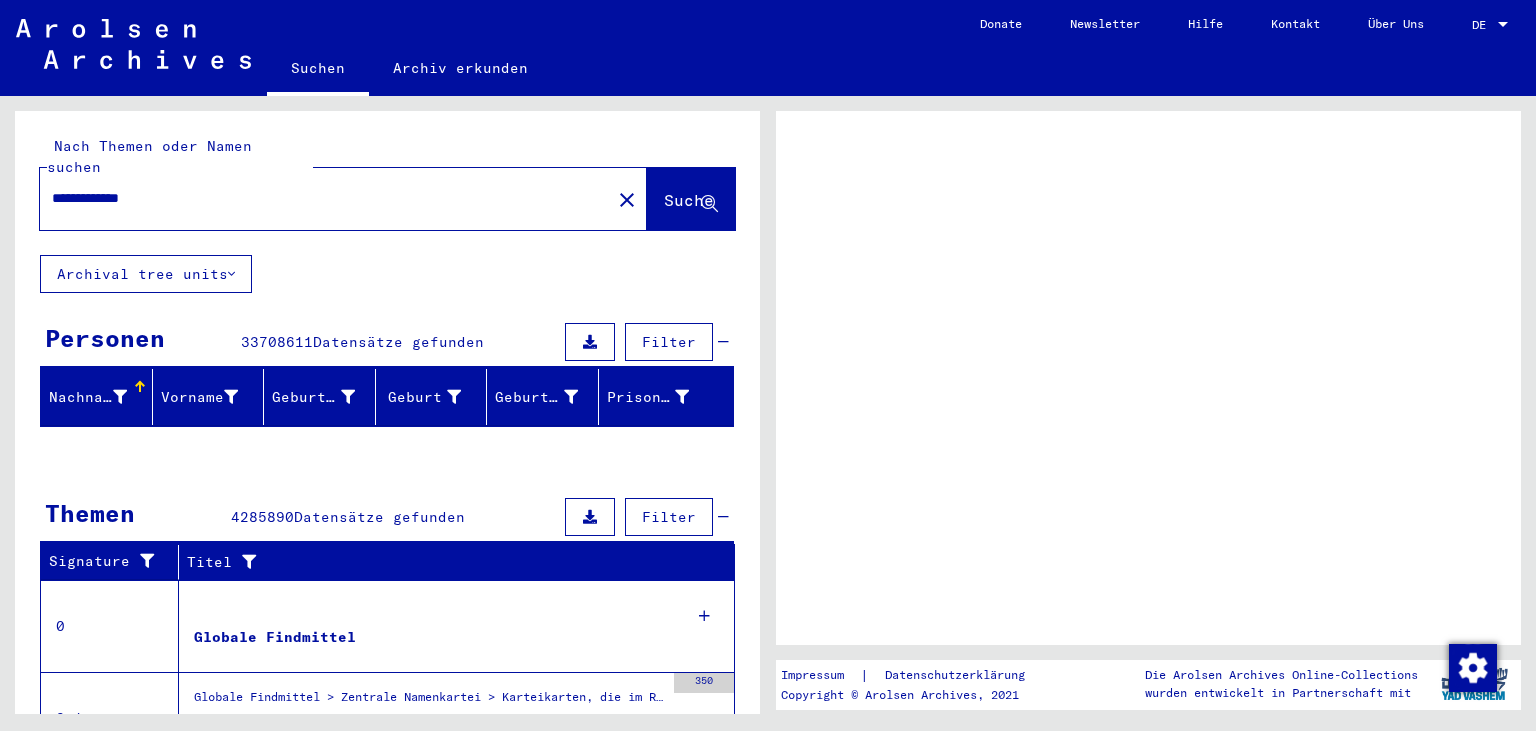 type on "**********" 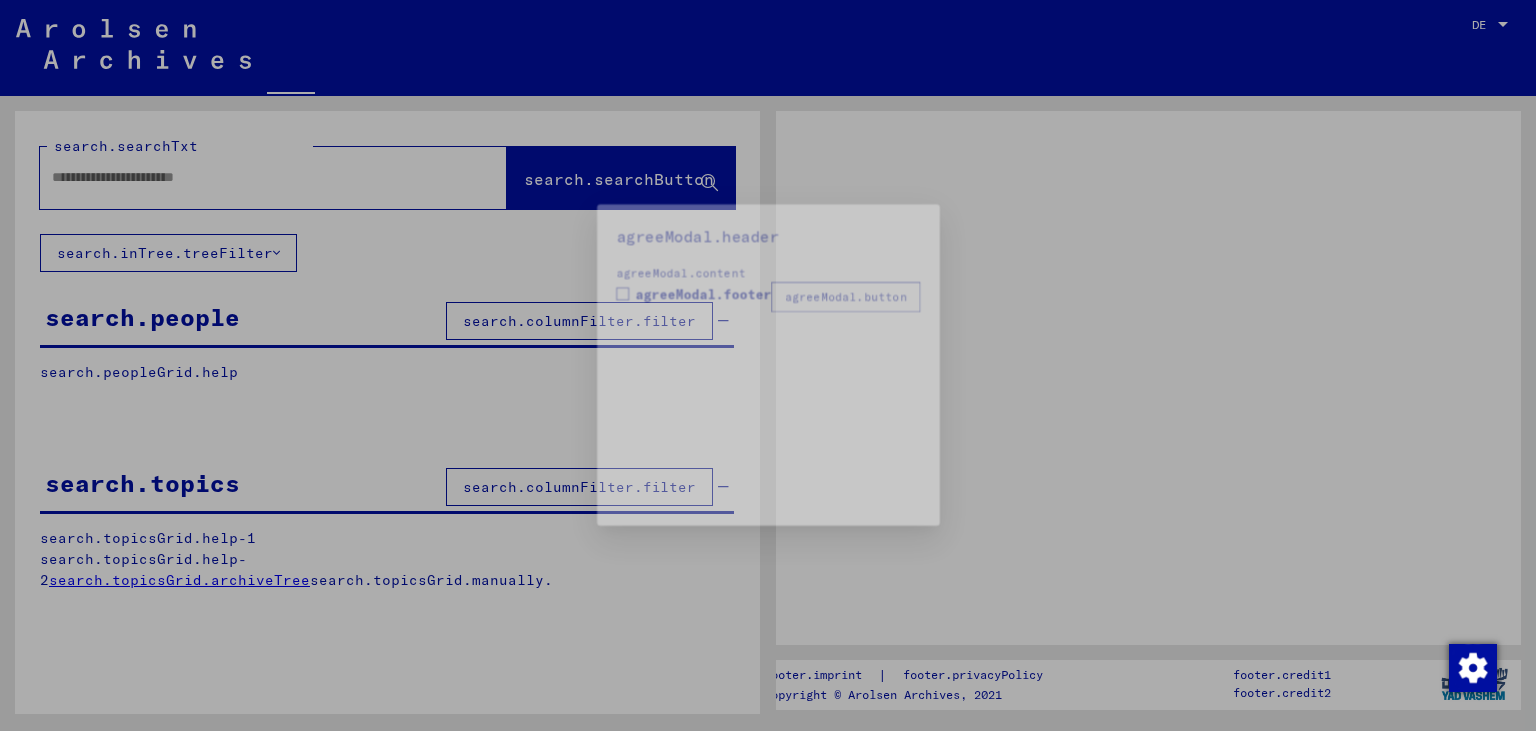 type on "*******" 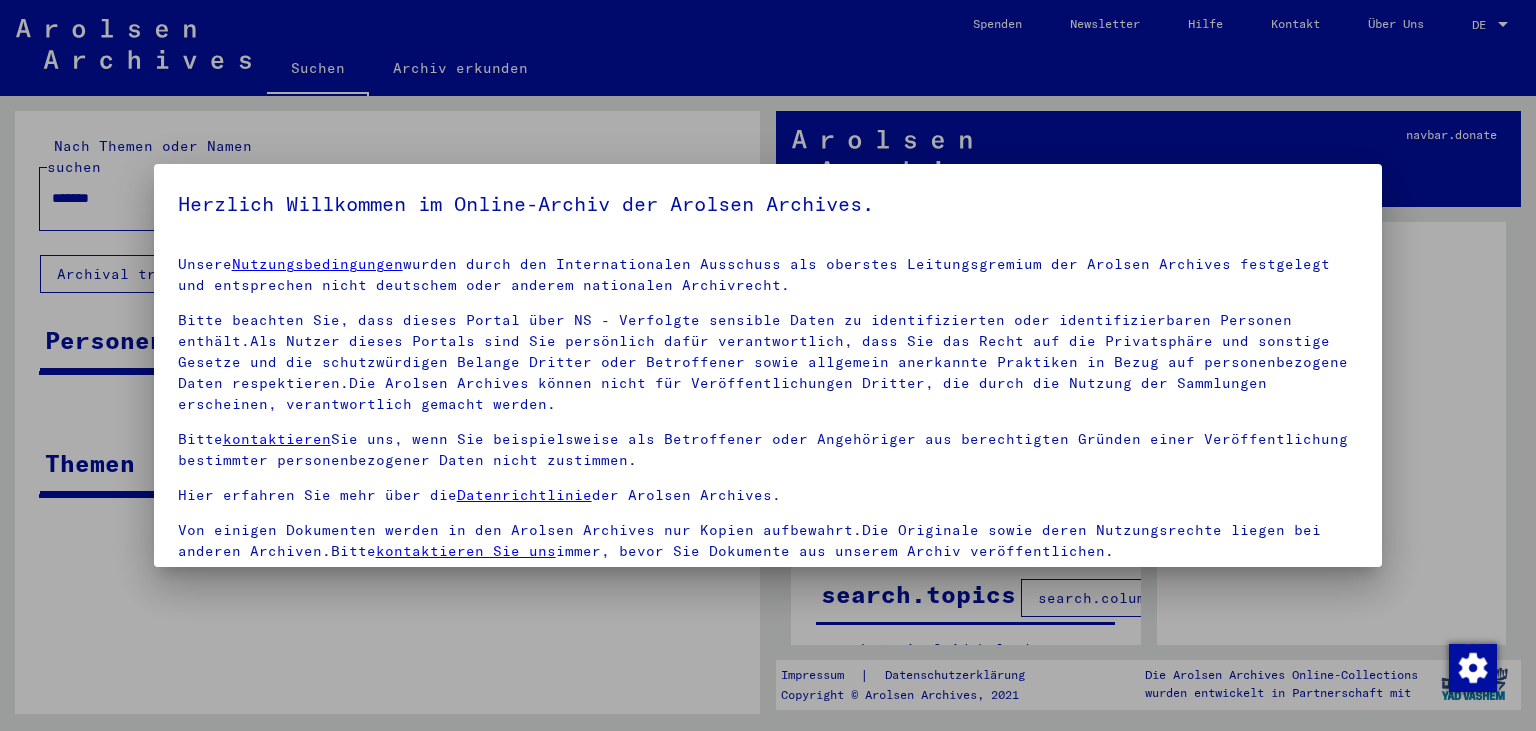 scroll, scrollTop: 4, scrollLeft: 0, axis: vertical 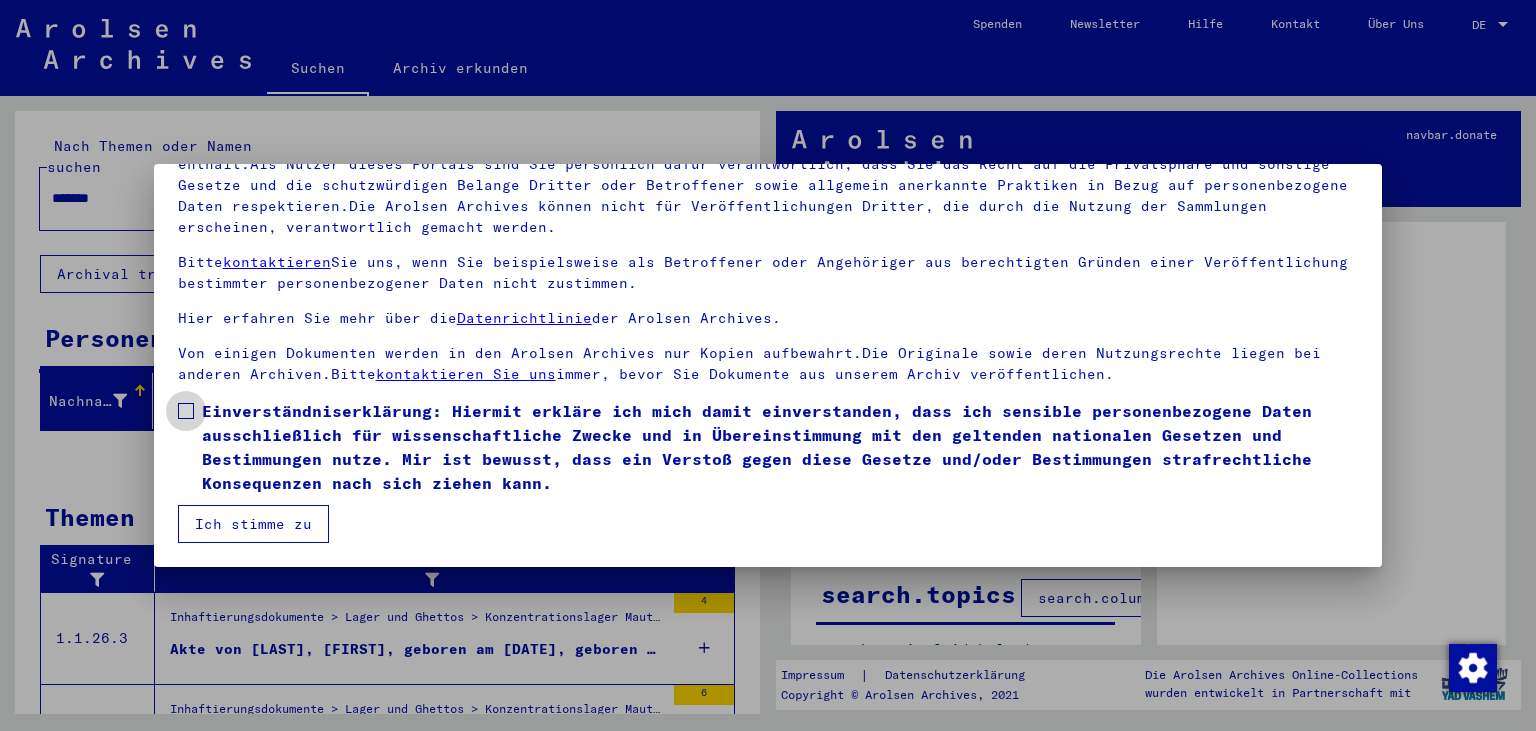 click at bounding box center [186, 411] 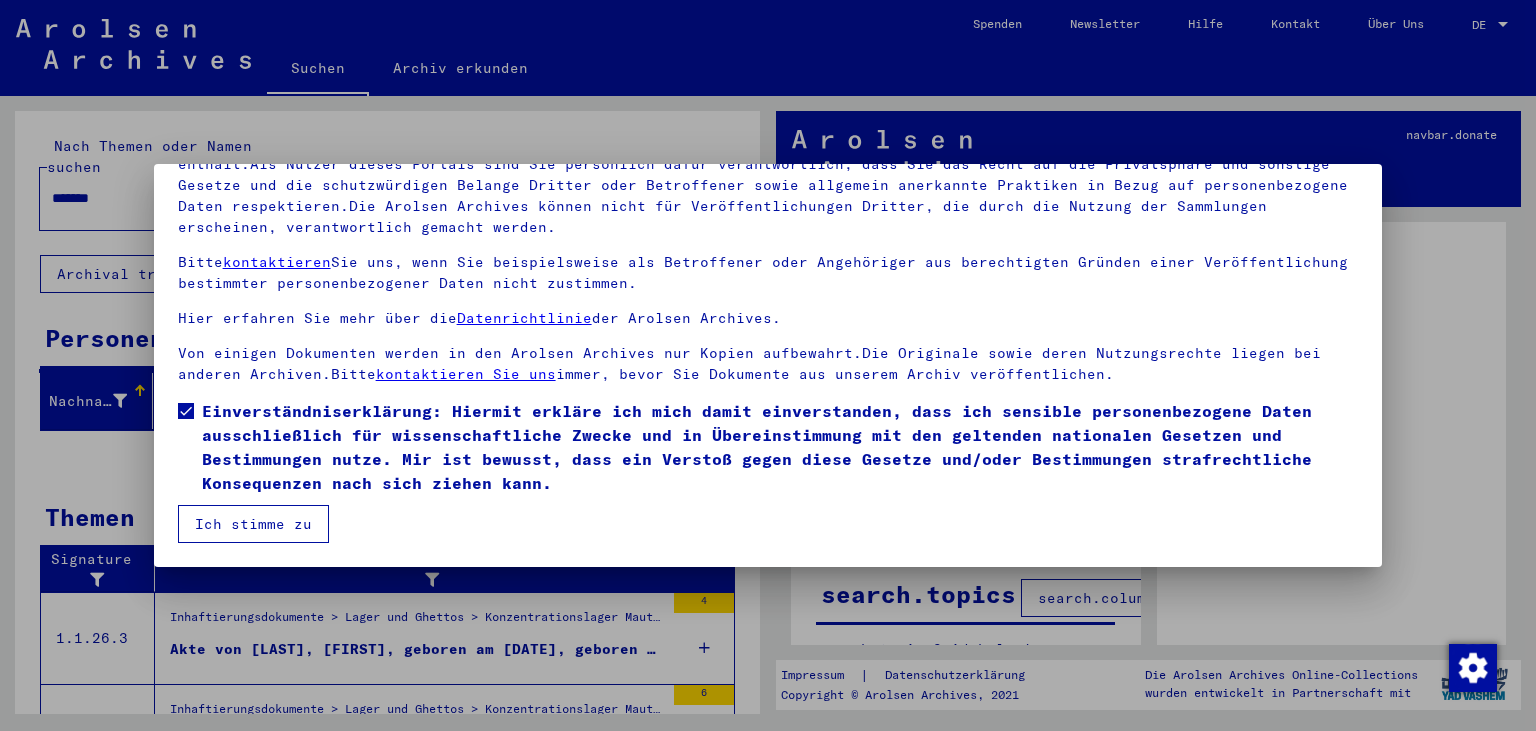 click on "Ich stimme zu" at bounding box center (253, 524) 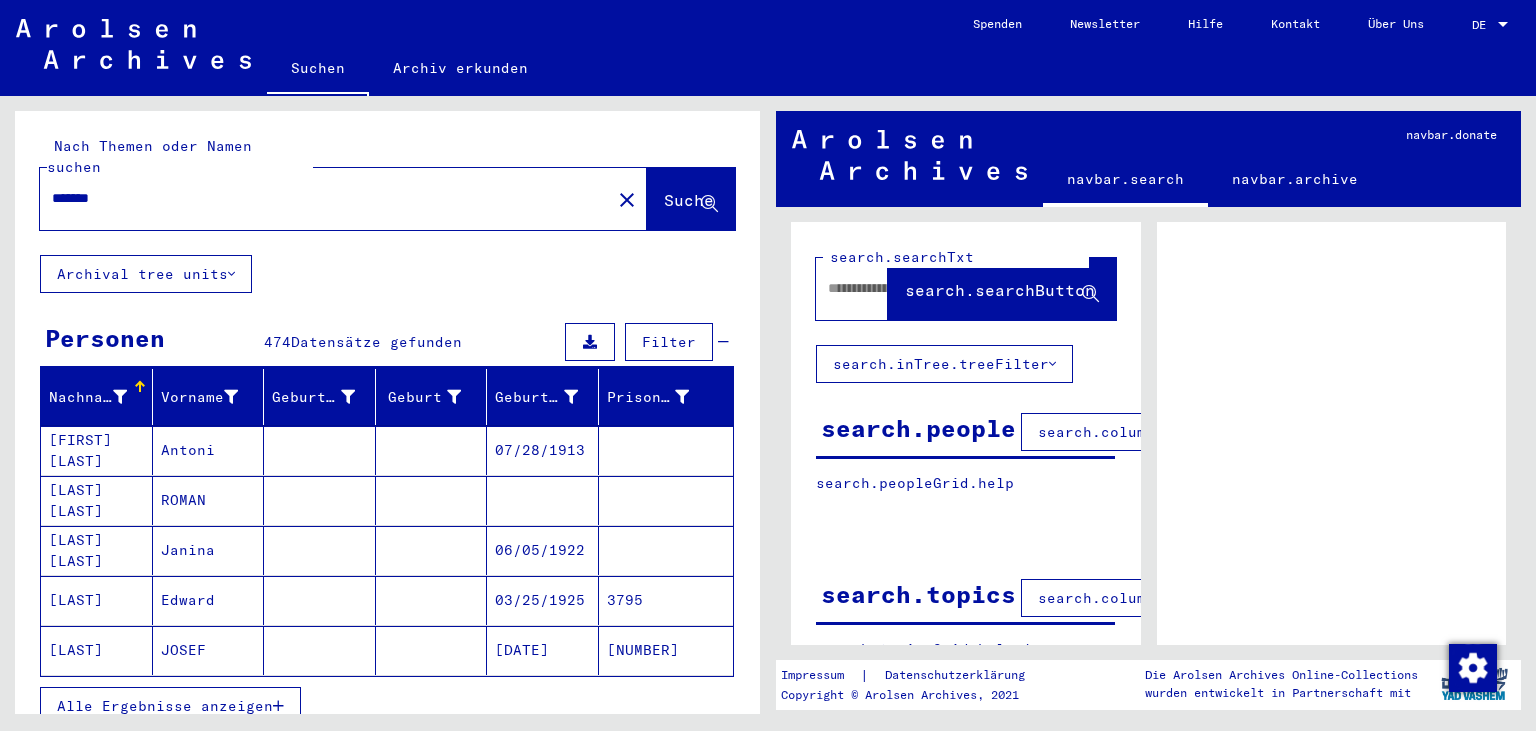 click on "[DATE]" 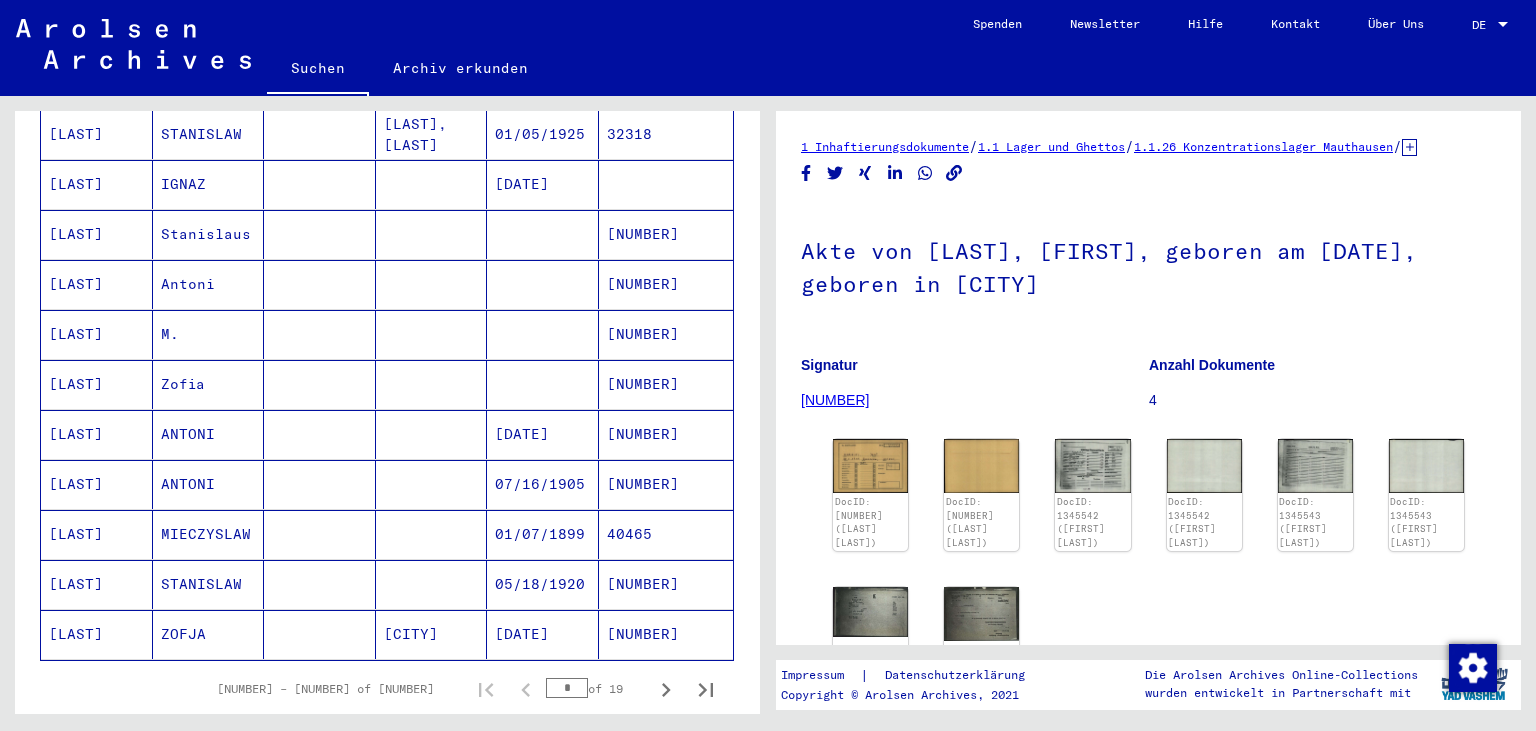scroll, scrollTop: 1041, scrollLeft: 0, axis: vertical 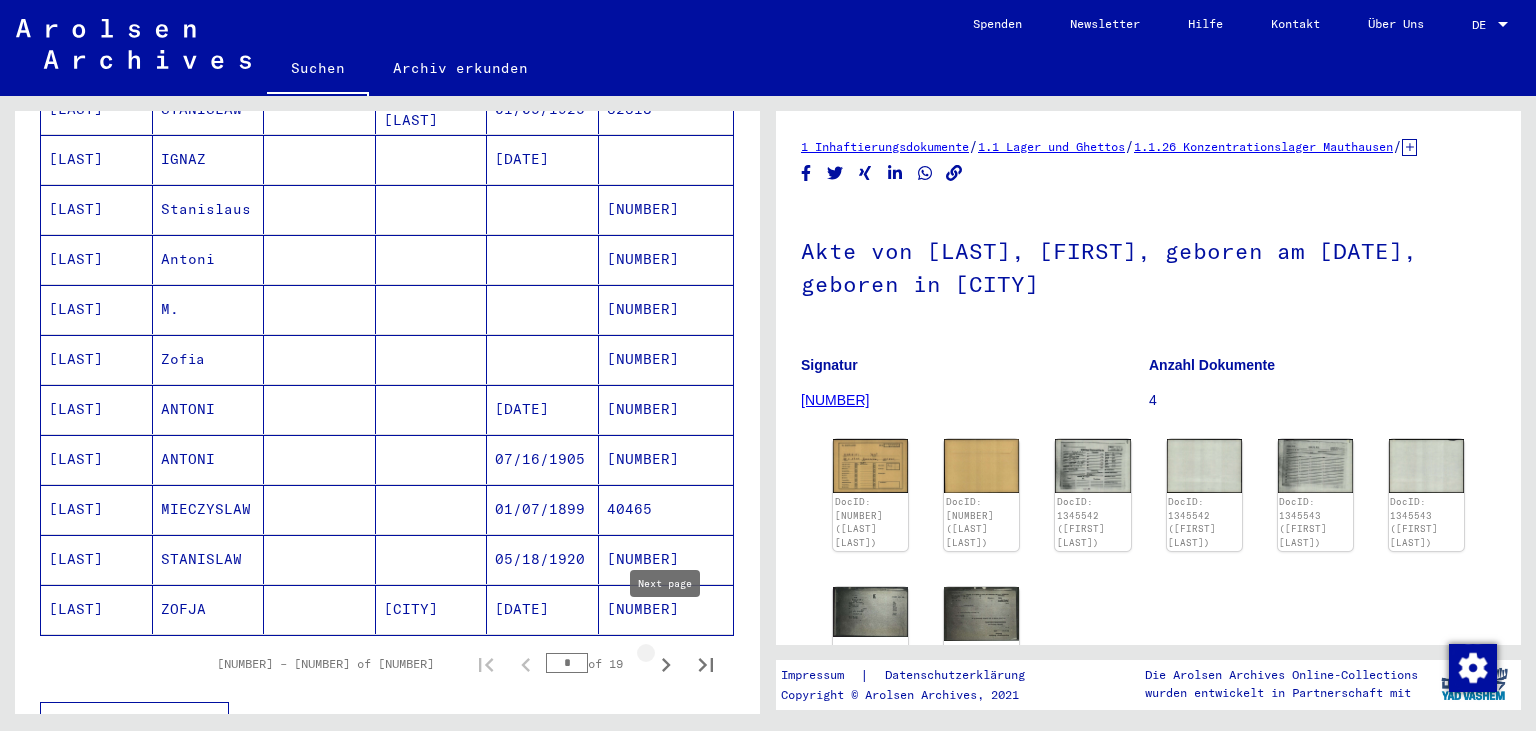 click 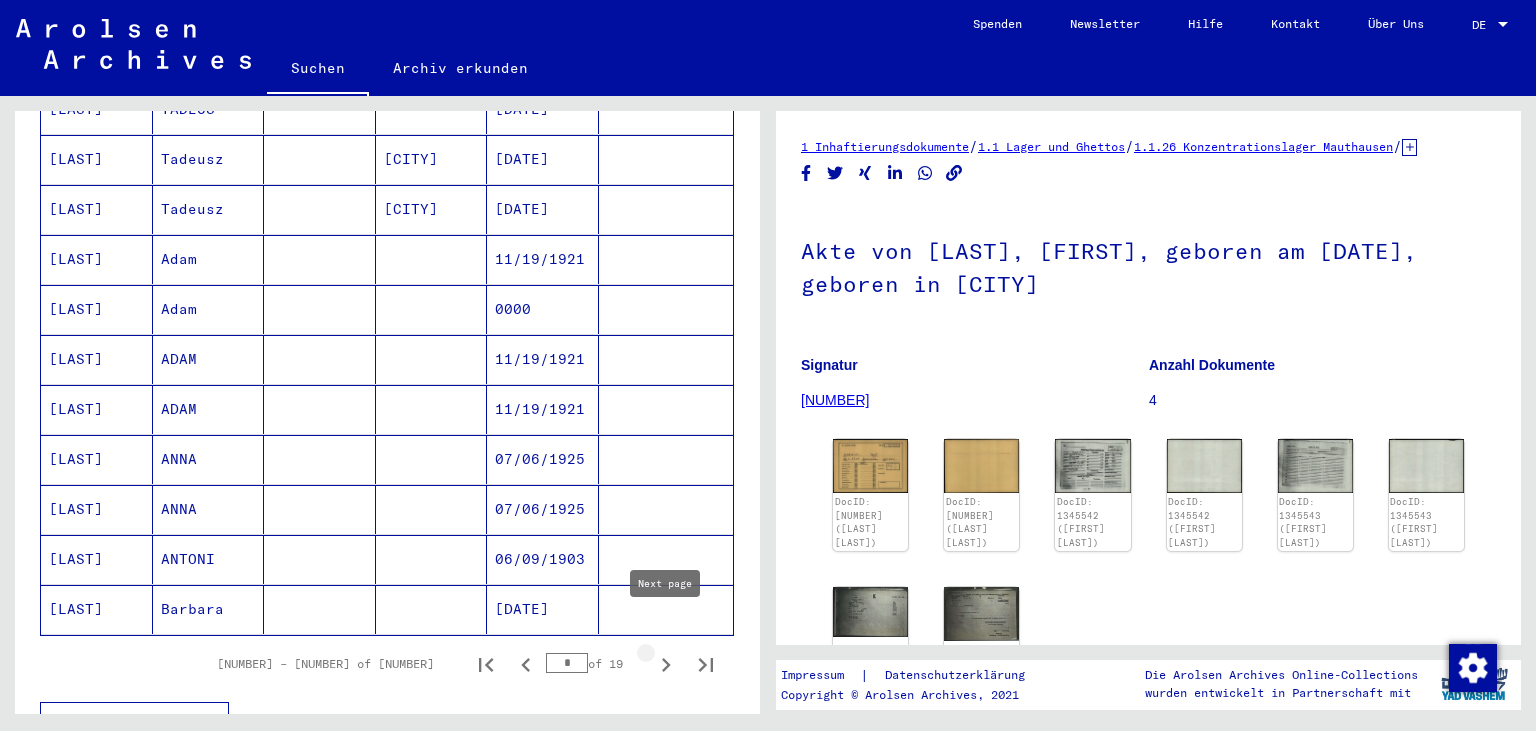 click 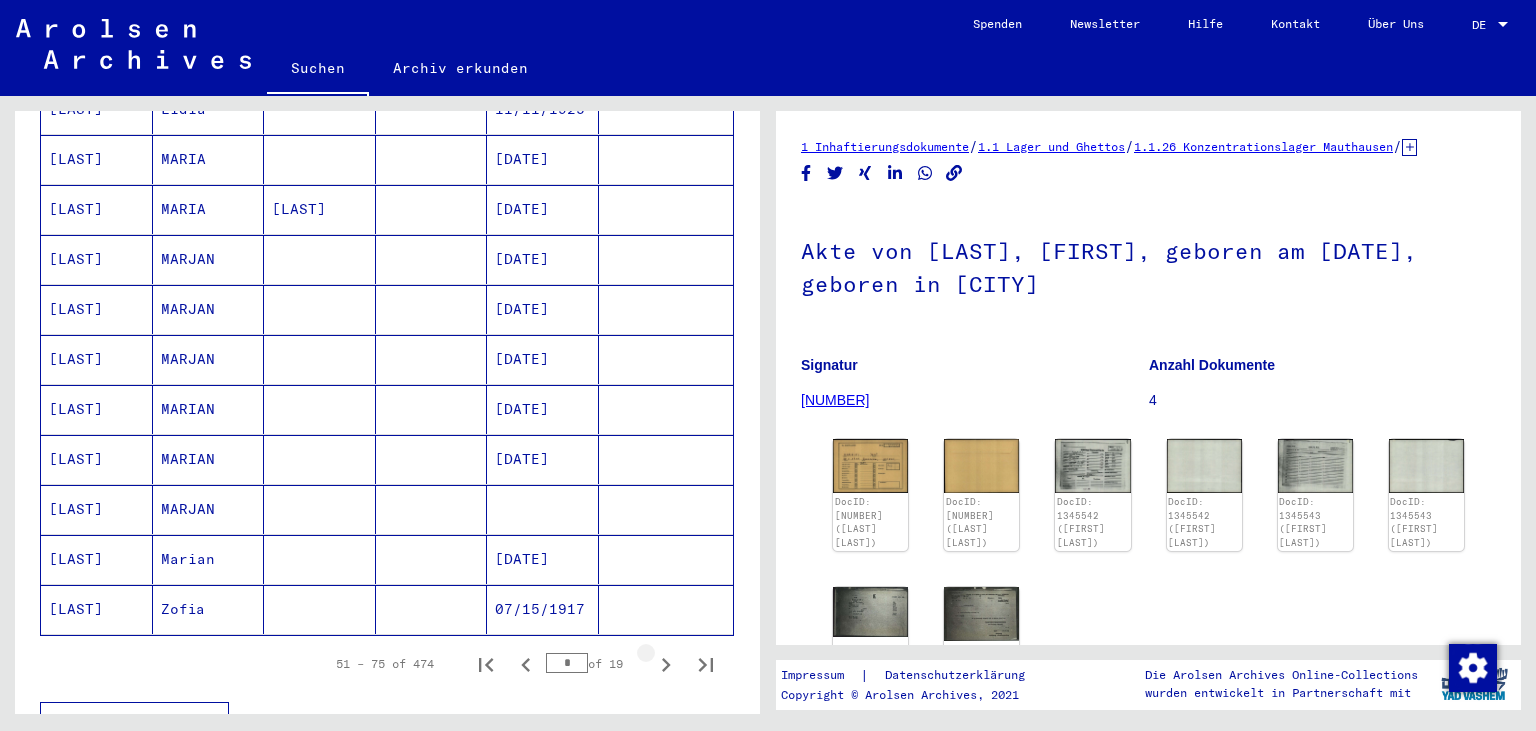 click 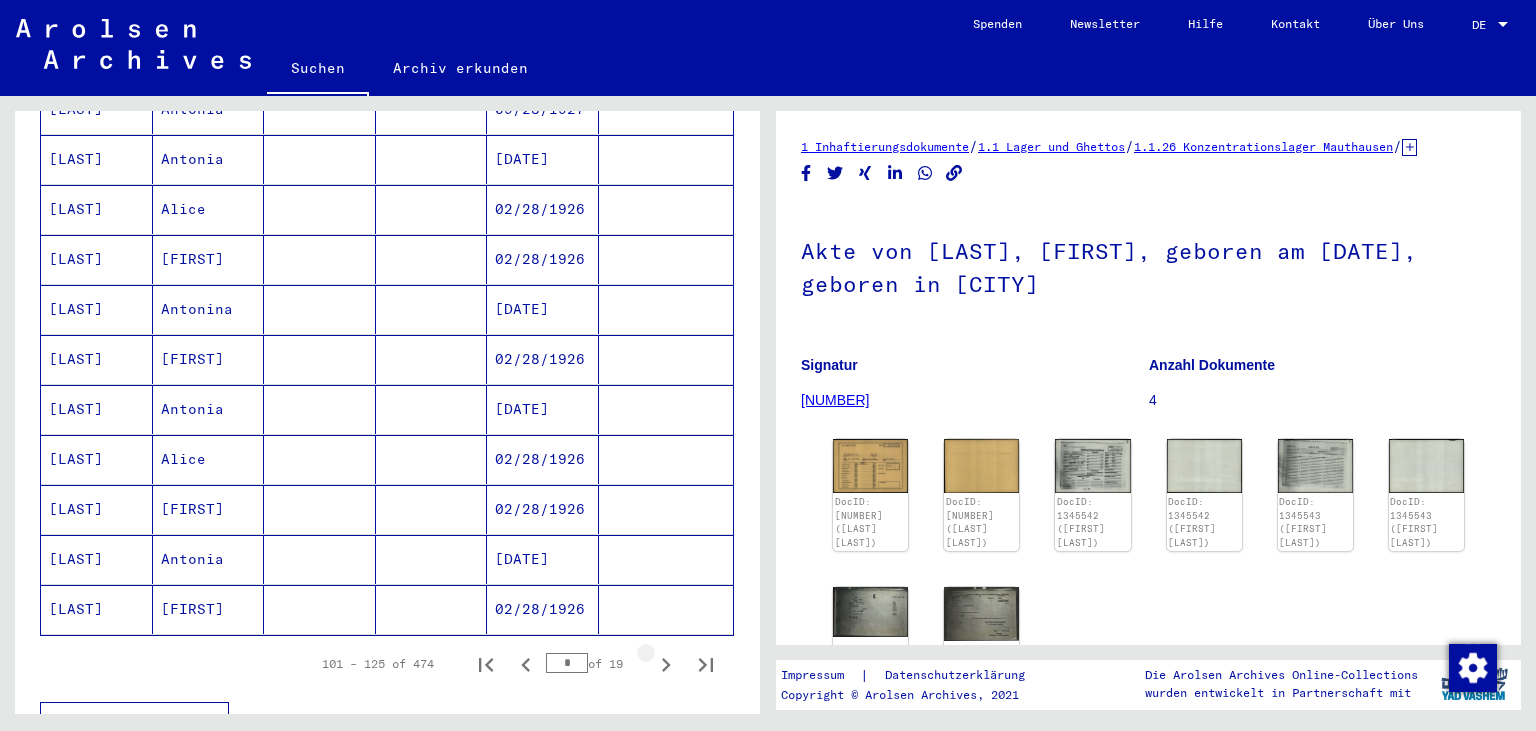 click 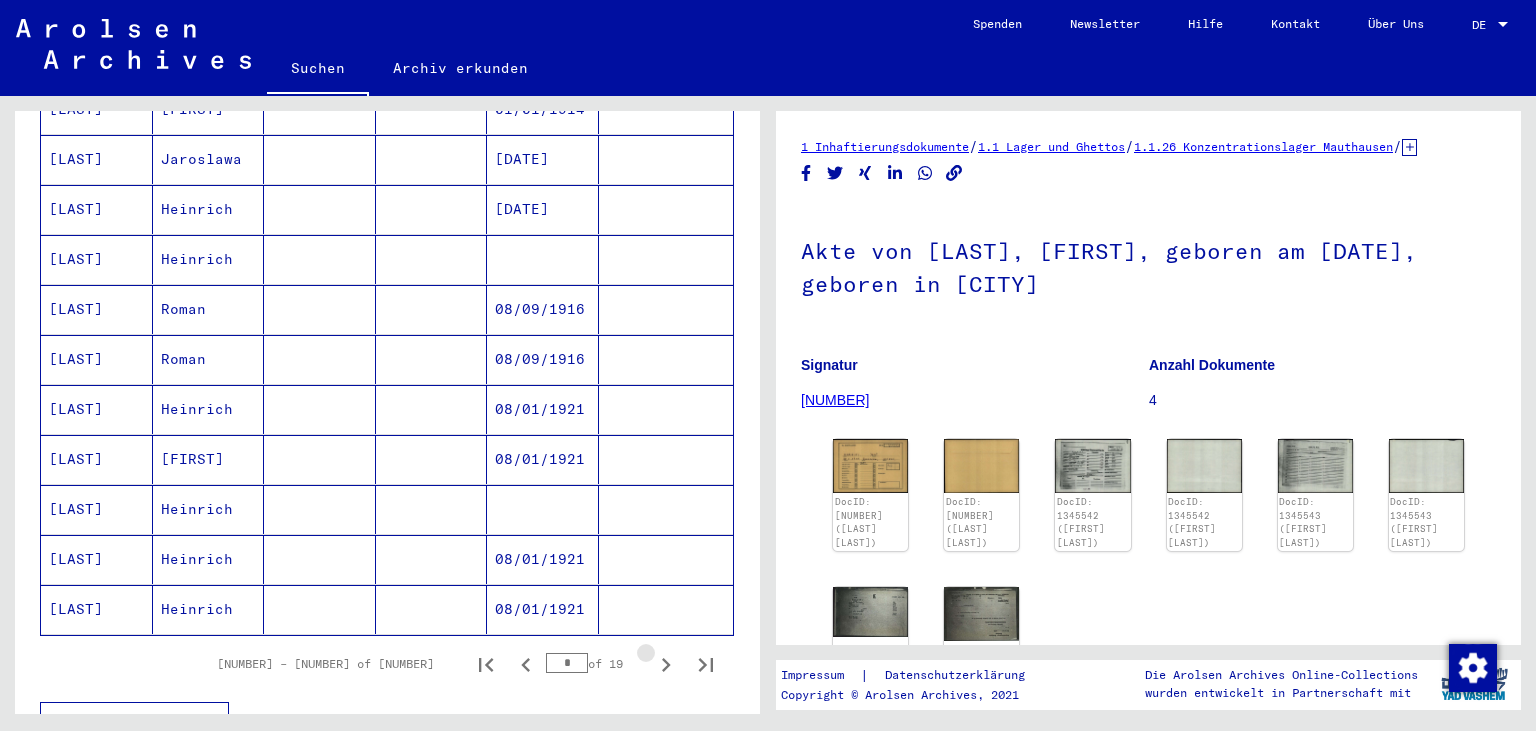 click 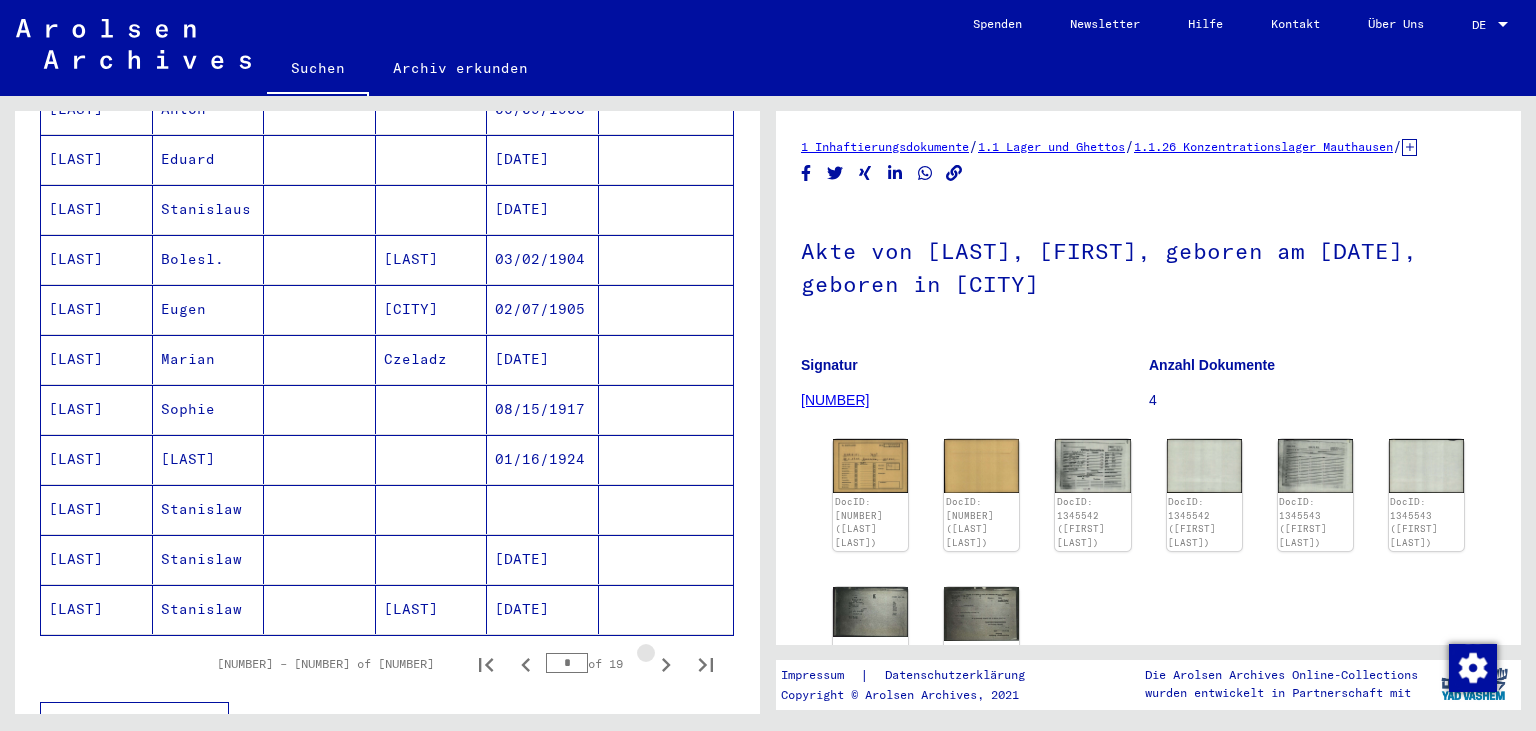 click 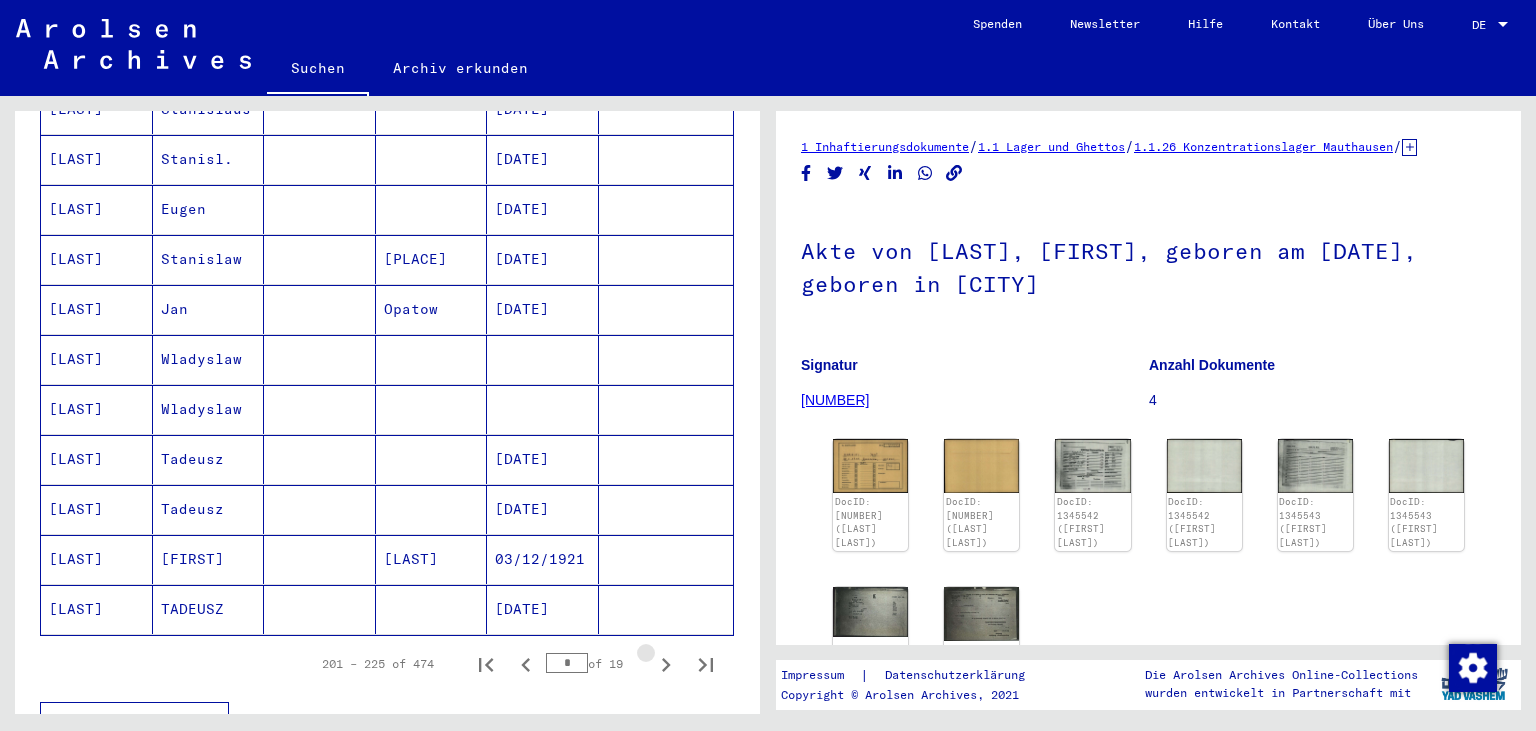 click 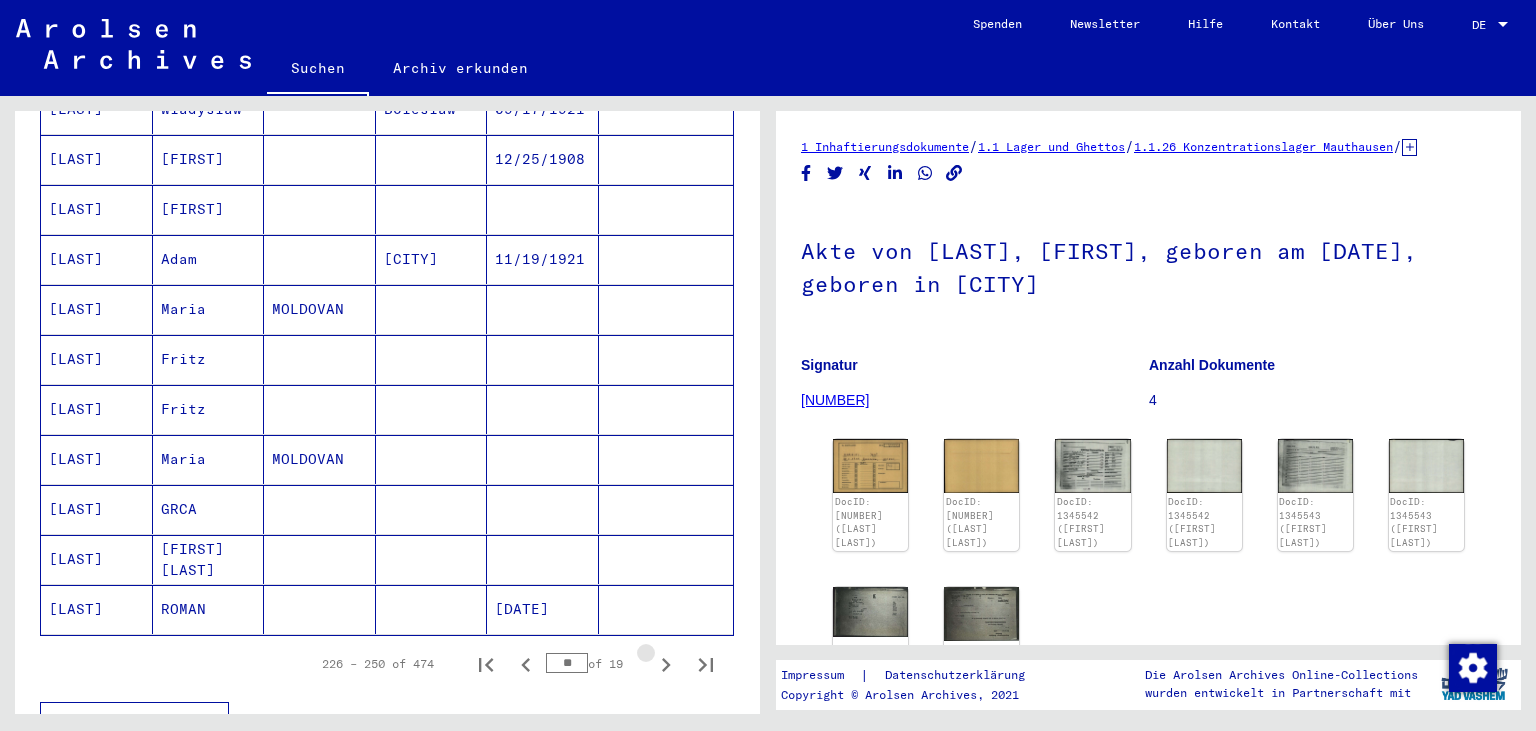 click 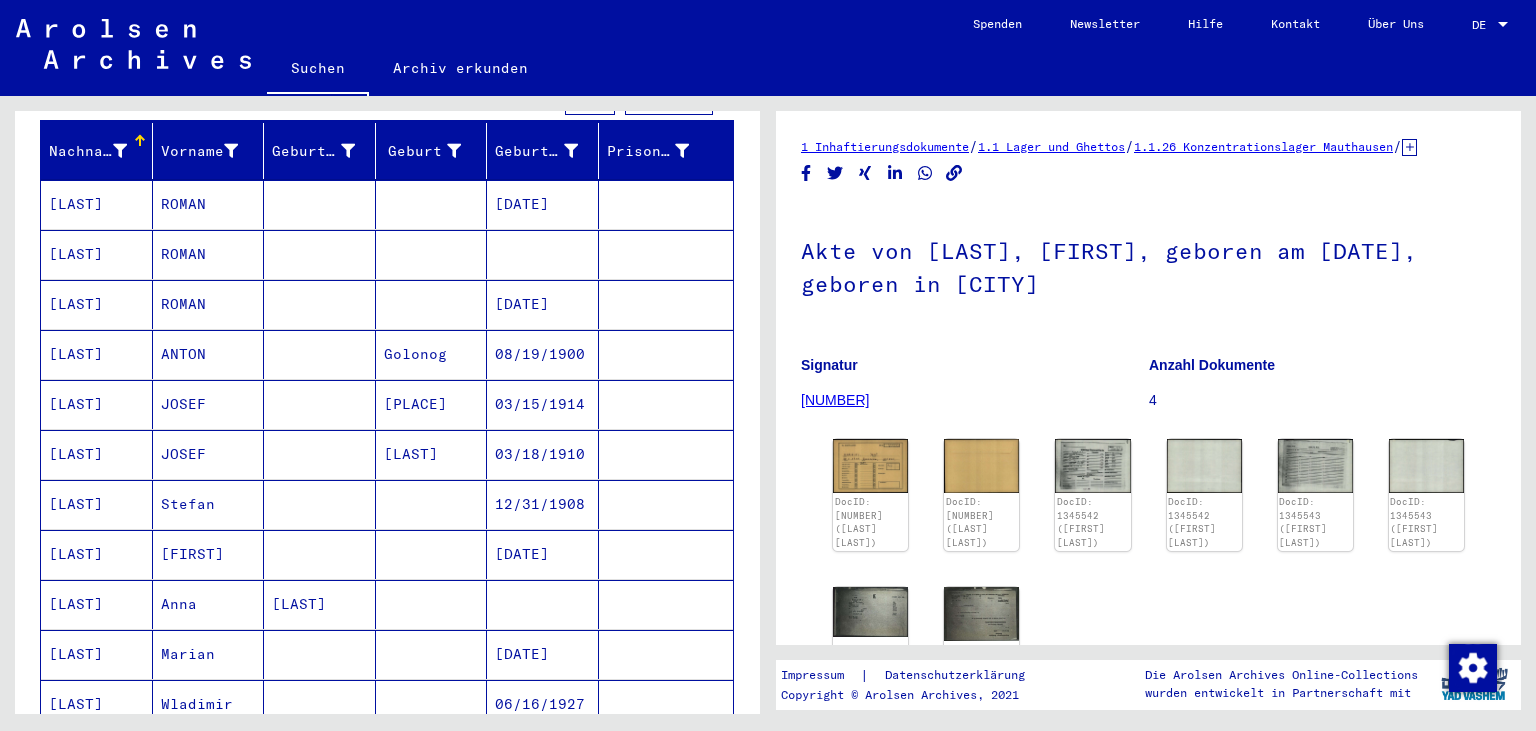 scroll, scrollTop: 158, scrollLeft: 0, axis: vertical 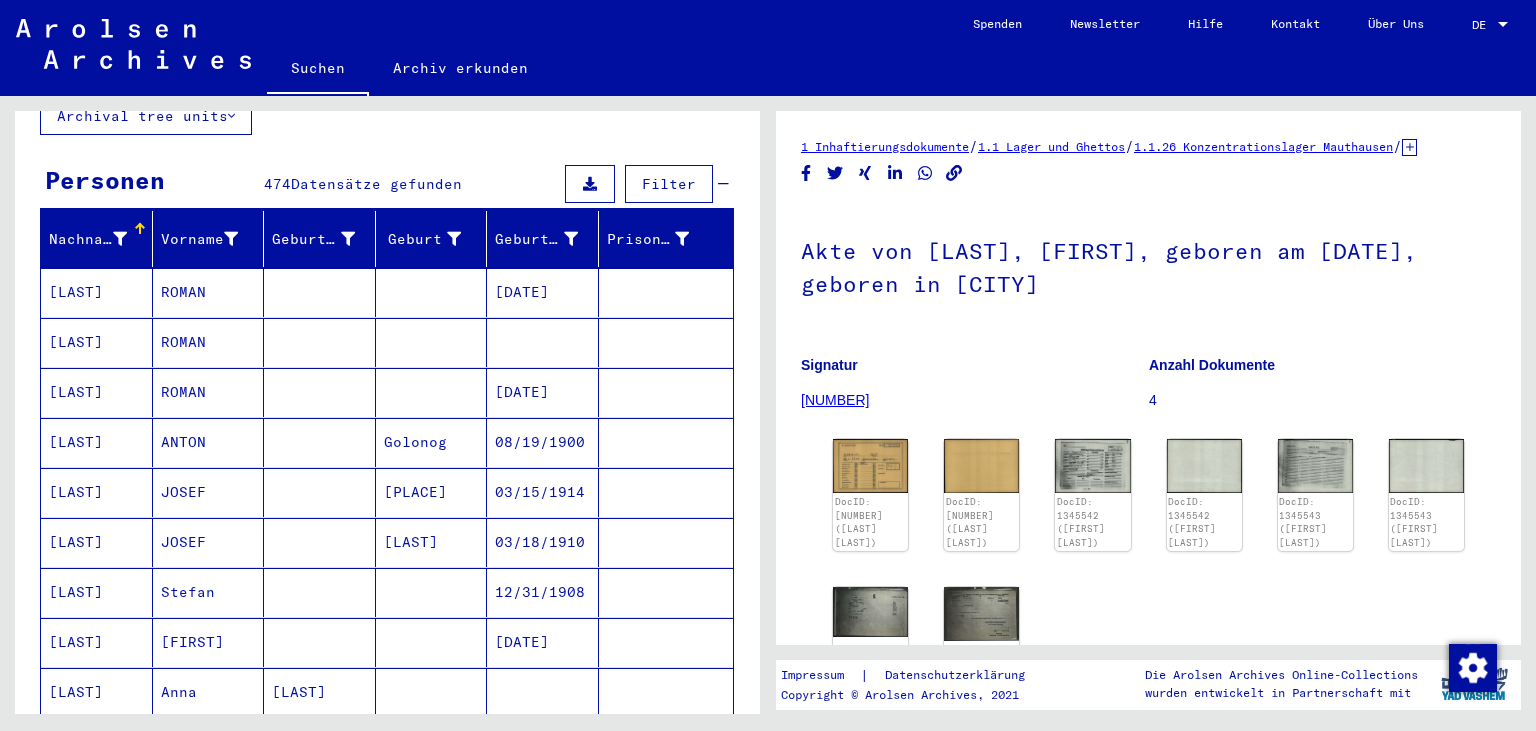 click on "JOSEF" at bounding box center (209, 542) 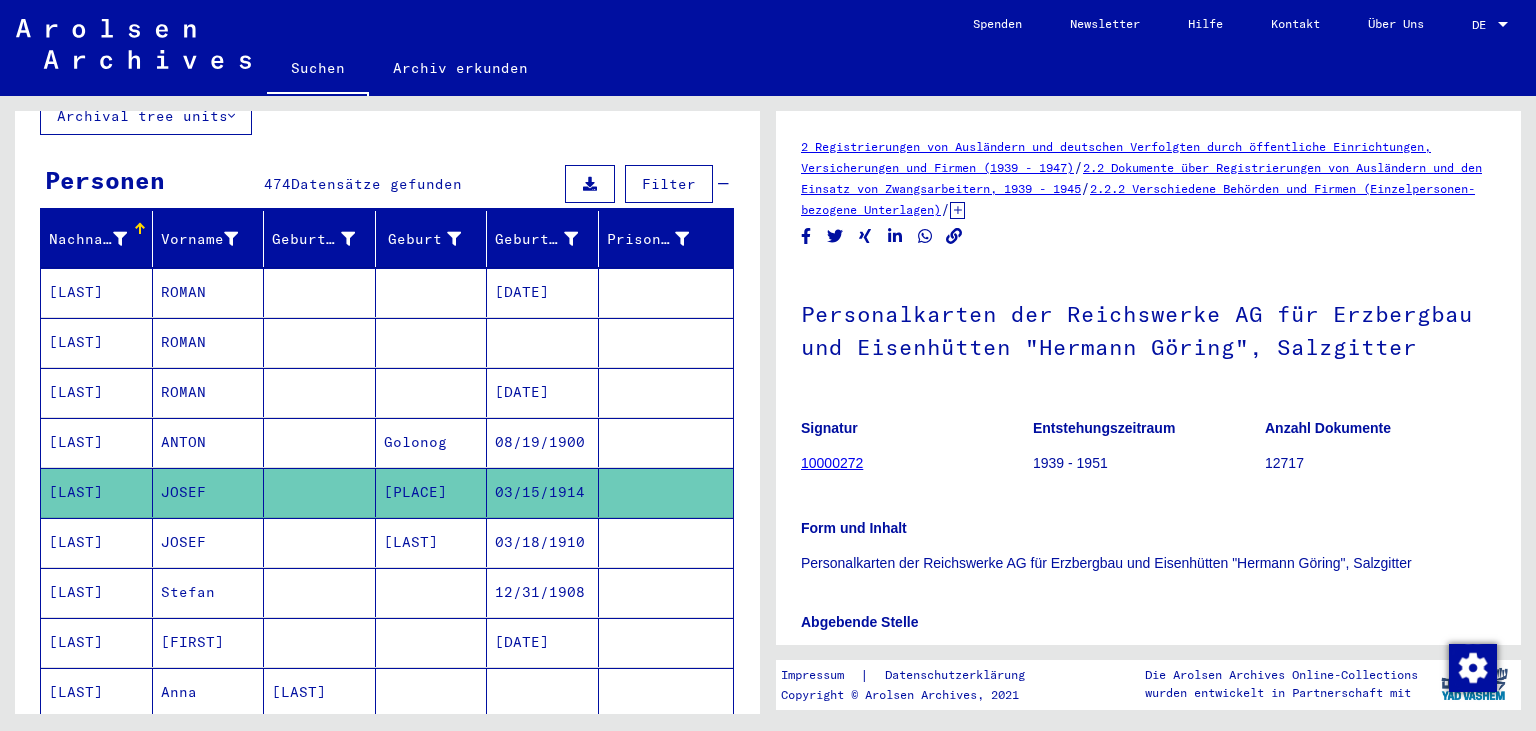 click on "JOSEF" at bounding box center (209, 592) 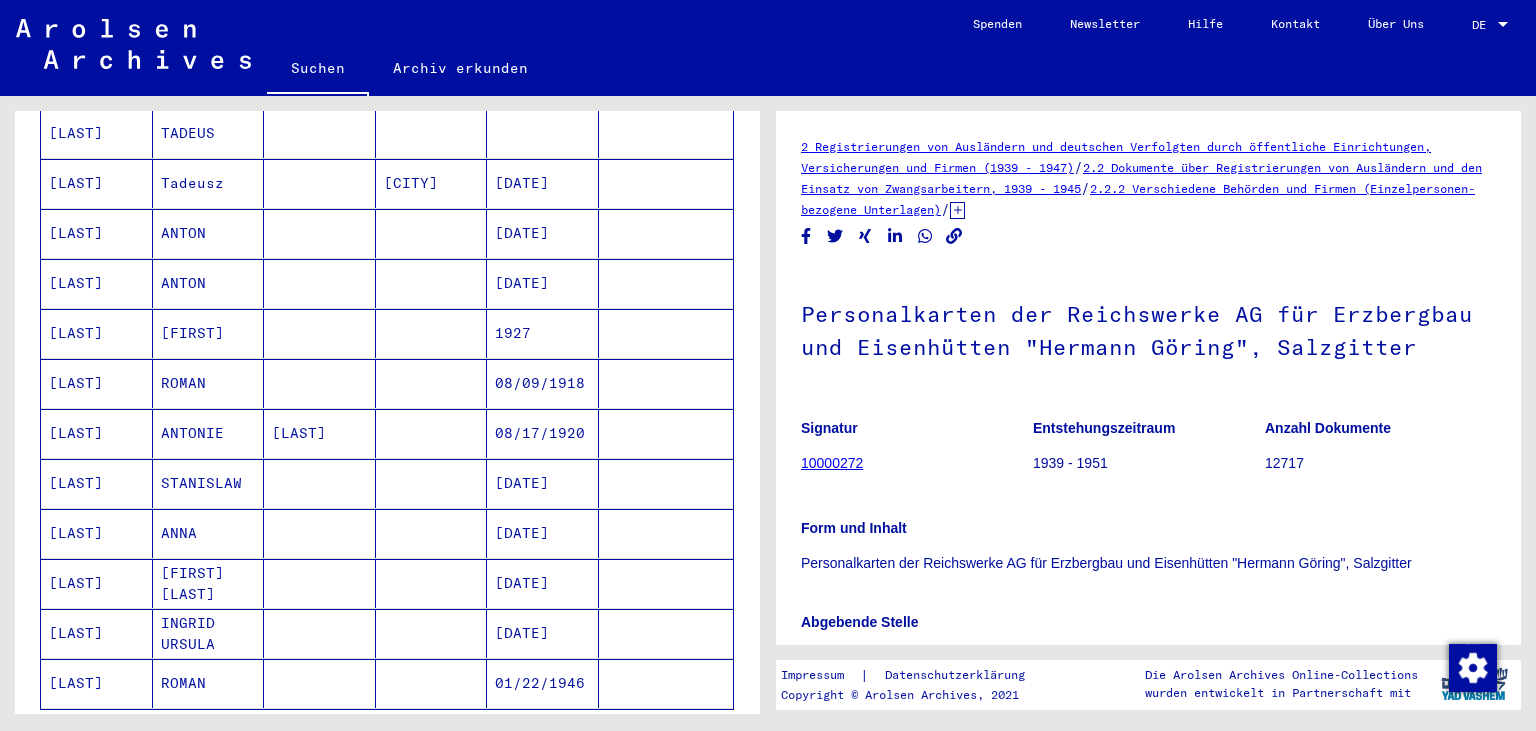 scroll, scrollTop: 1041, scrollLeft: 0, axis: vertical 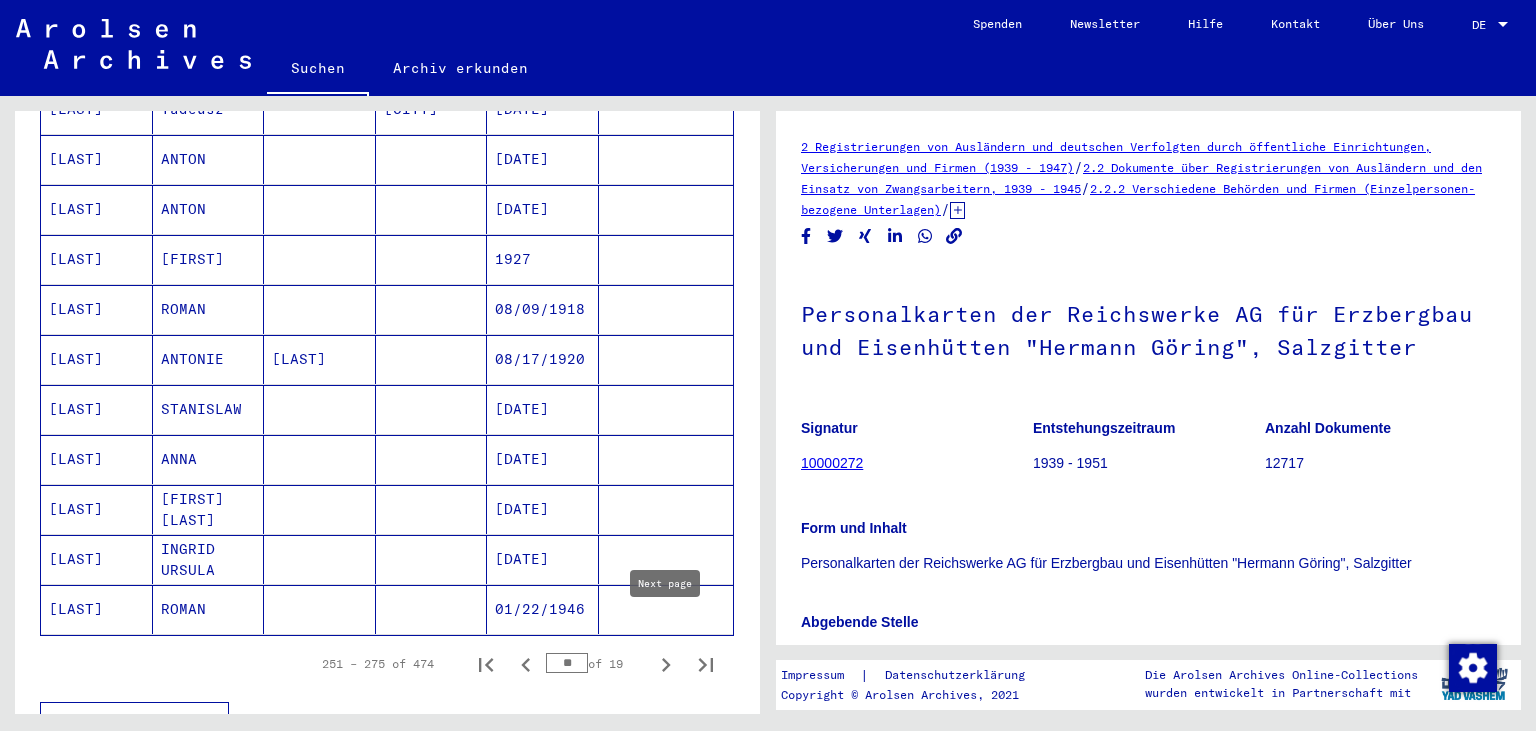click 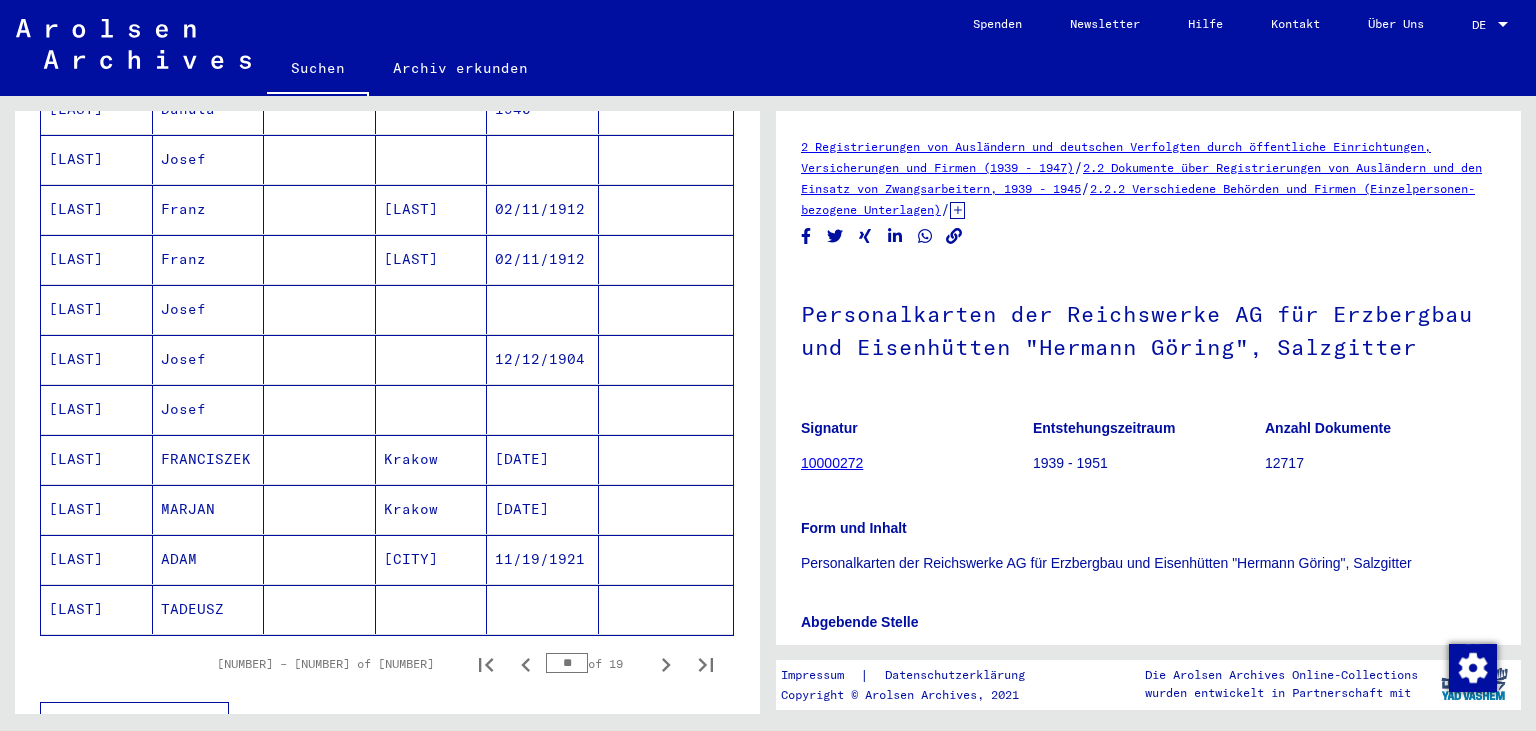 click on "Franz" at bounding box center [209, 309] 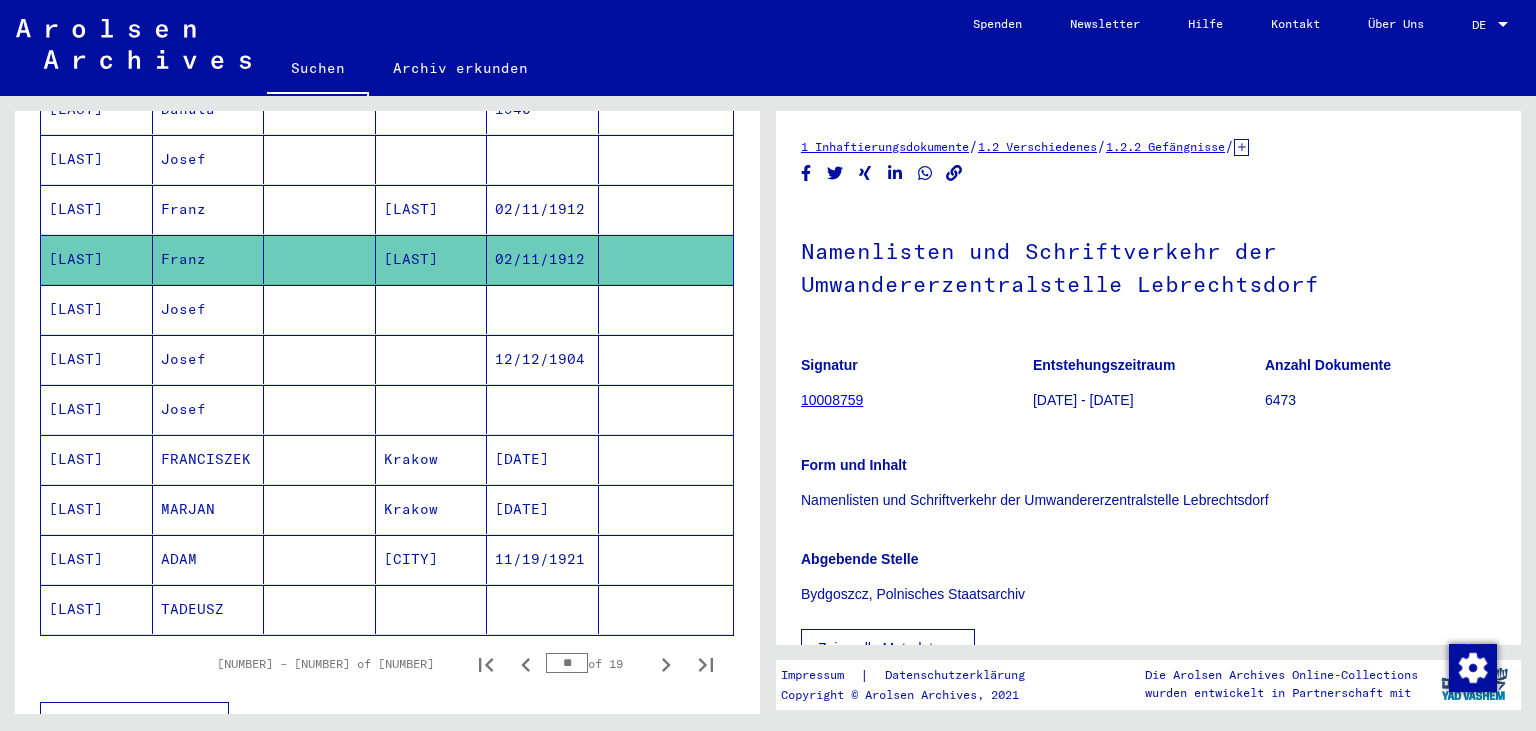 click on "Franz" at bounding box center [209, 259] 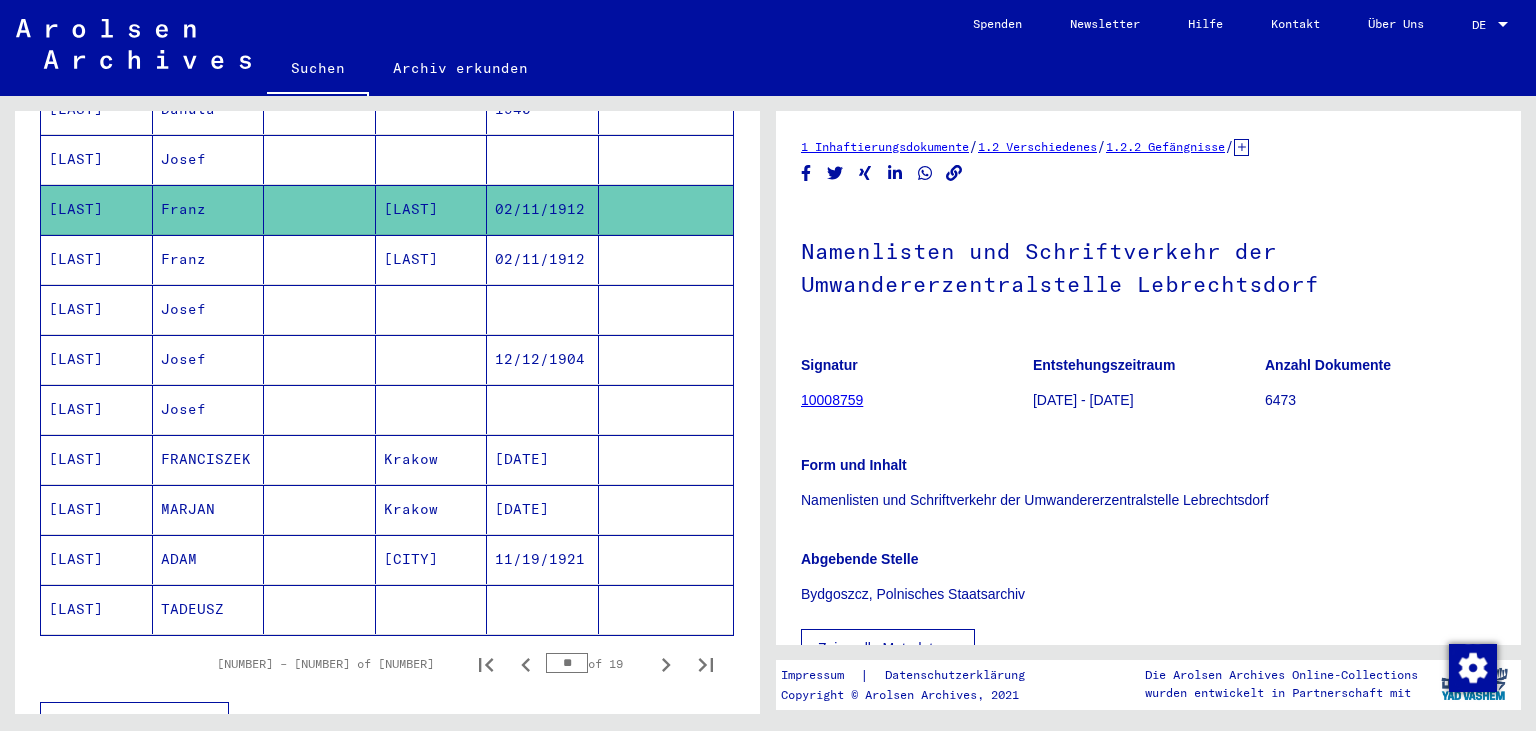 click on "Josef" at bounding box center (209, 209) 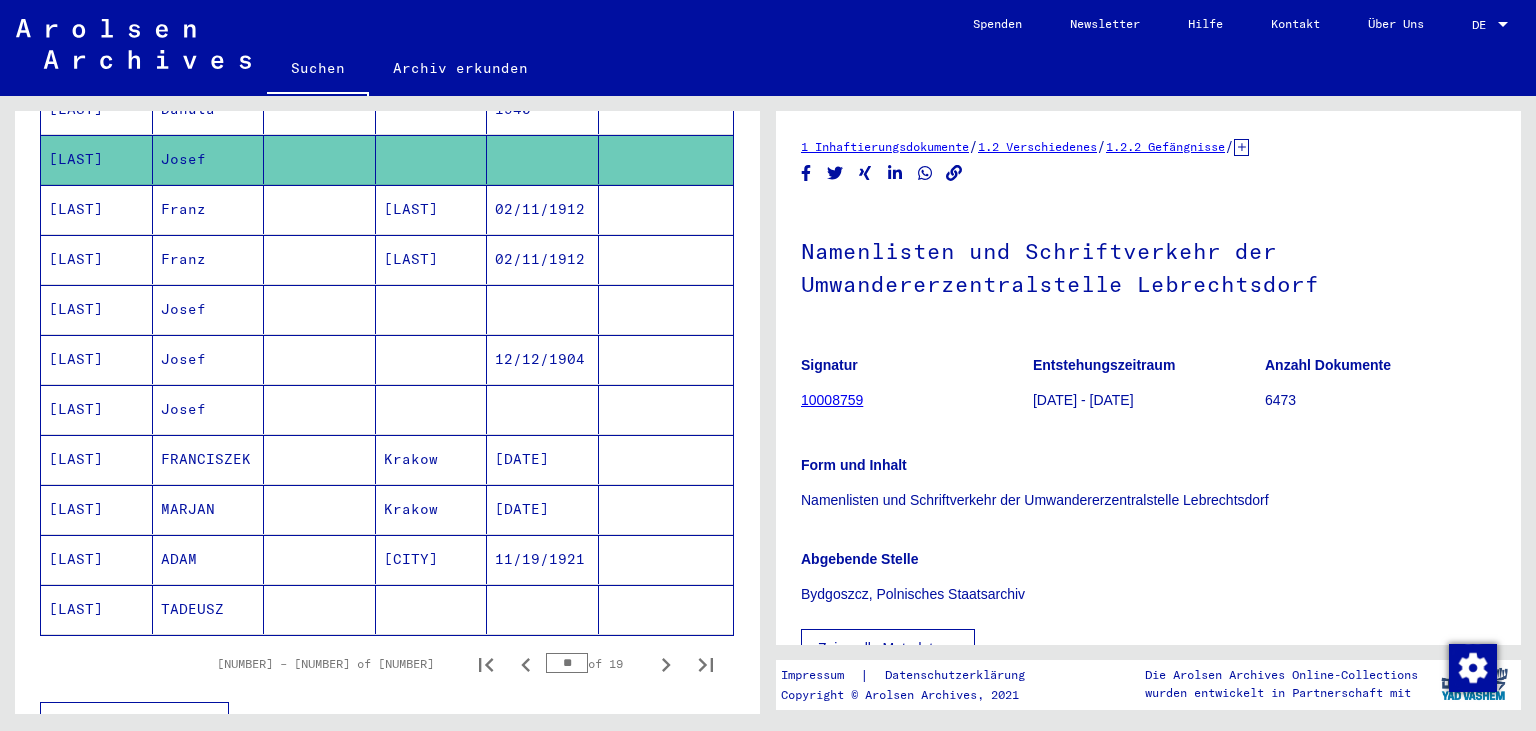 click on "Josef" at bounding box center (209, 409) 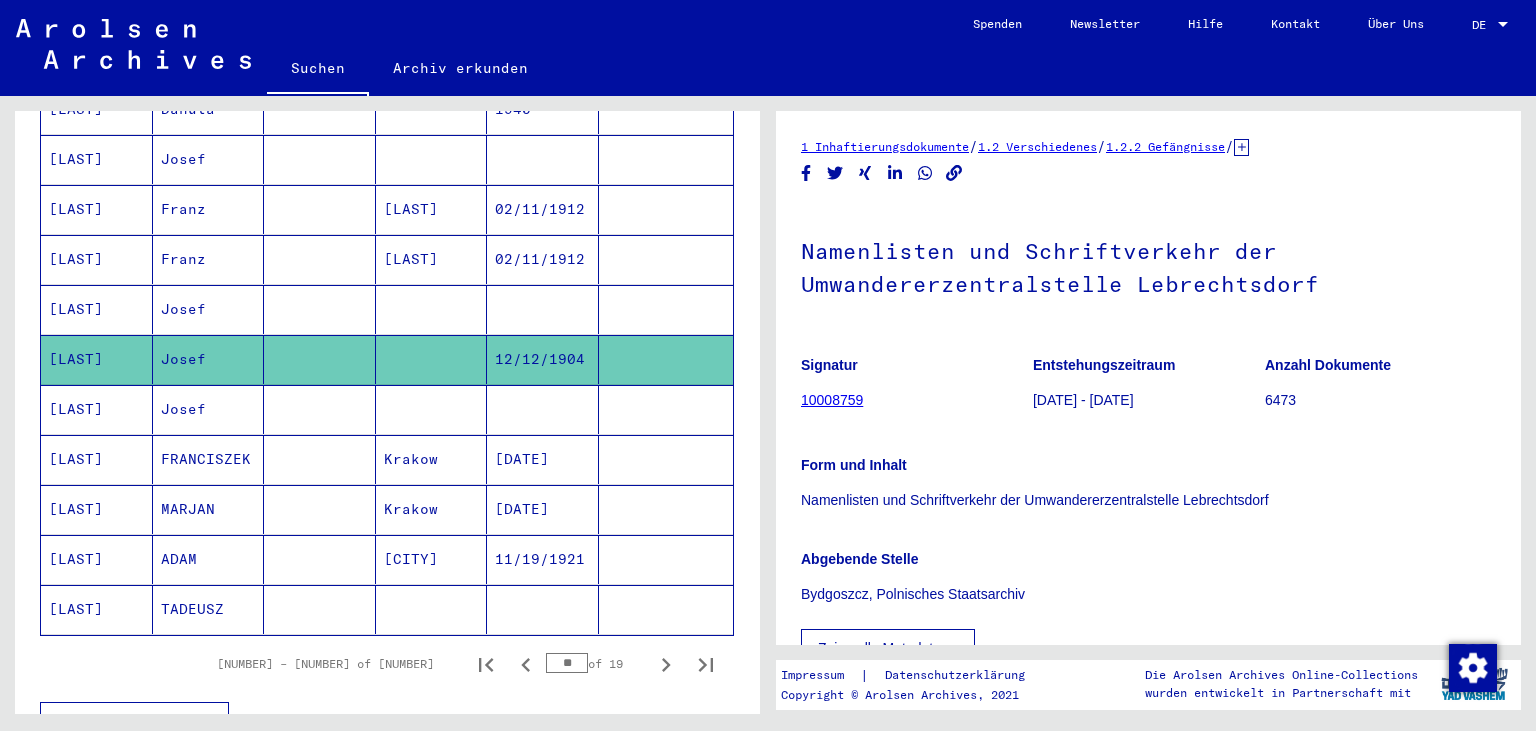 click on "Josef" at bounding box center [209, 459] 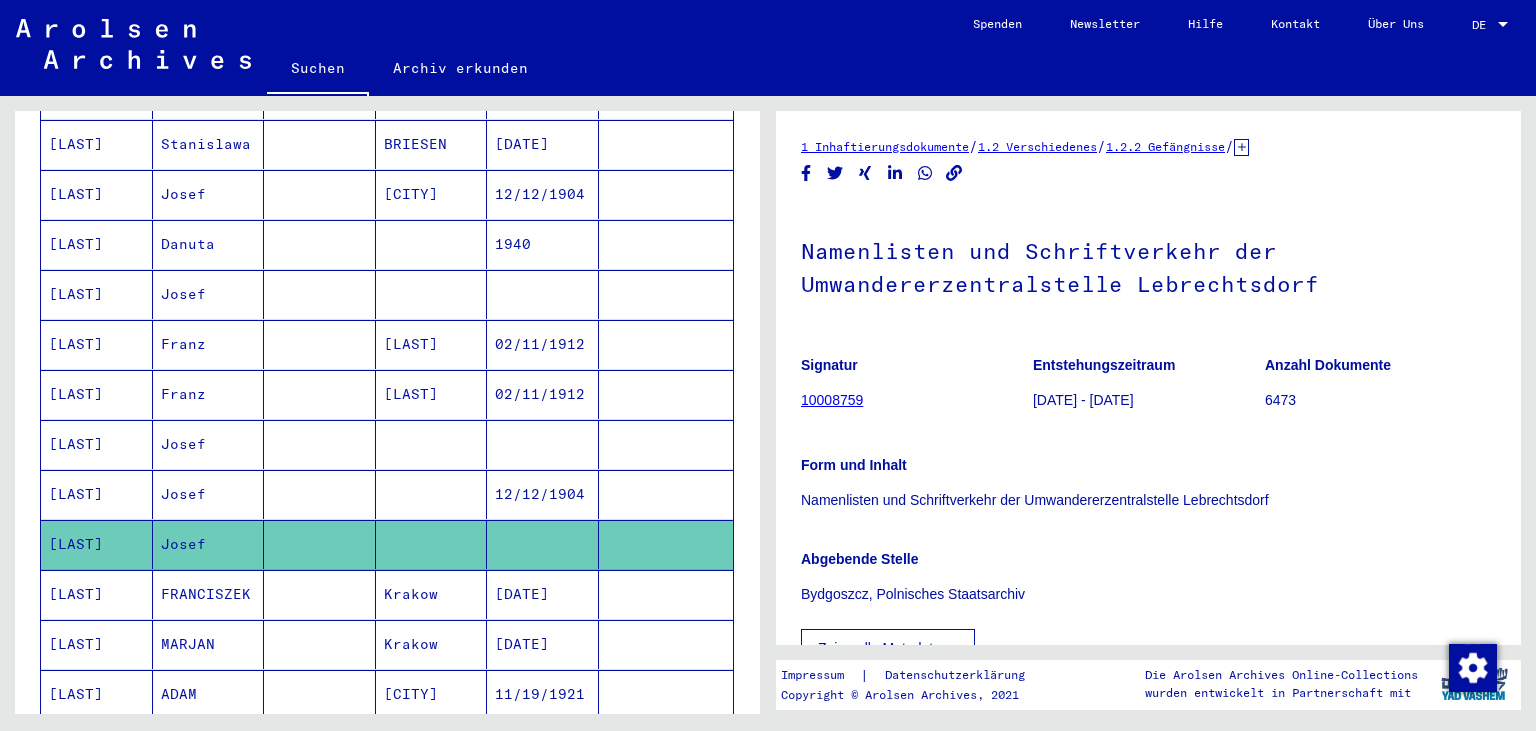 scroll, scrollTop: 820, scrollLeft: 0, axis: vertical 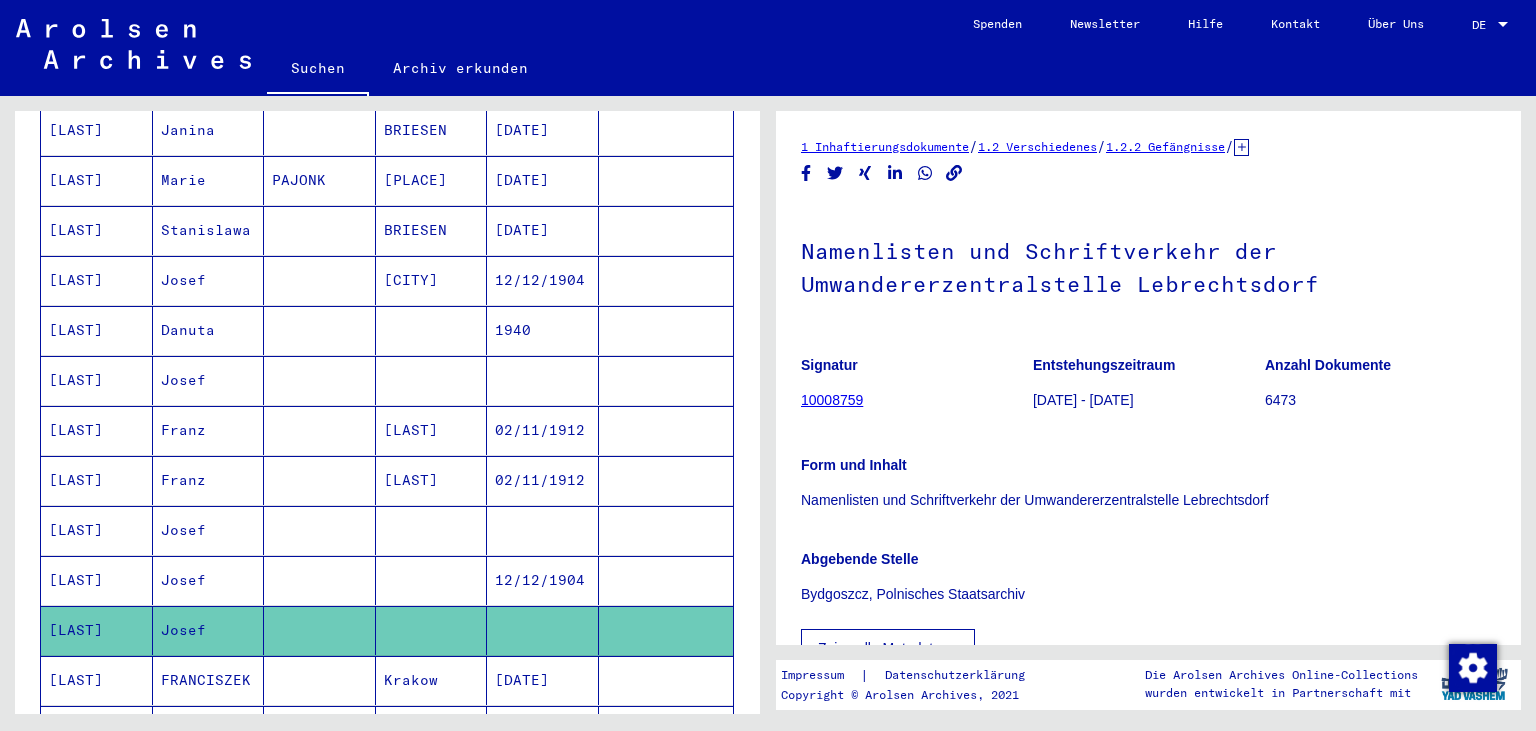 click on "Josef" at bounding box center [209, 330] 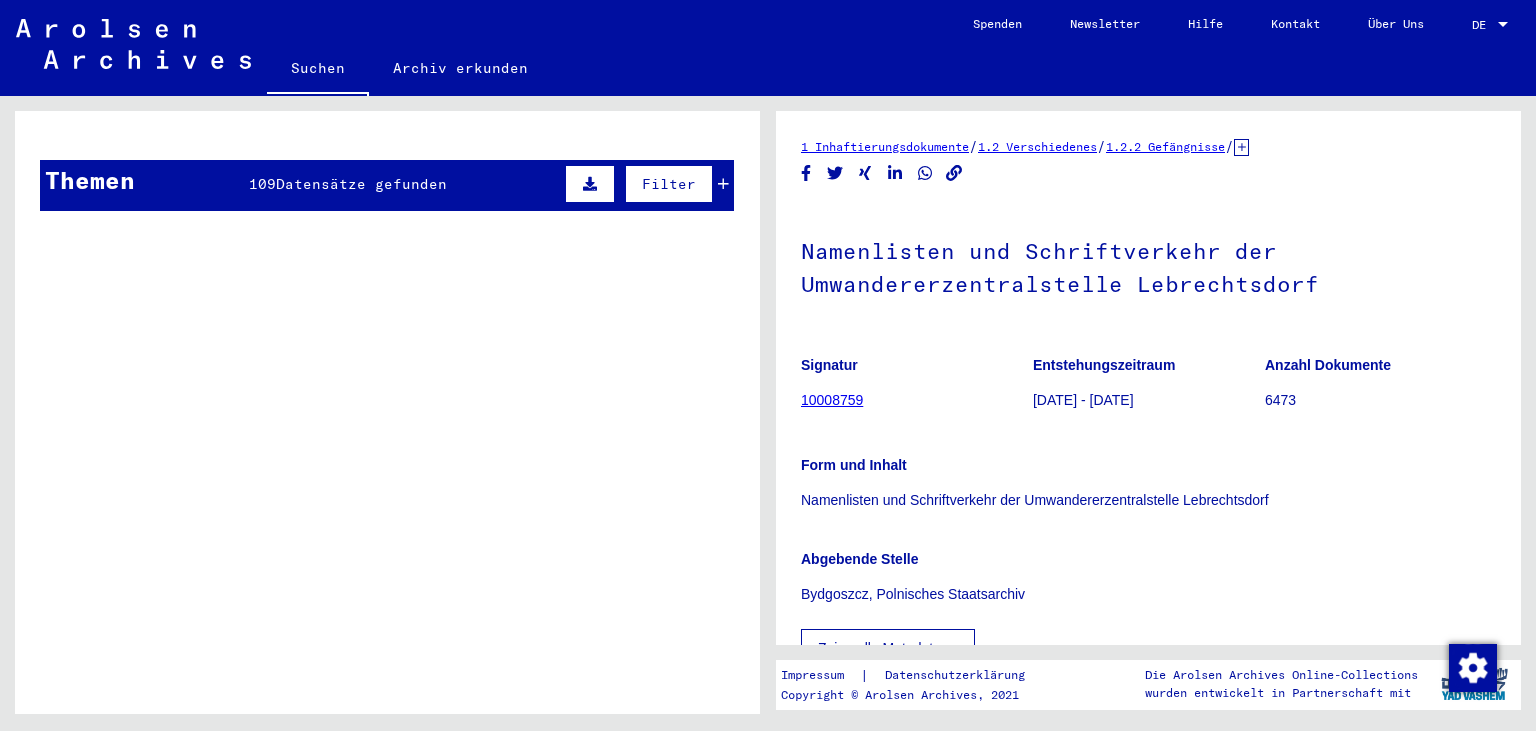 scroll, scrollTop: 1366, scrollLeft: 0, axis: vertical 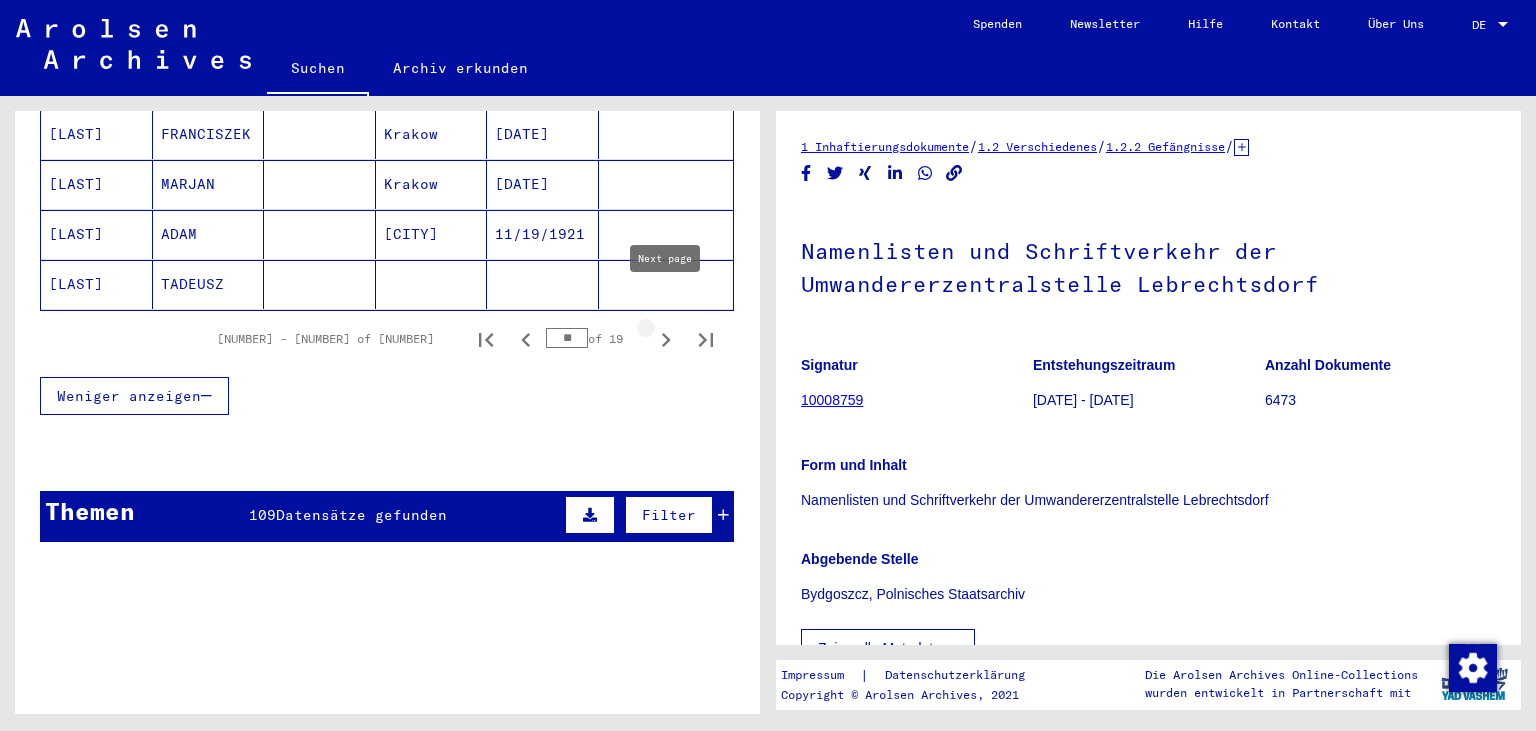 click 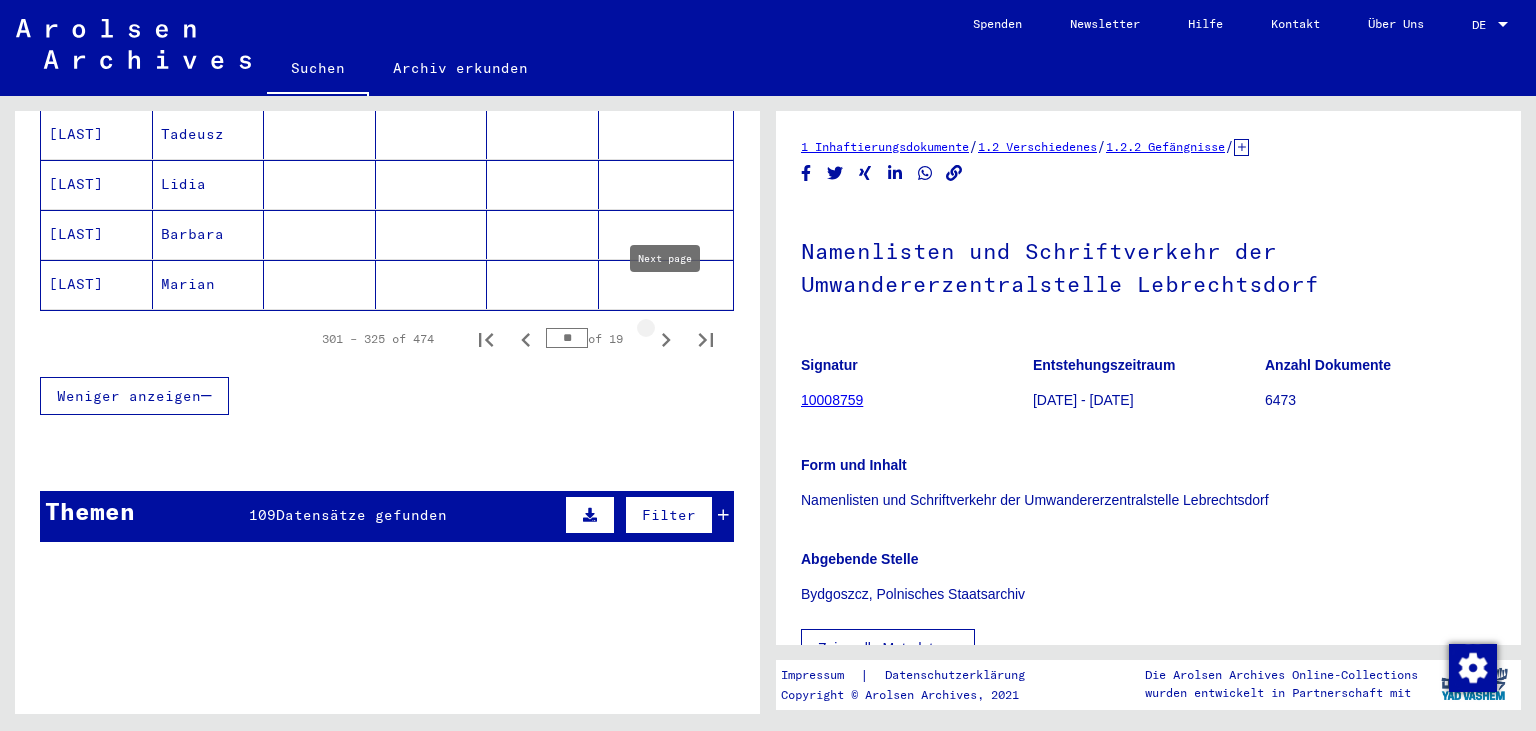 click 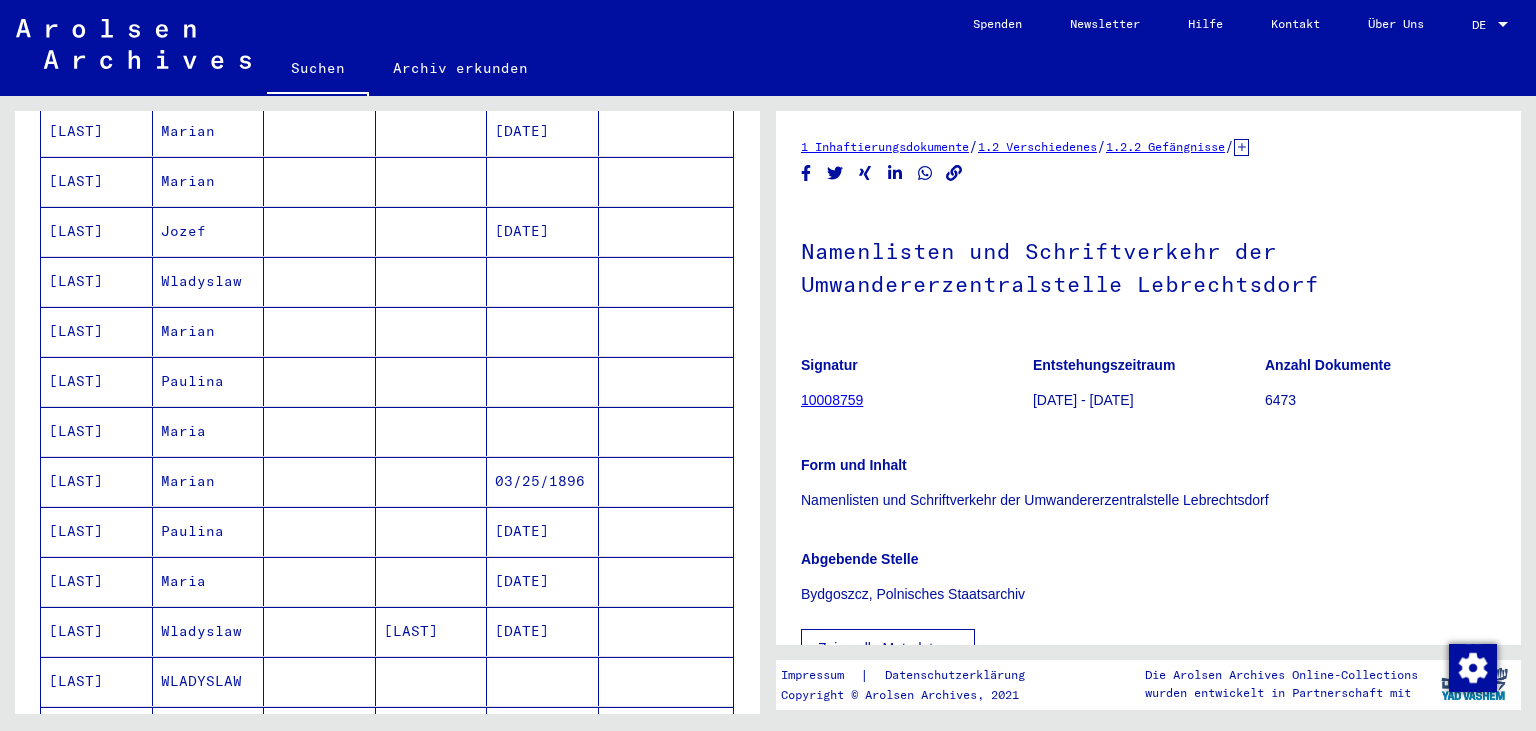 scroll, scrollTop: 262, scrollLeft: 0, axis: vertical 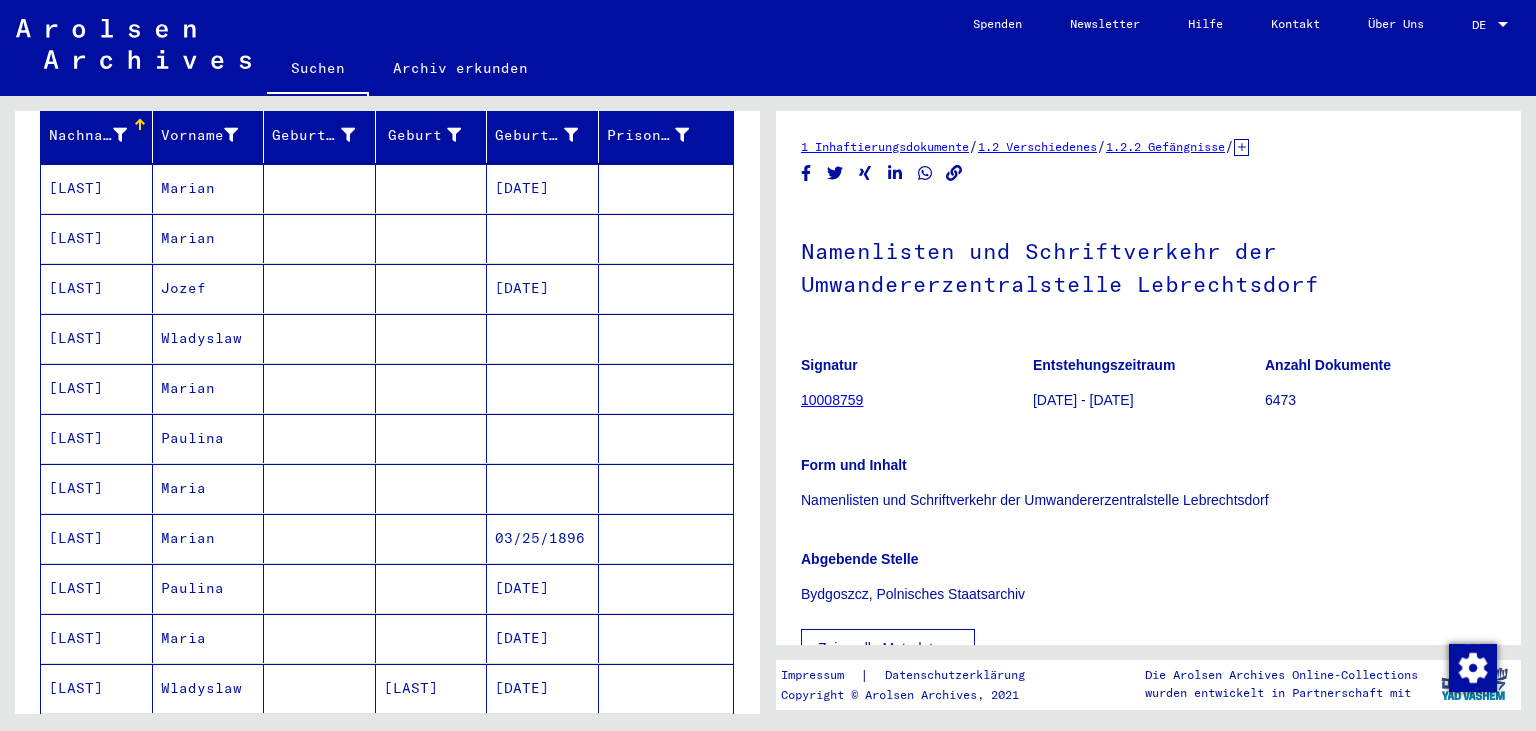 click on "Jozef" at bounding box center [209, 338] 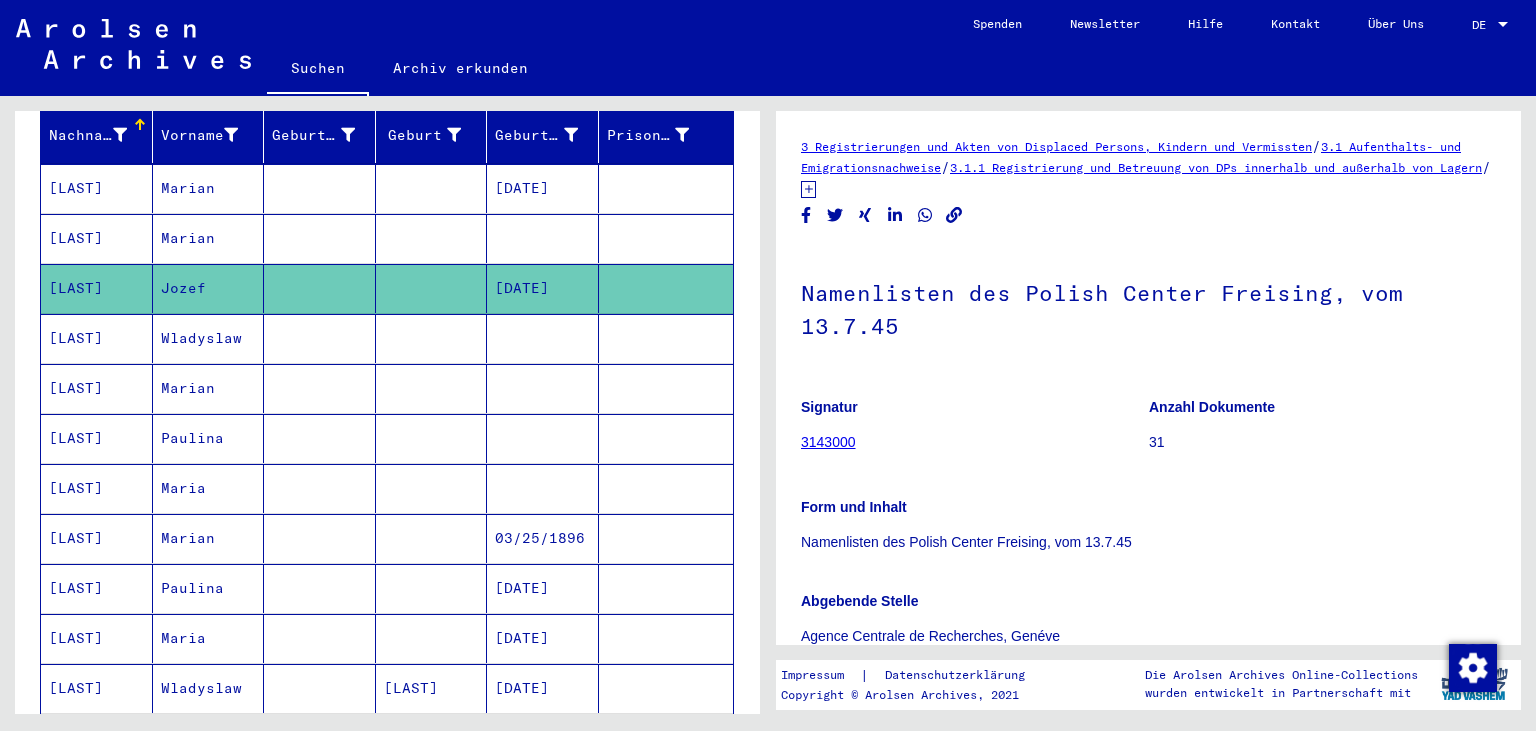 scroll, scrollTop: 0, scrollLeft: 0, axis: both 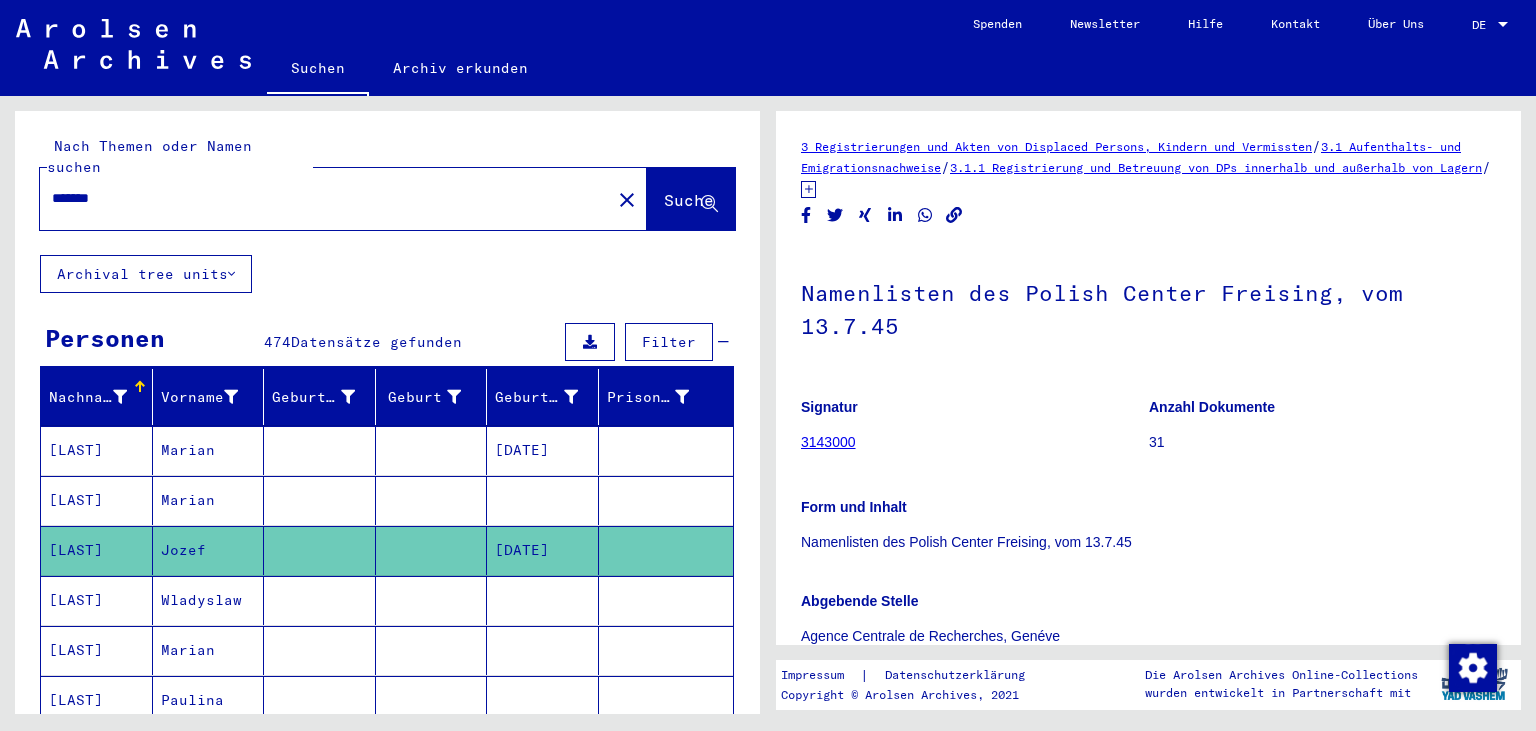click on "*******" at bounding box center (325, 198) 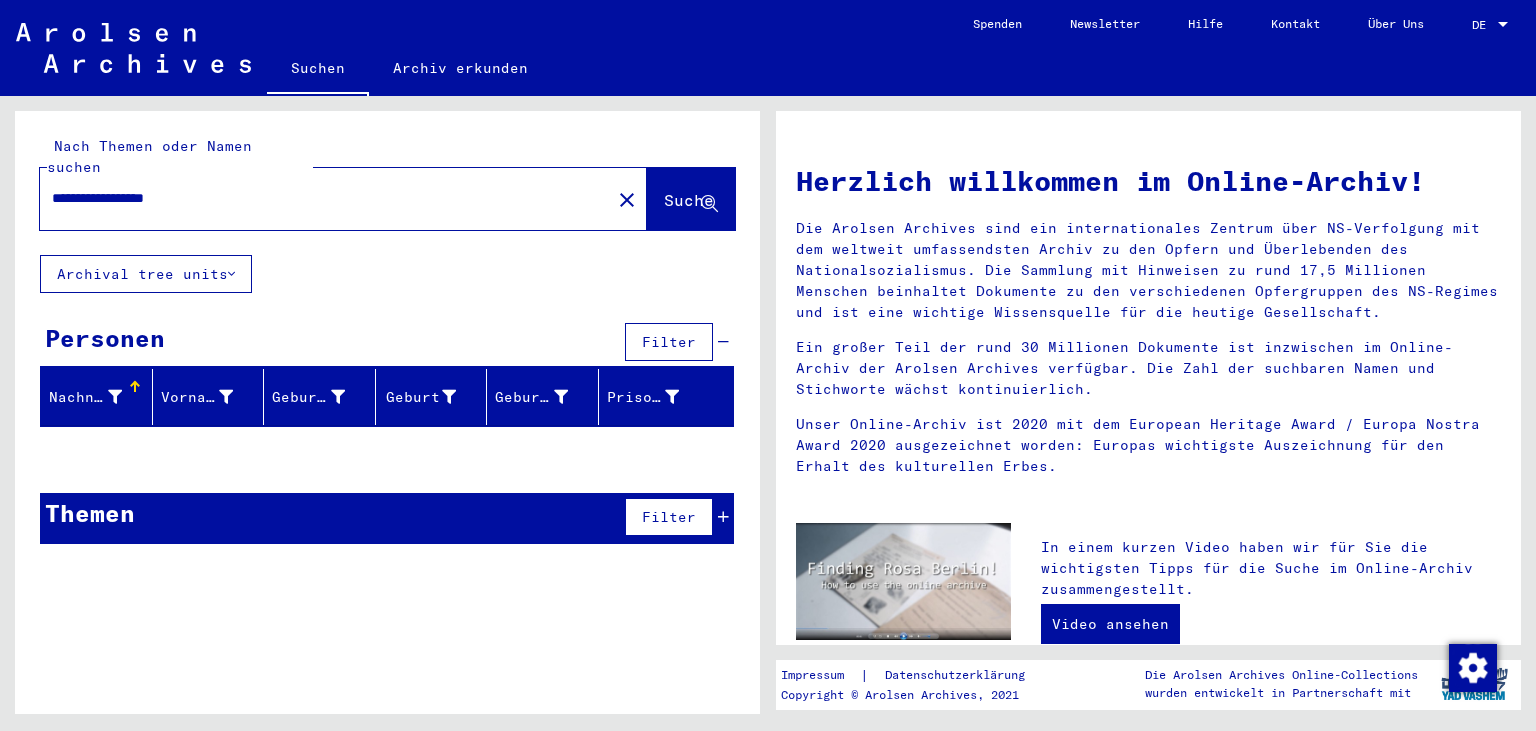 drag, startPoint x: 171, startPoint y: 176, endPoint x: 103, endPoint y: 190, distance: 69.426216 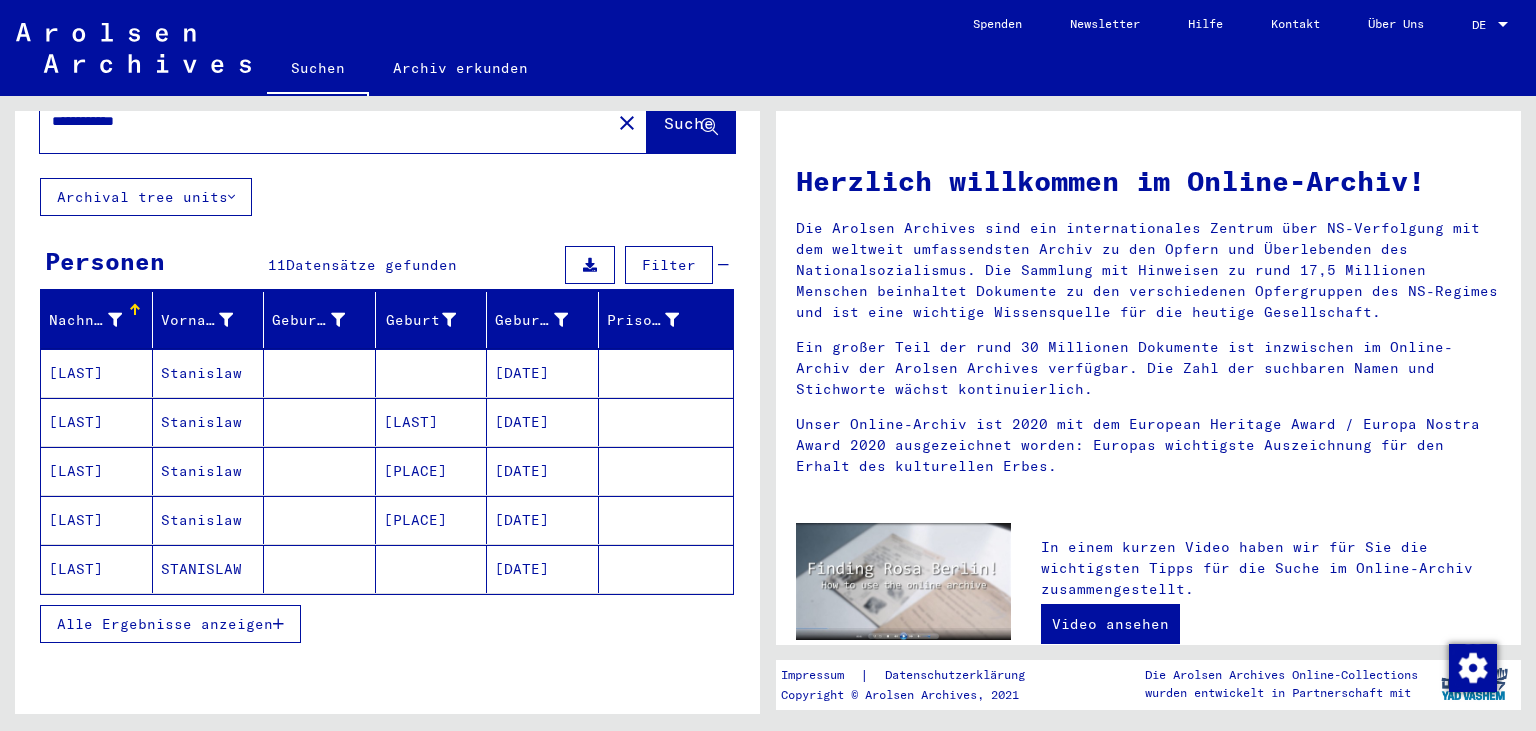 scroll, scrollTop: 221, scrollLeft: 0, axis: vertical 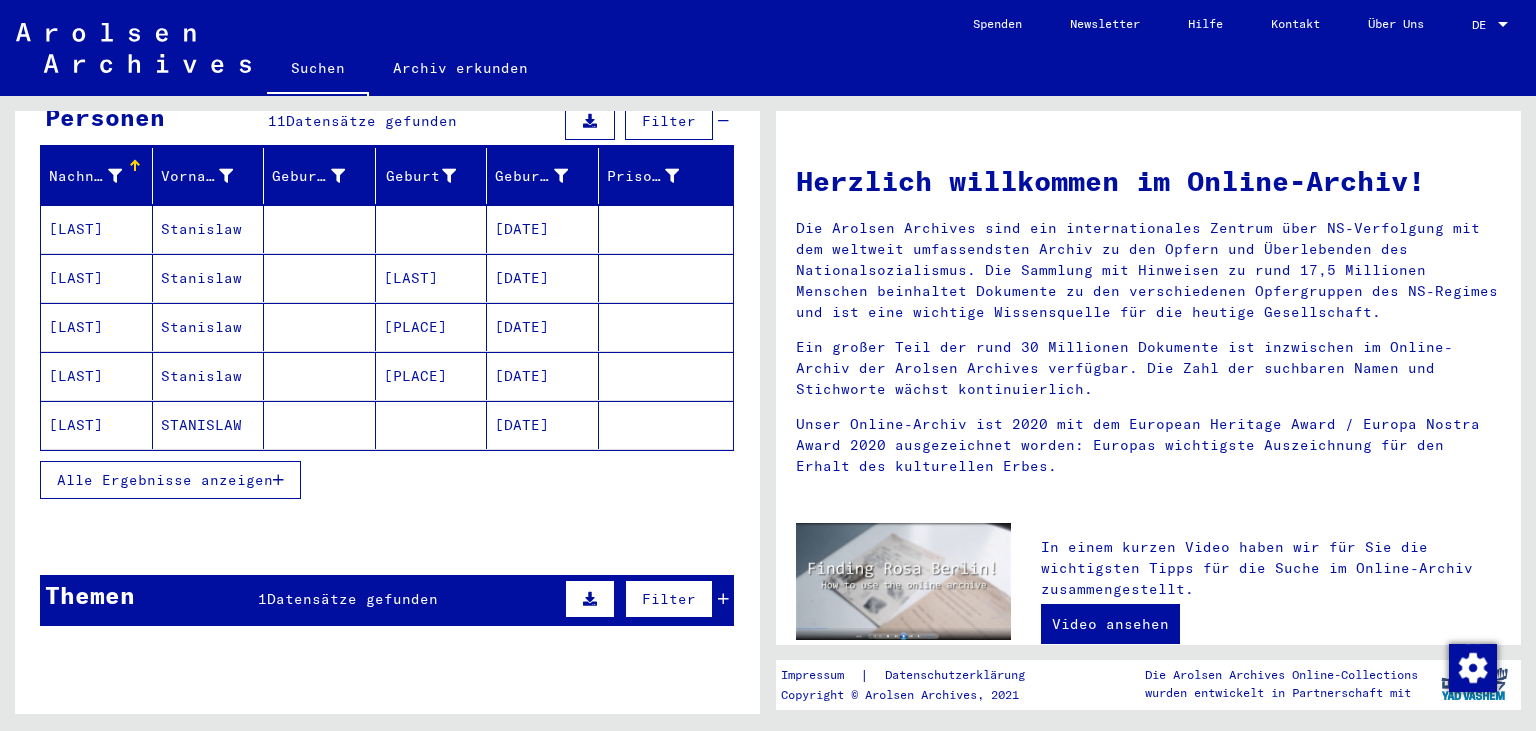 click on "Alle Ergebnisse anzeigen" at bounding box center [165, 480] 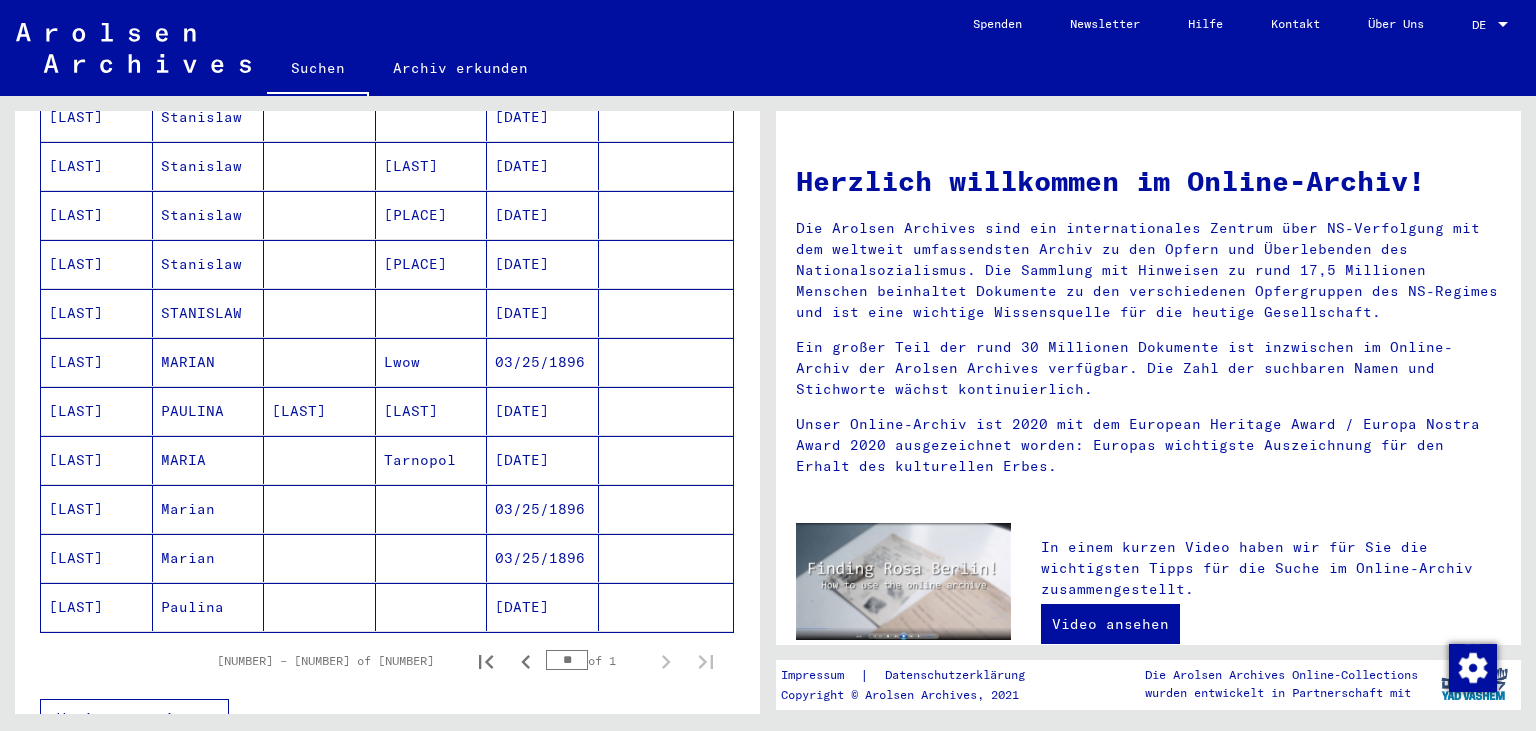 scroll, scrollTop: 331, scrollLeft: 0, axis: vertical 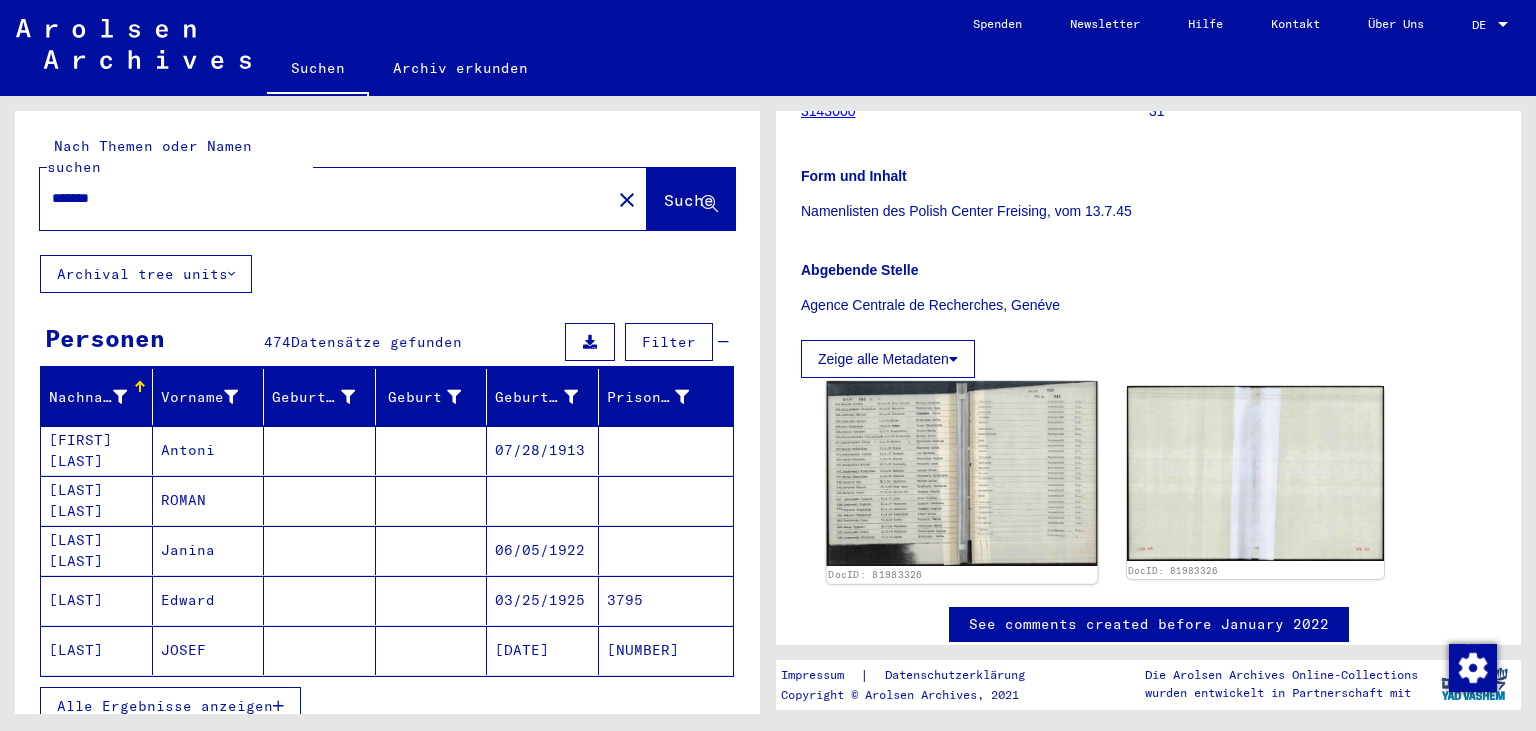 click 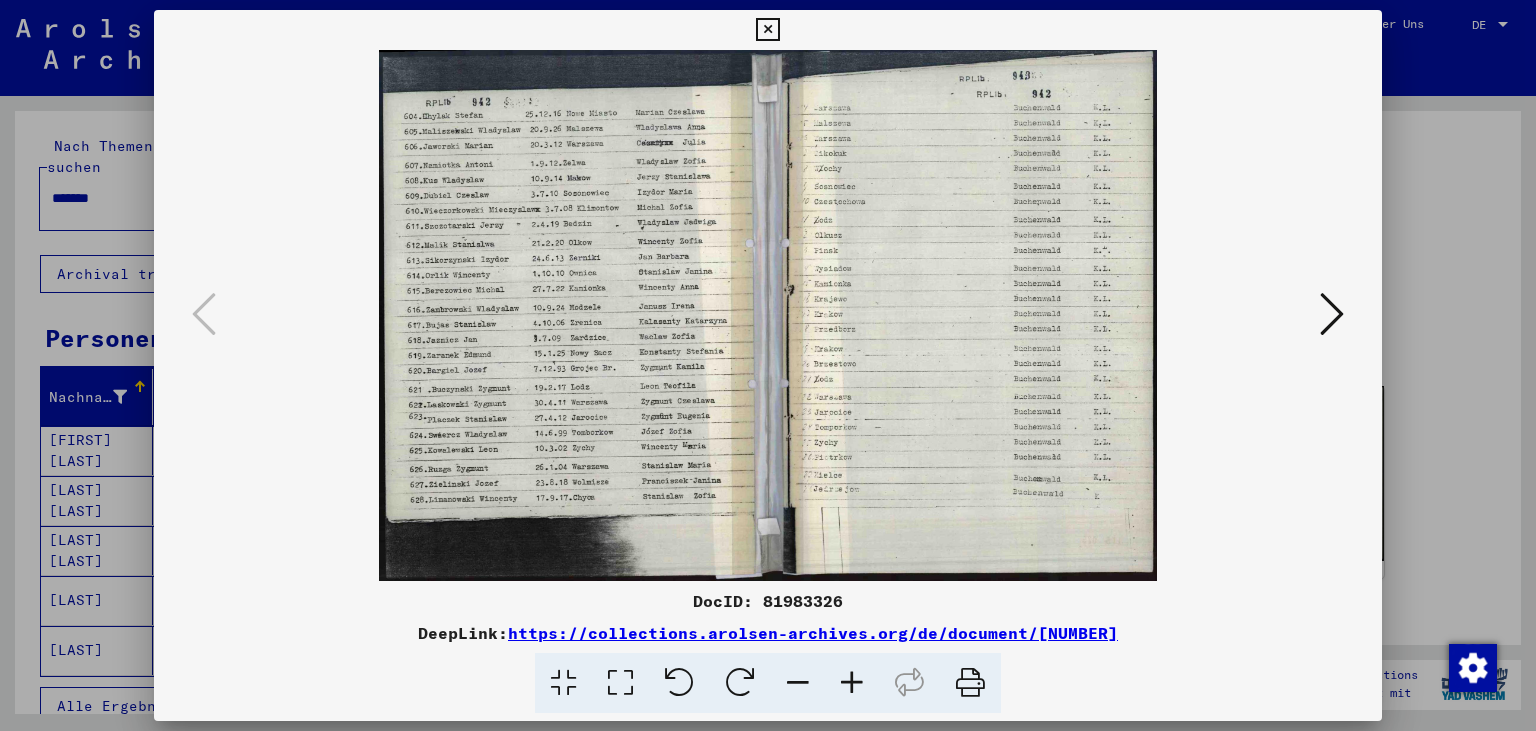 click at bounding box center [767, 30] 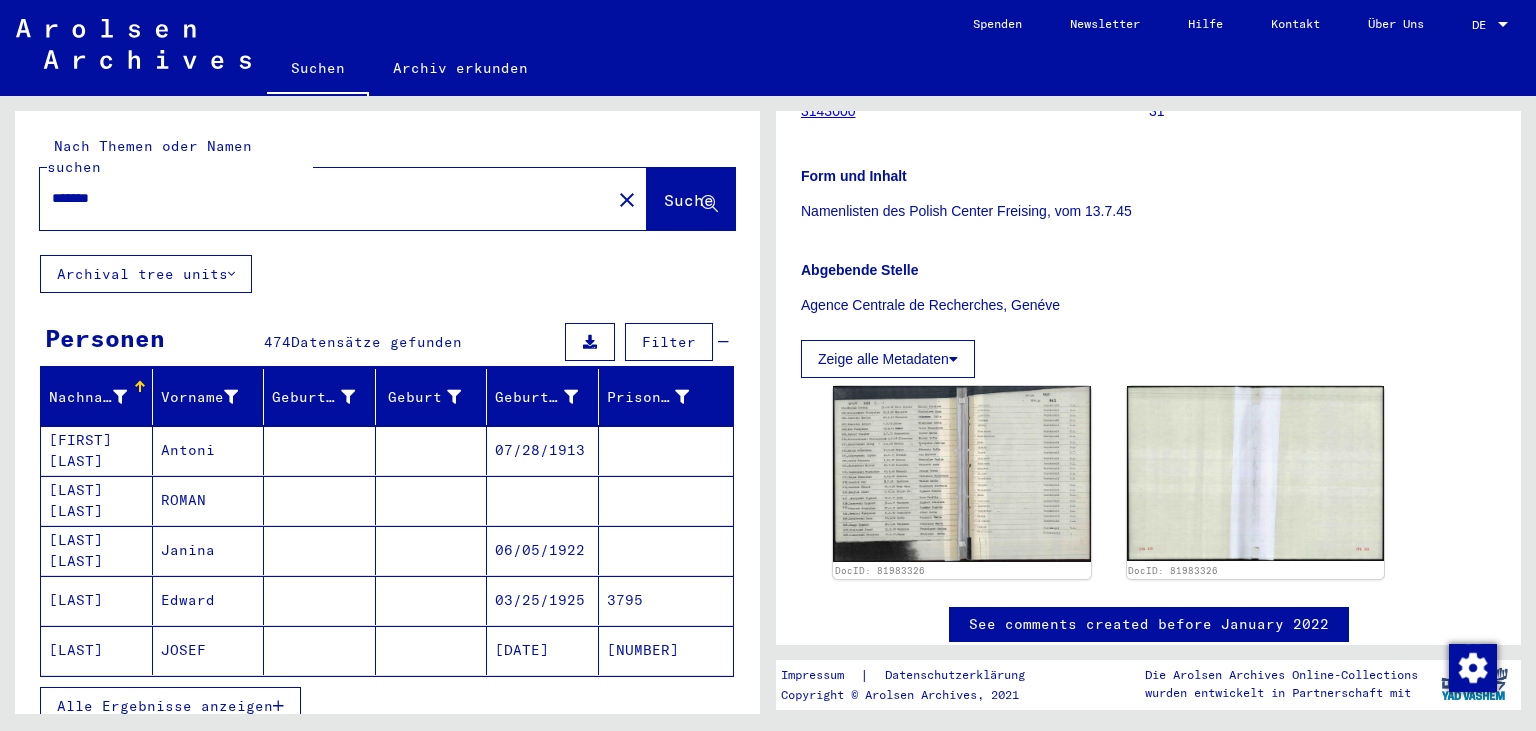 drag, startPoint x: 132, startPoint y: 165, endPoint x: 10, endPoint y: 217, distance: 132.61975 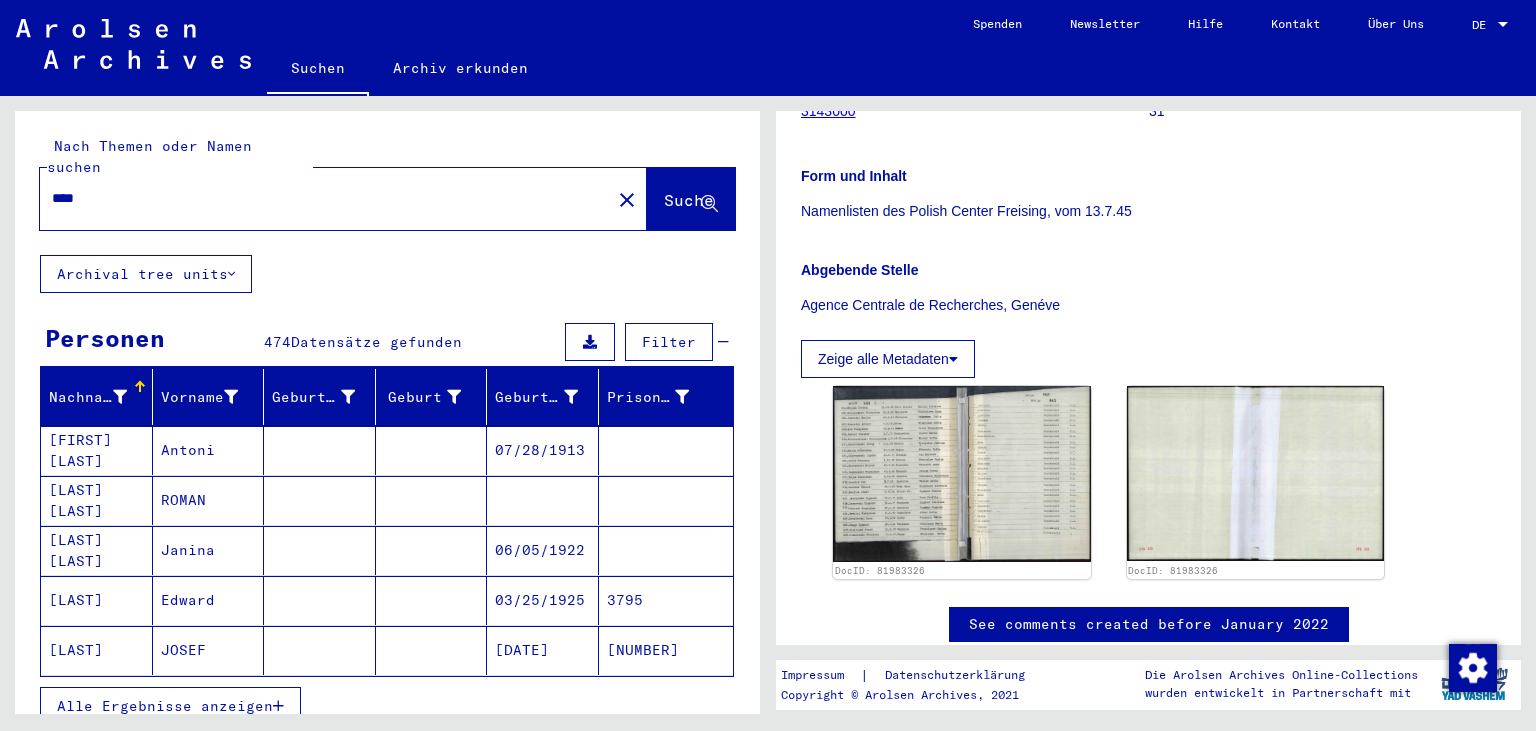 type on "****" 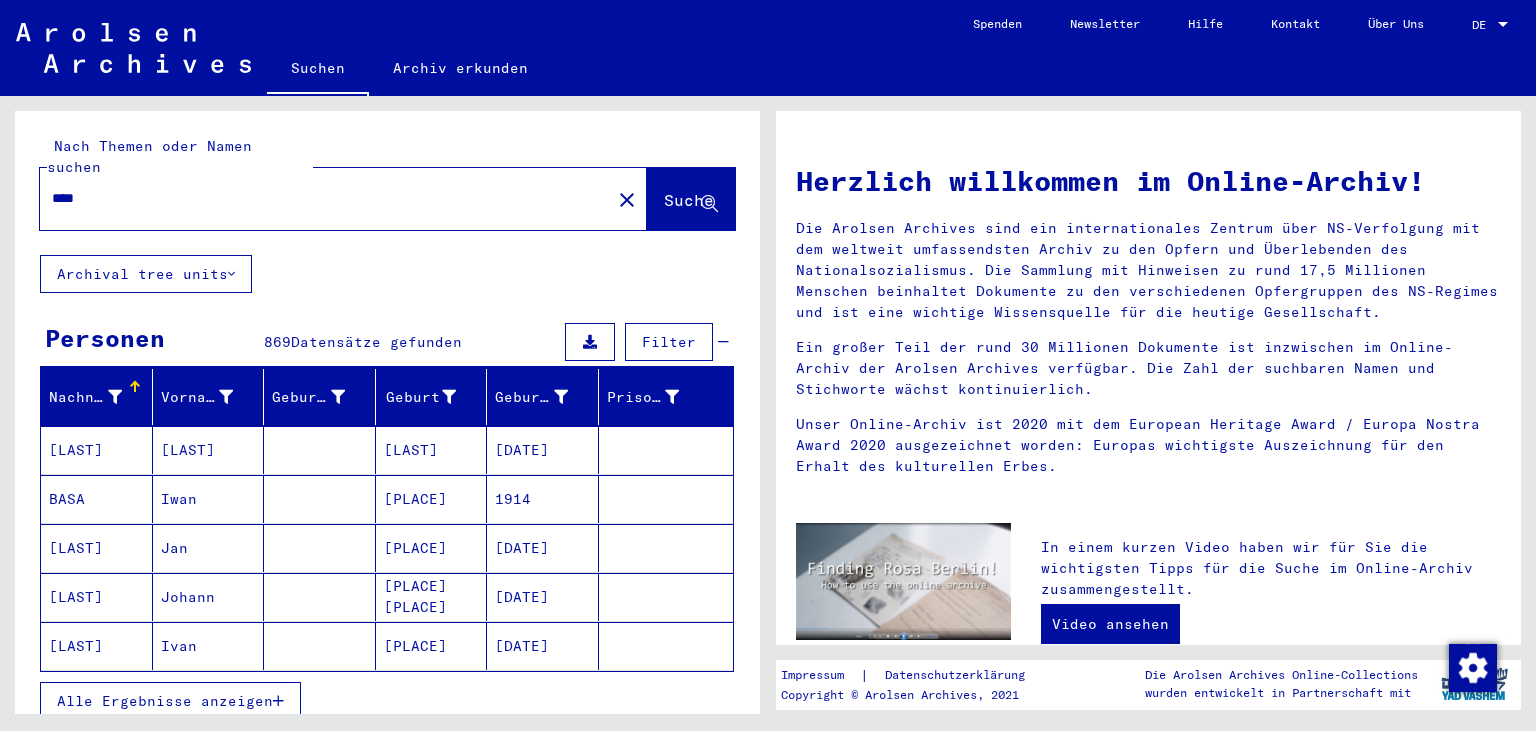 click on "Alle Ergebnisse anzeigen" at bounding box center [165, 701] 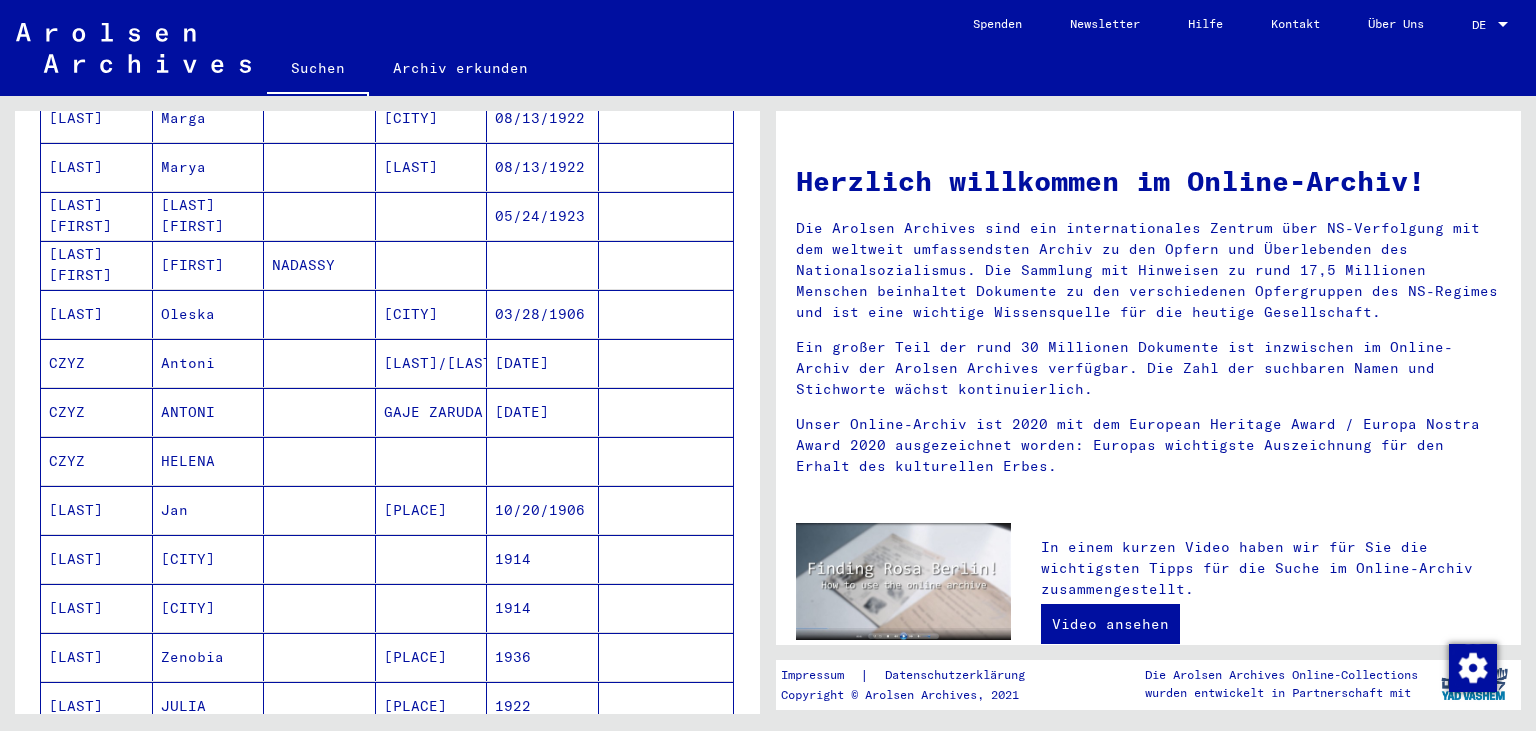 scroll, scrollTop: 1104, scrollLeft: 0, axis: vertical 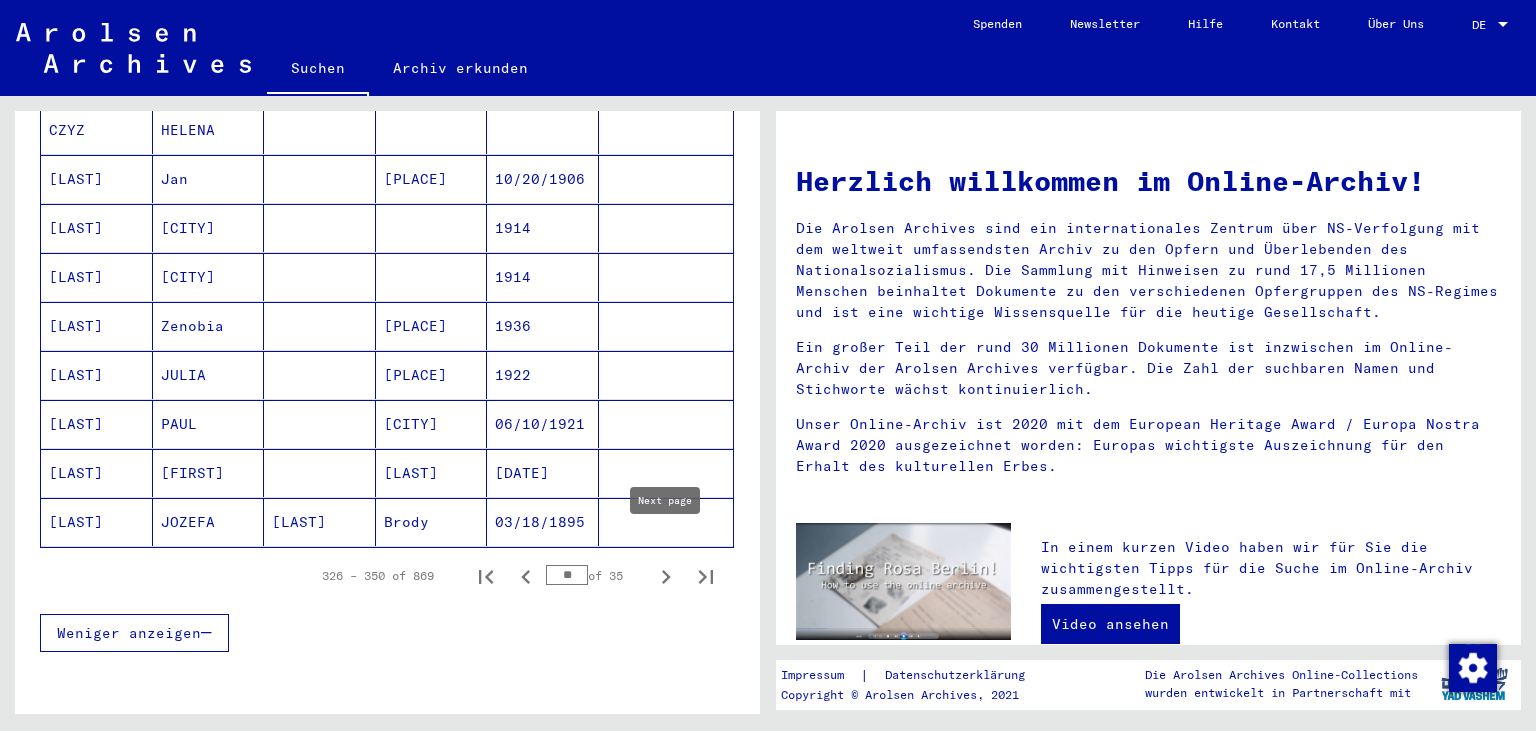 click 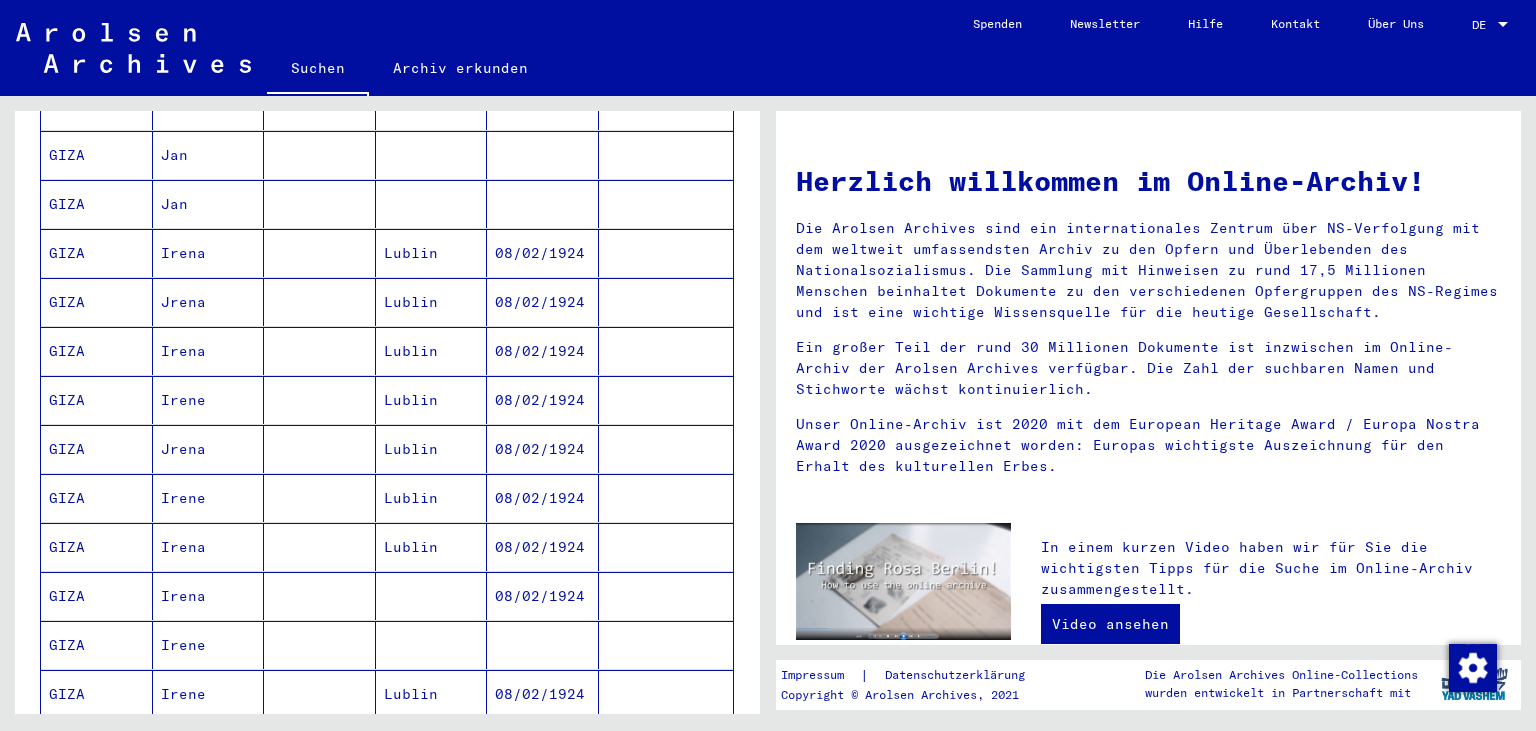 scroll, scrollTop: 1435, scrollLeft: 0, axis: vertical 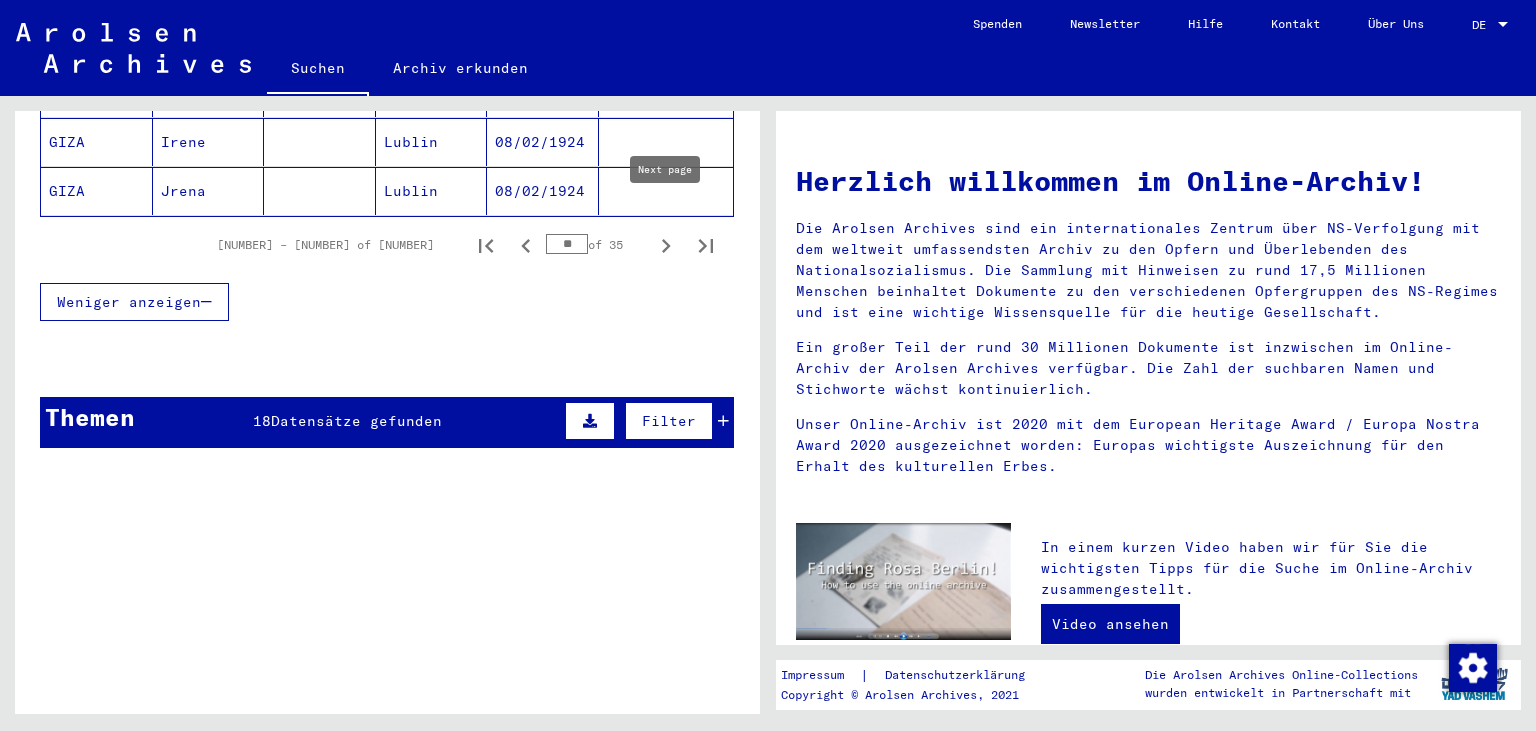 click 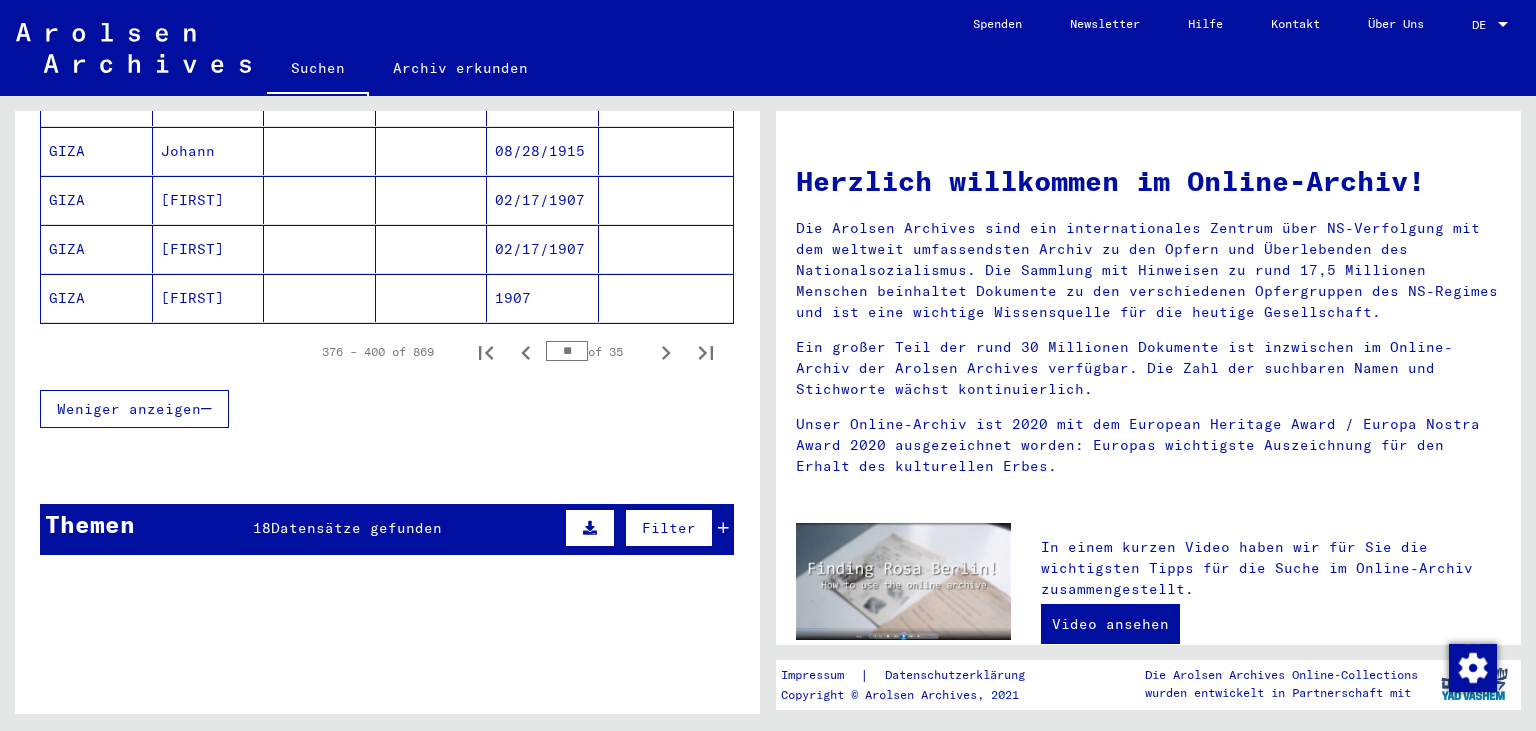 scroll, scrollTop: 1435, scrollLeft: 0, axis: vertical 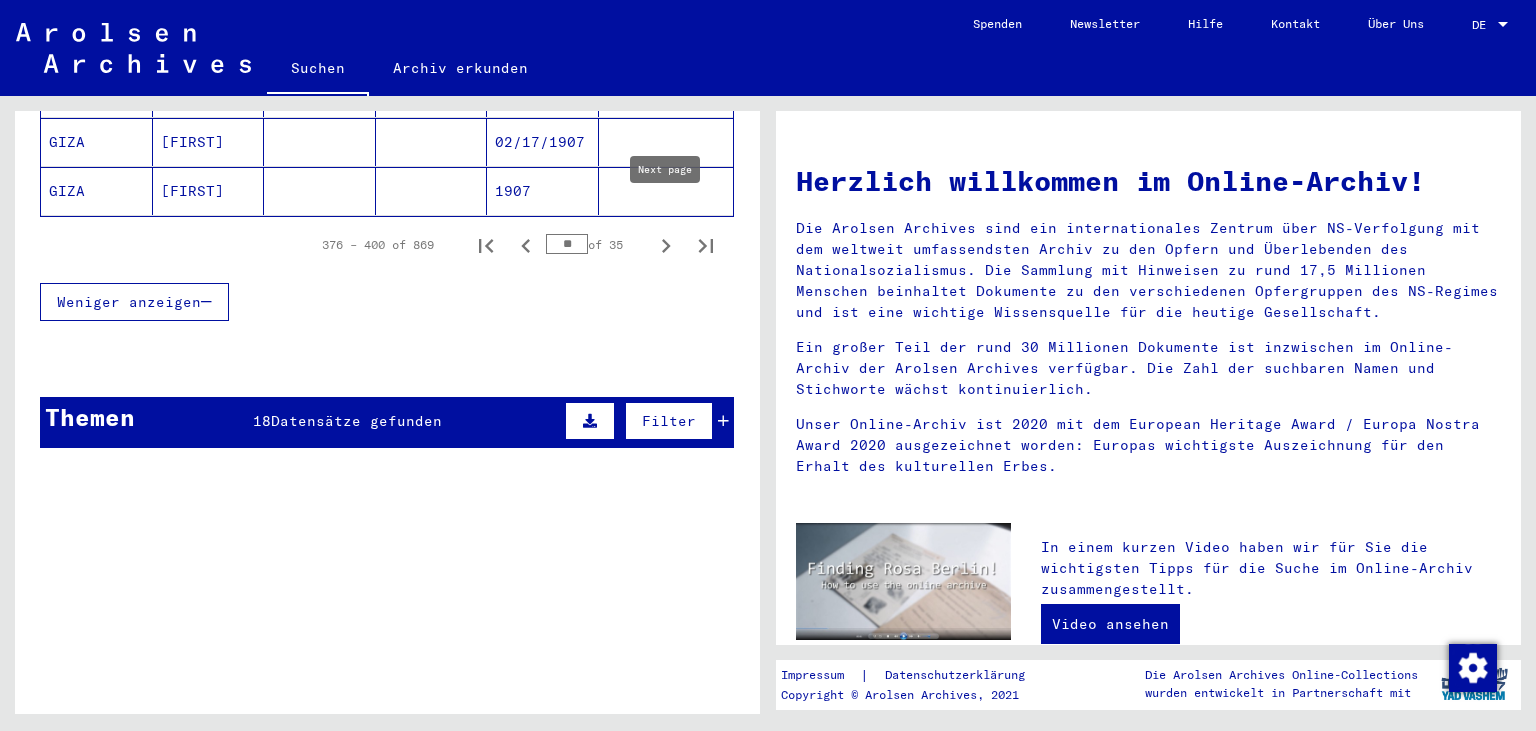 click 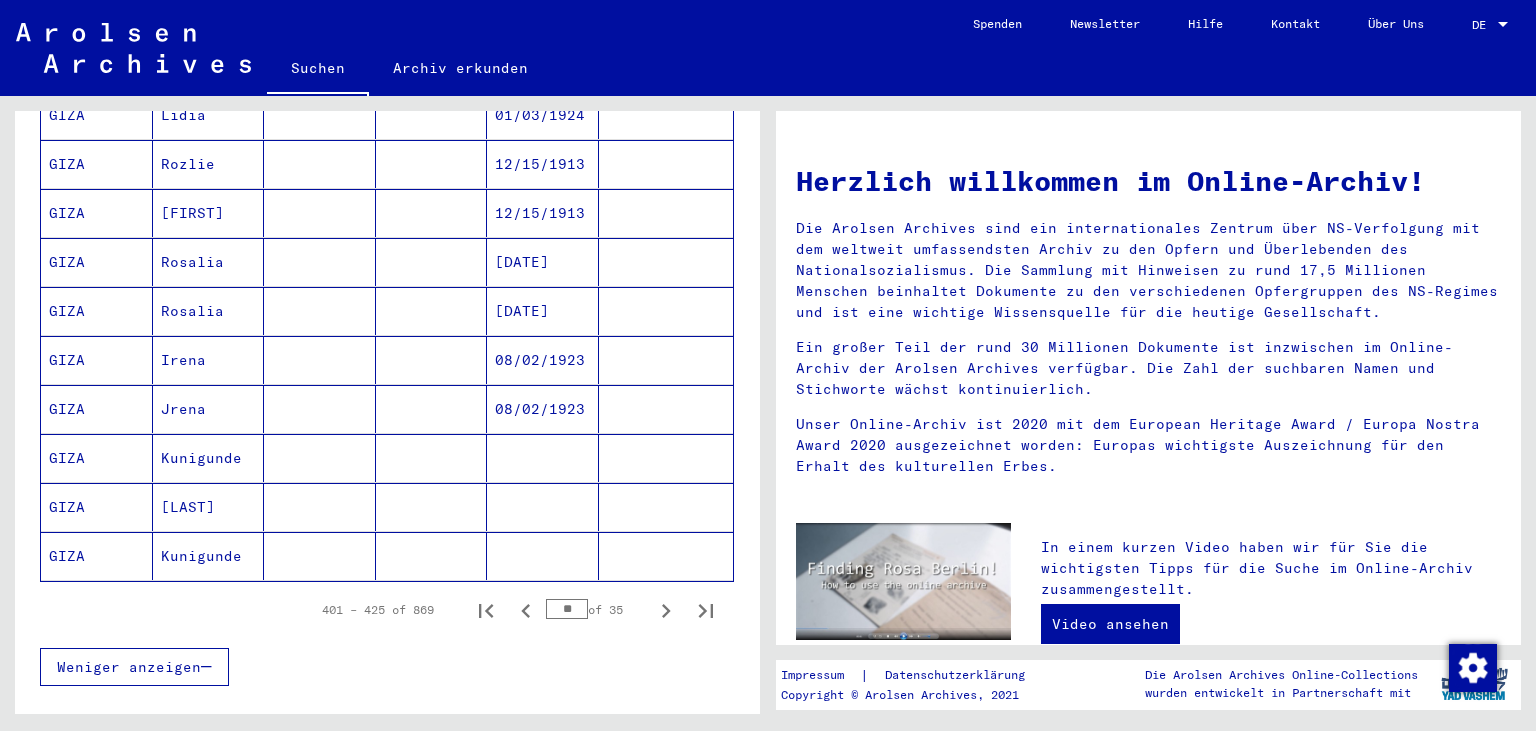 scroll, scrollTop: 1214, scrollLeft: 0, axis: vertical 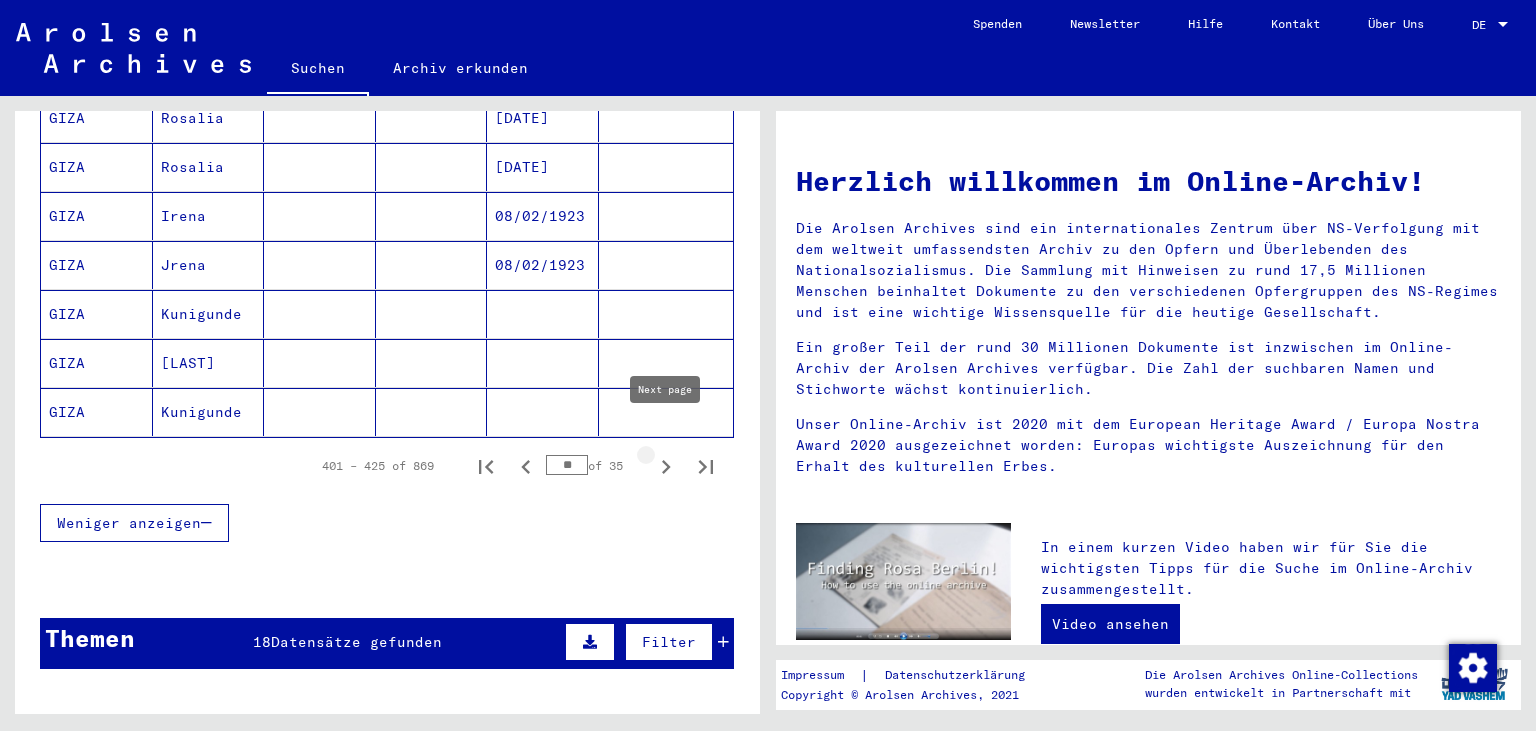 click 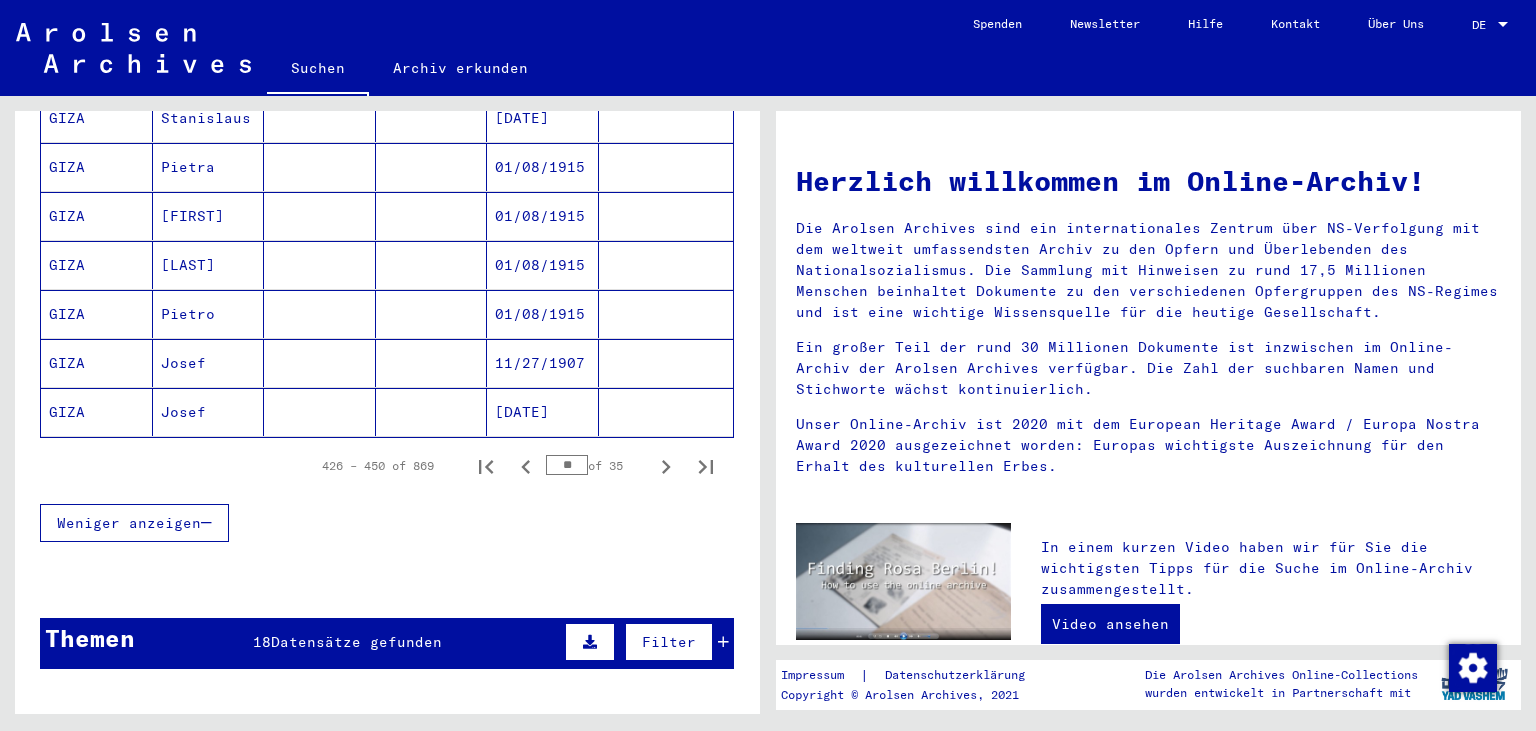click 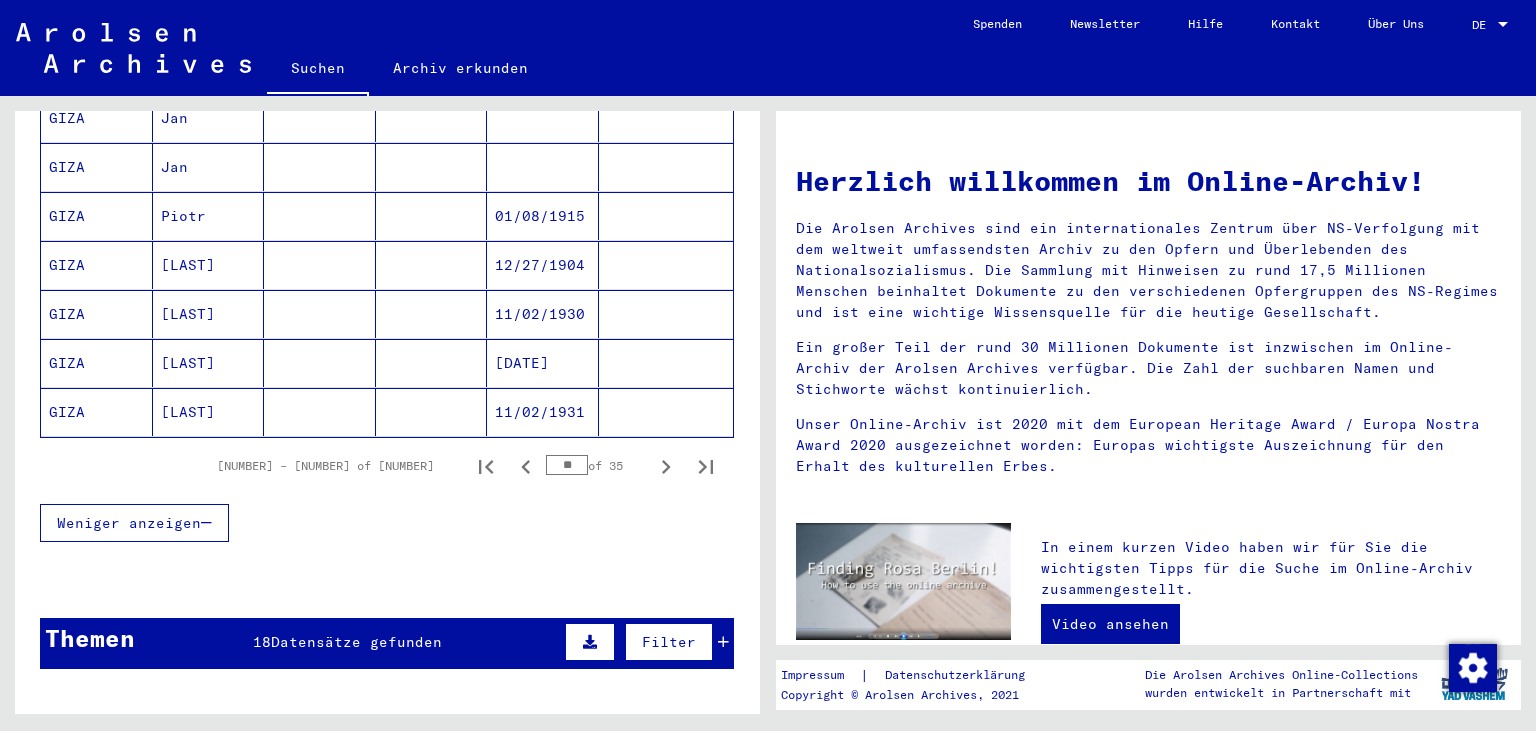 click 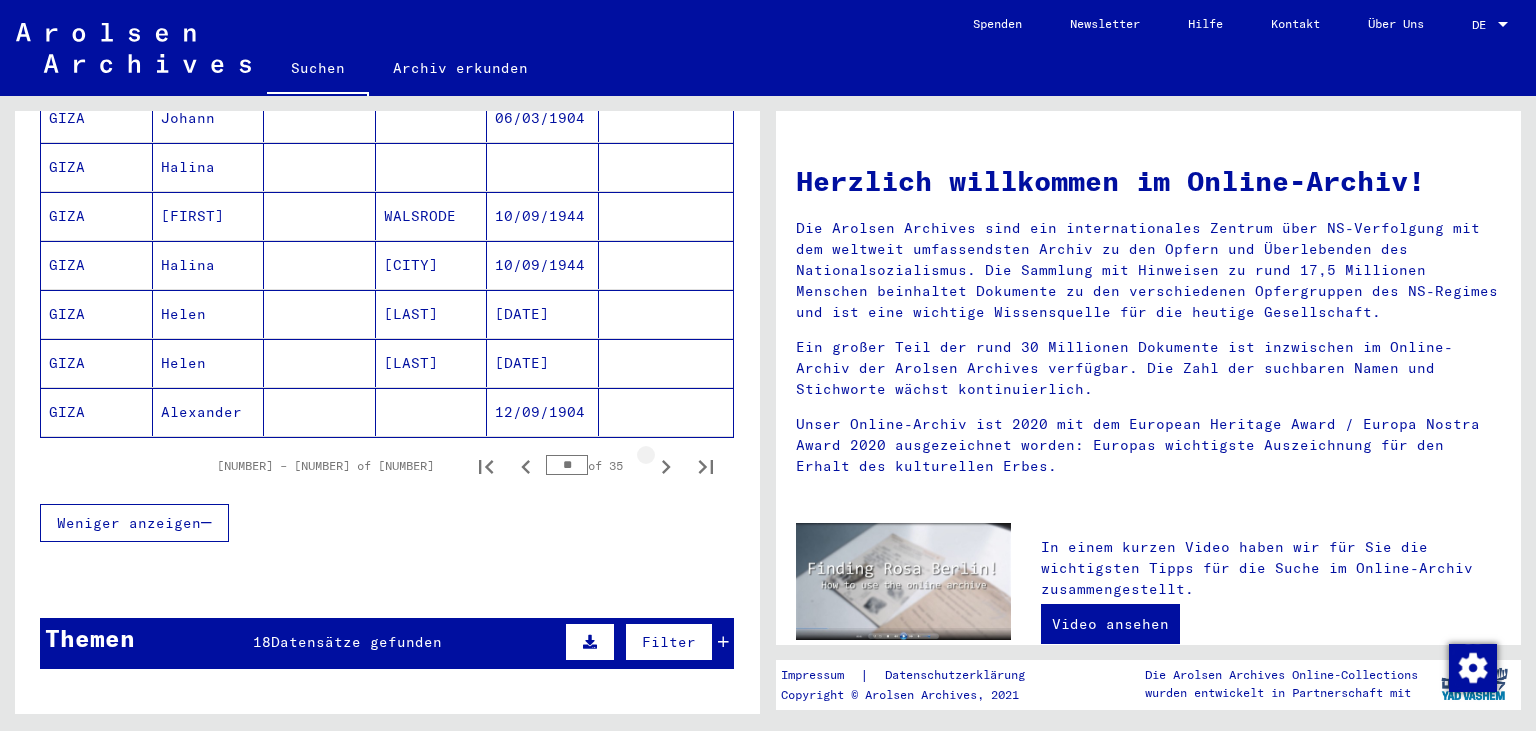 click 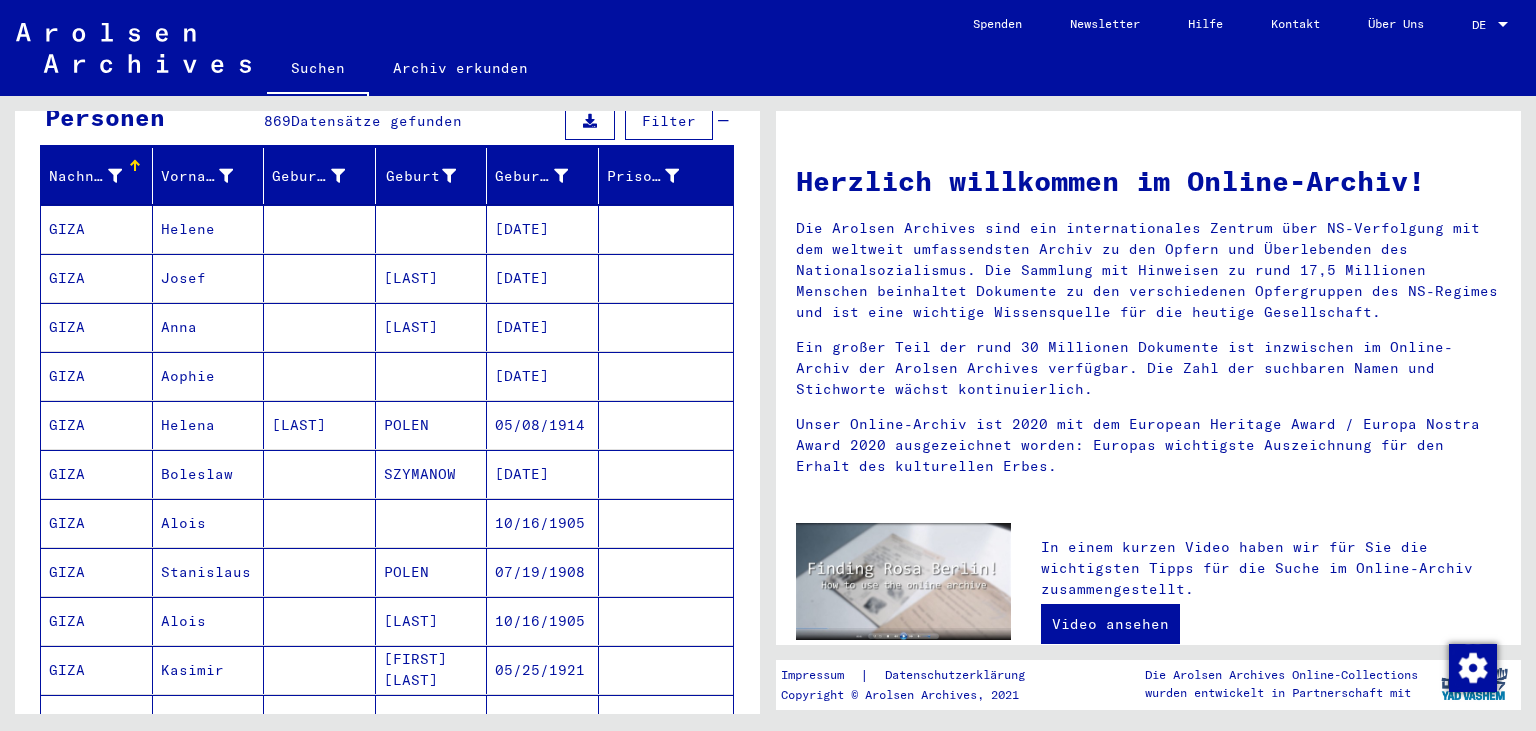 scroll, scrollTop: 0, scrollLeft: 0, axis: both 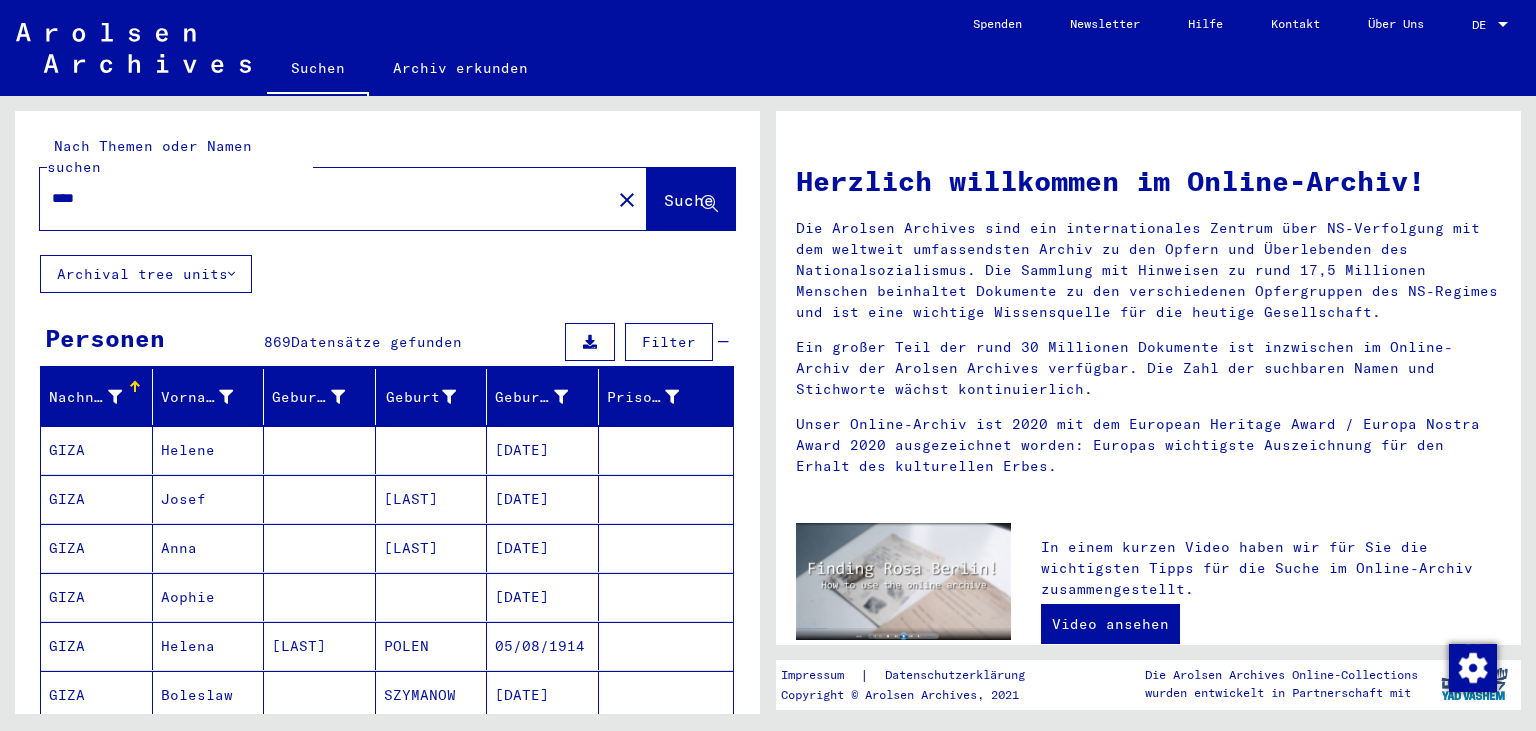 click on "****" 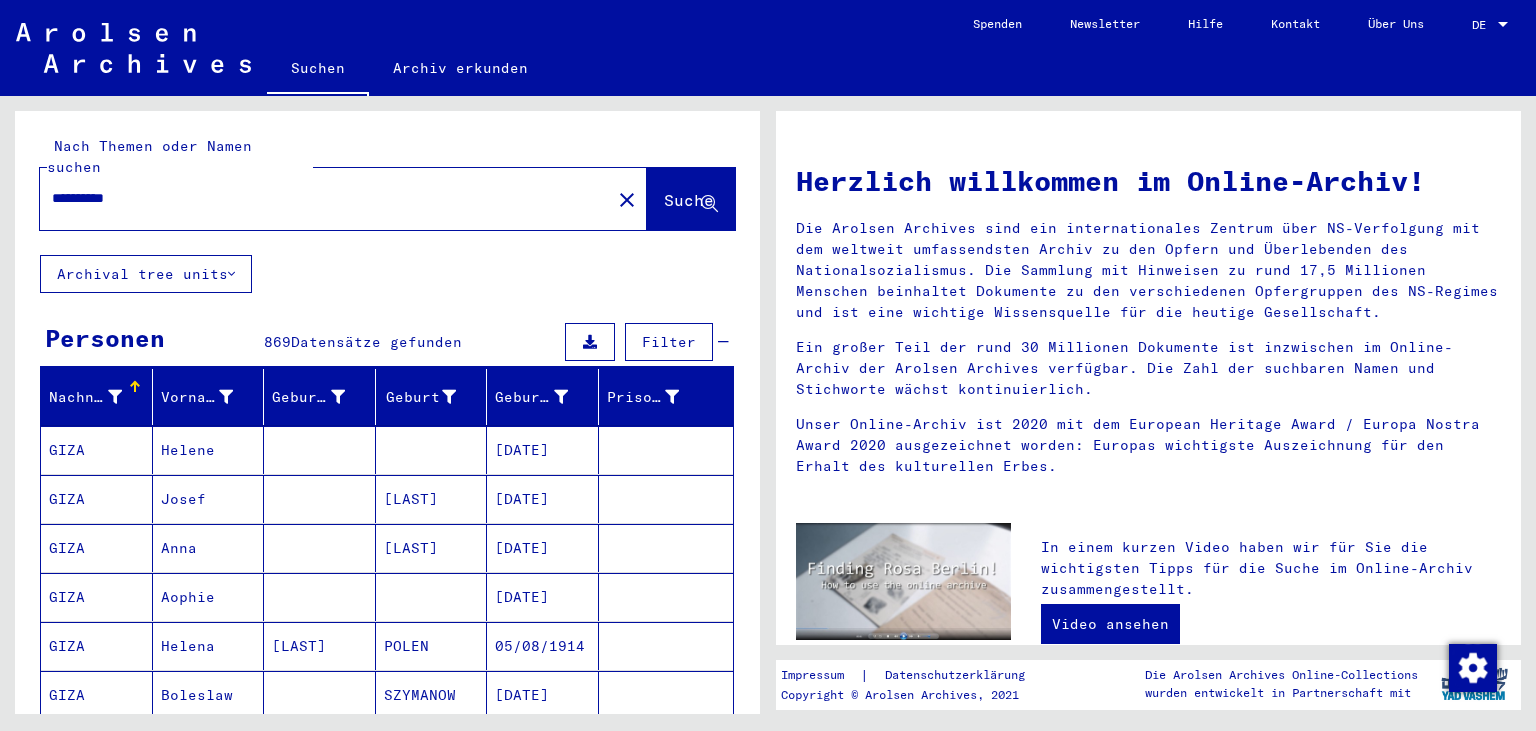 type on "**********" 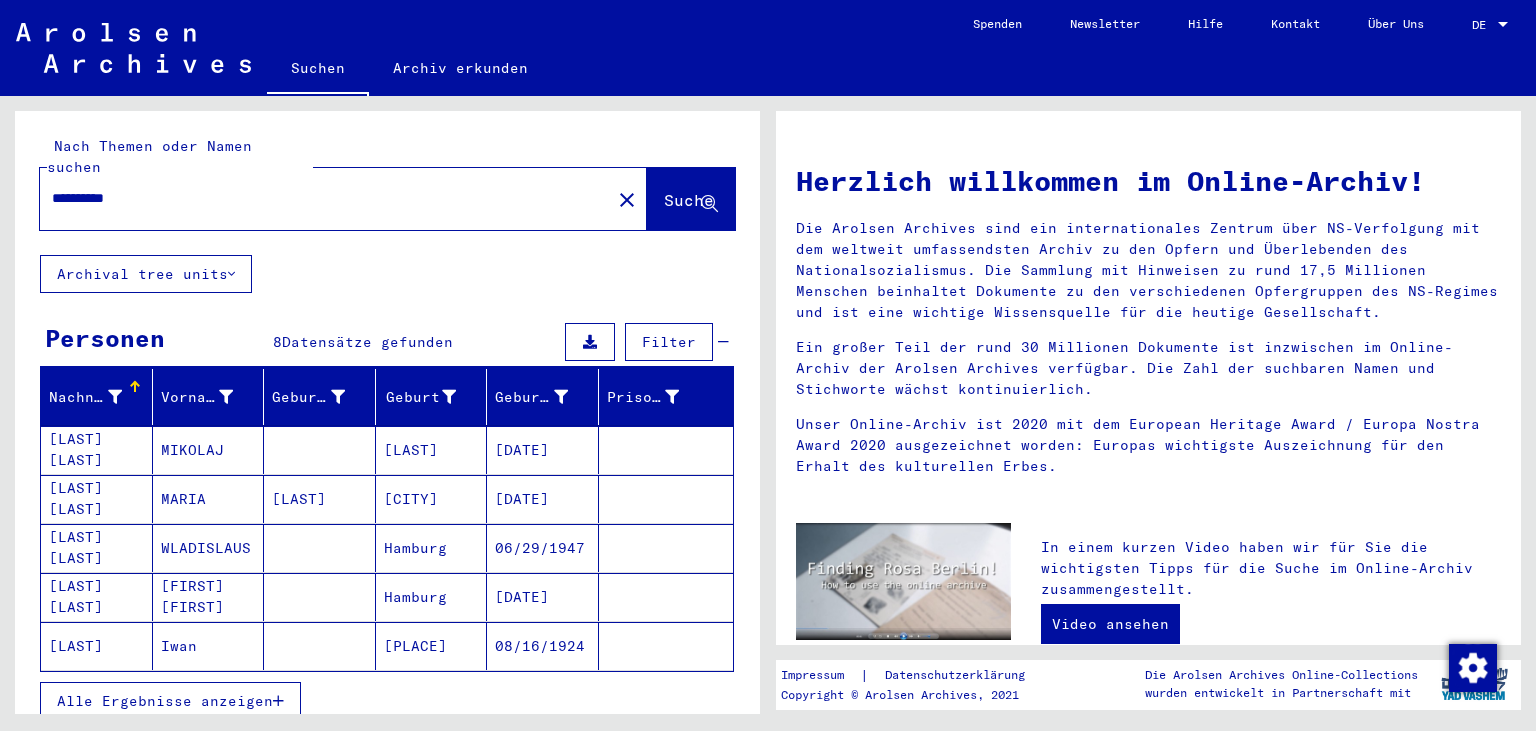click on "[LAST]" 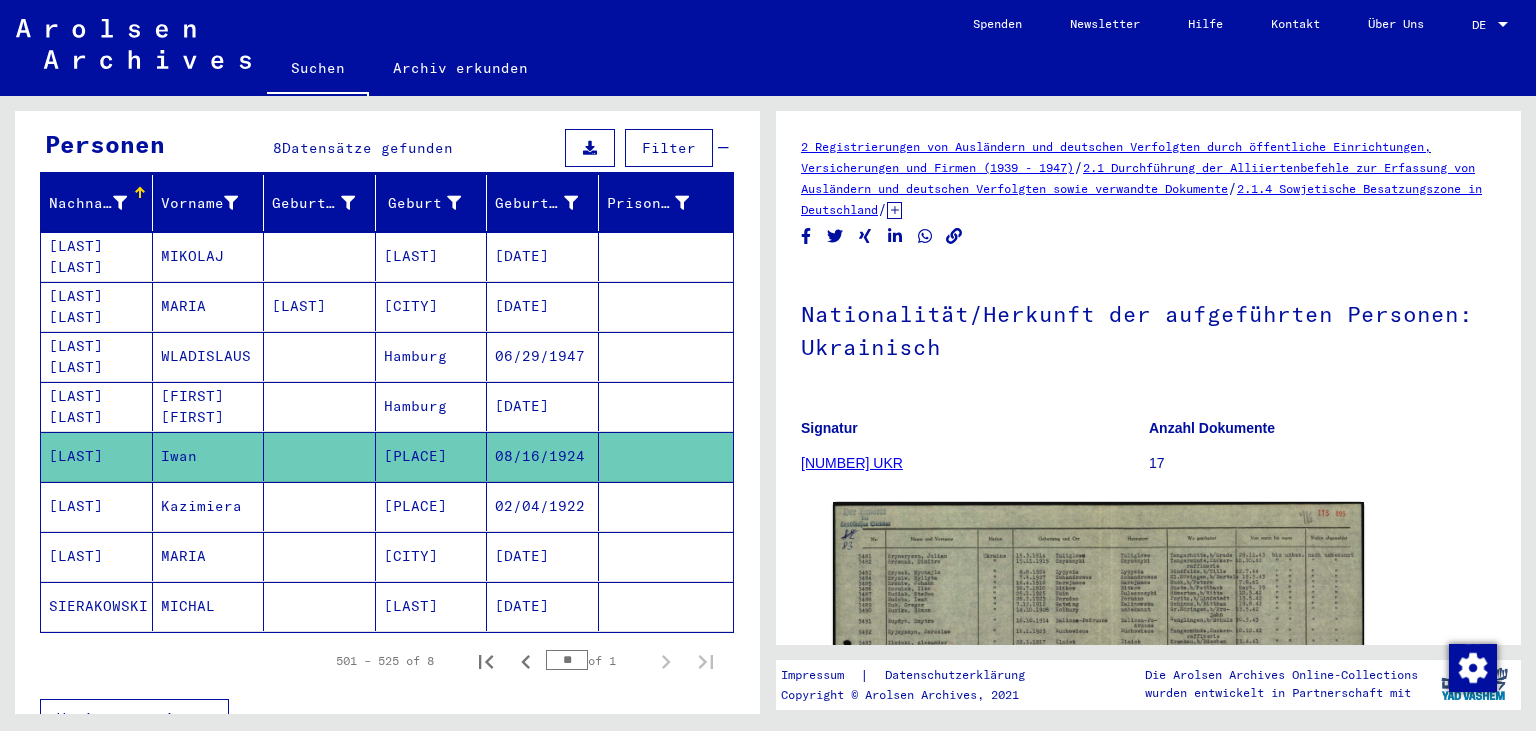 scroll, scrollTop: 331, scrollLeft: 0, axis: vertical 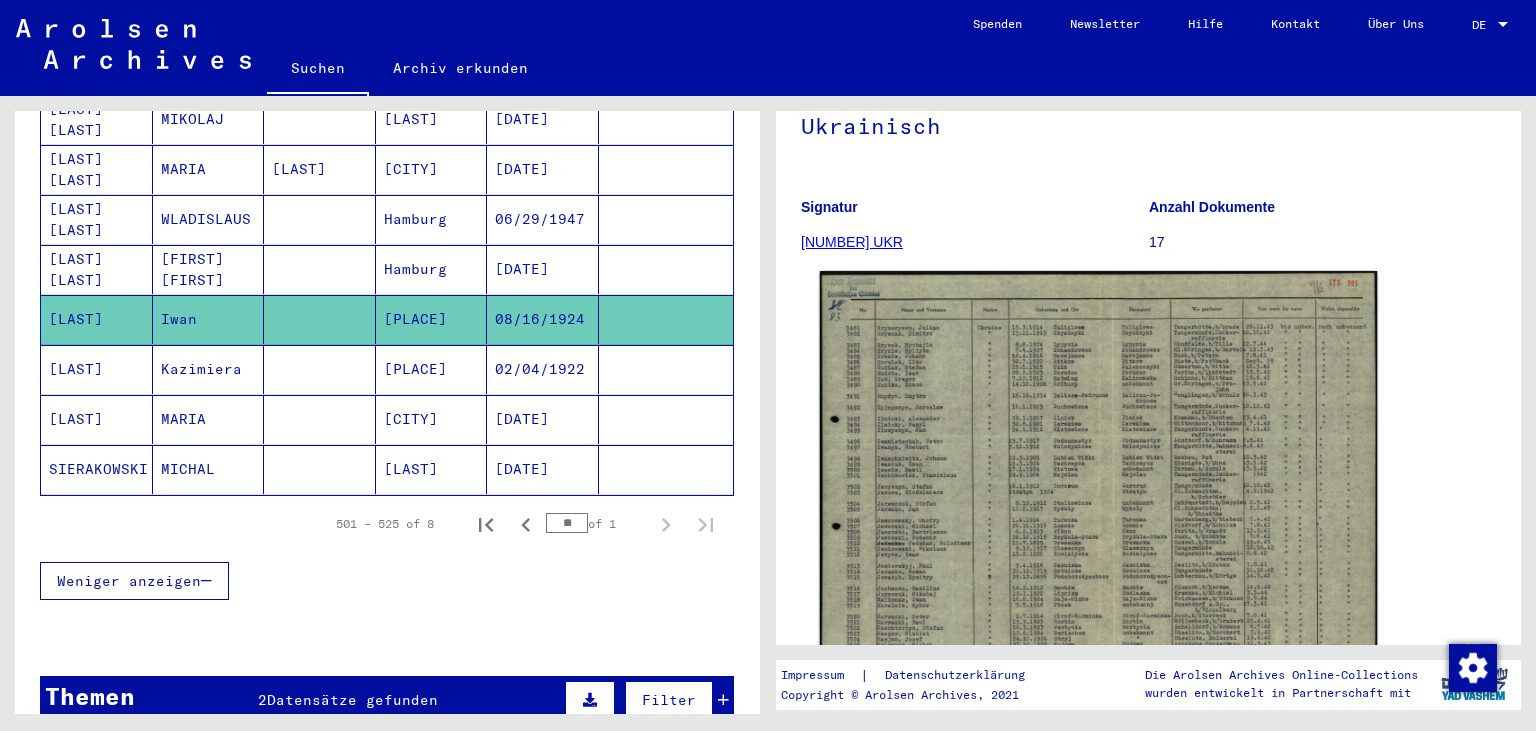 click 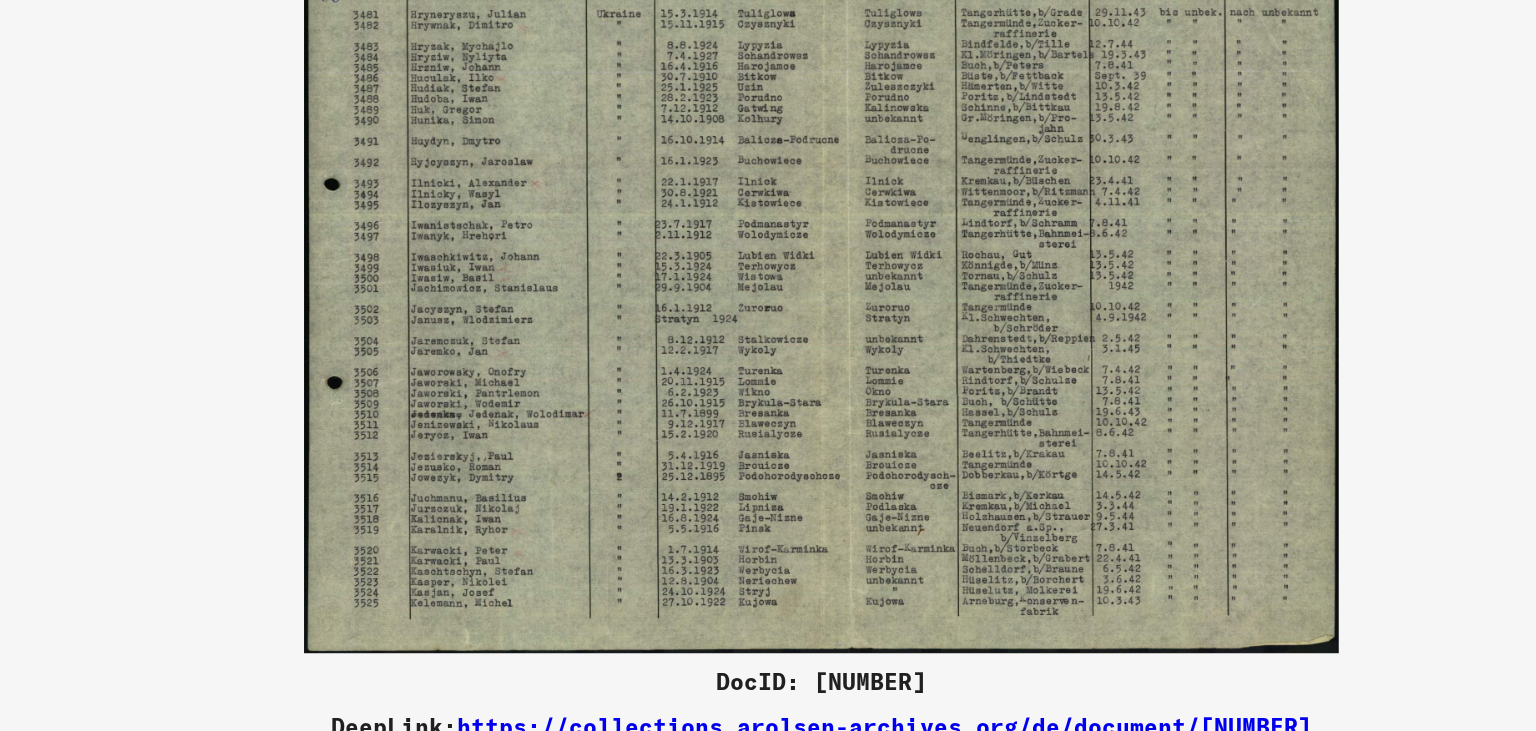 drag, startPoint x: 703, startPoint y: 372, endPoint x: 696, endPoint y: 320, distance: 52.46904 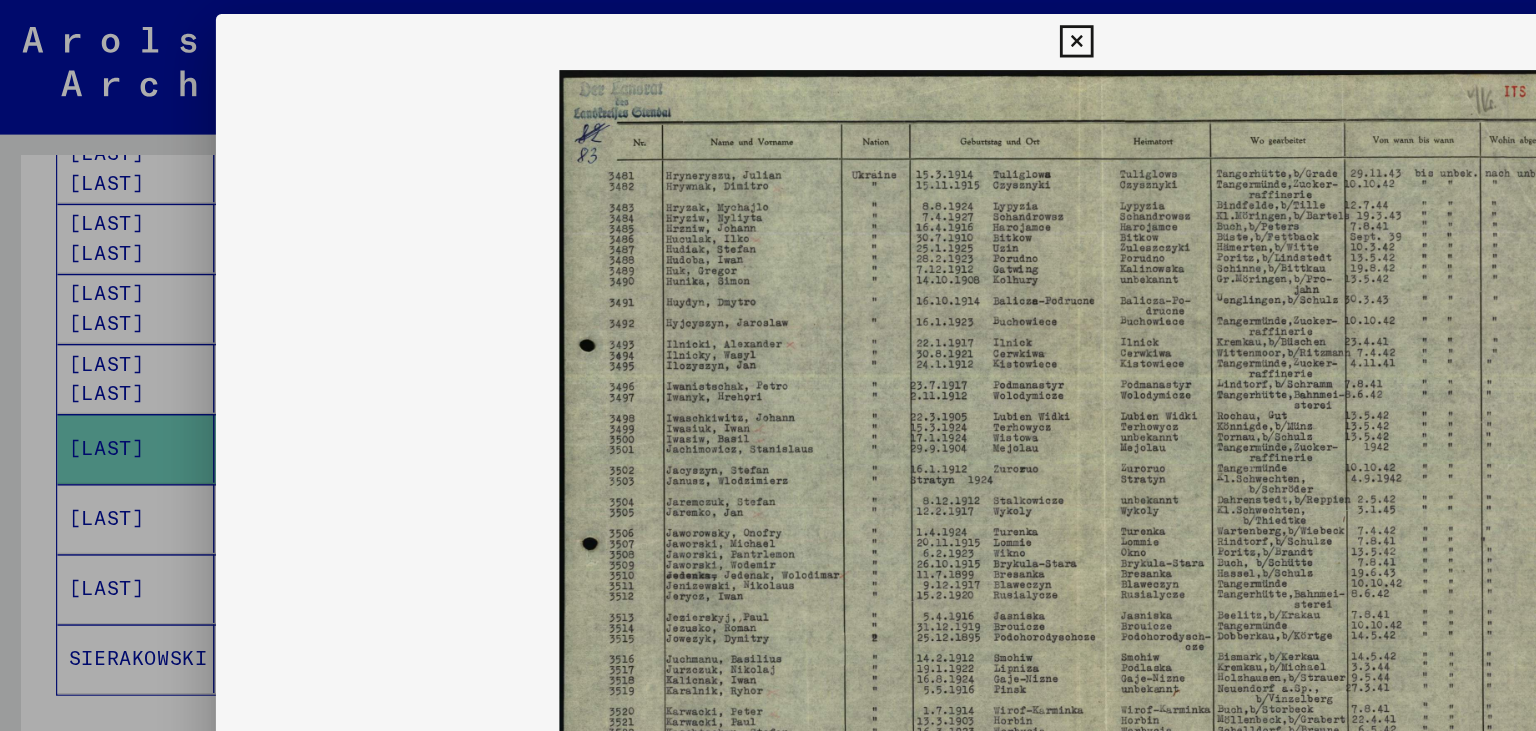 scroll, scrollTop: 331, scrollLeft: 0, axis: vertical 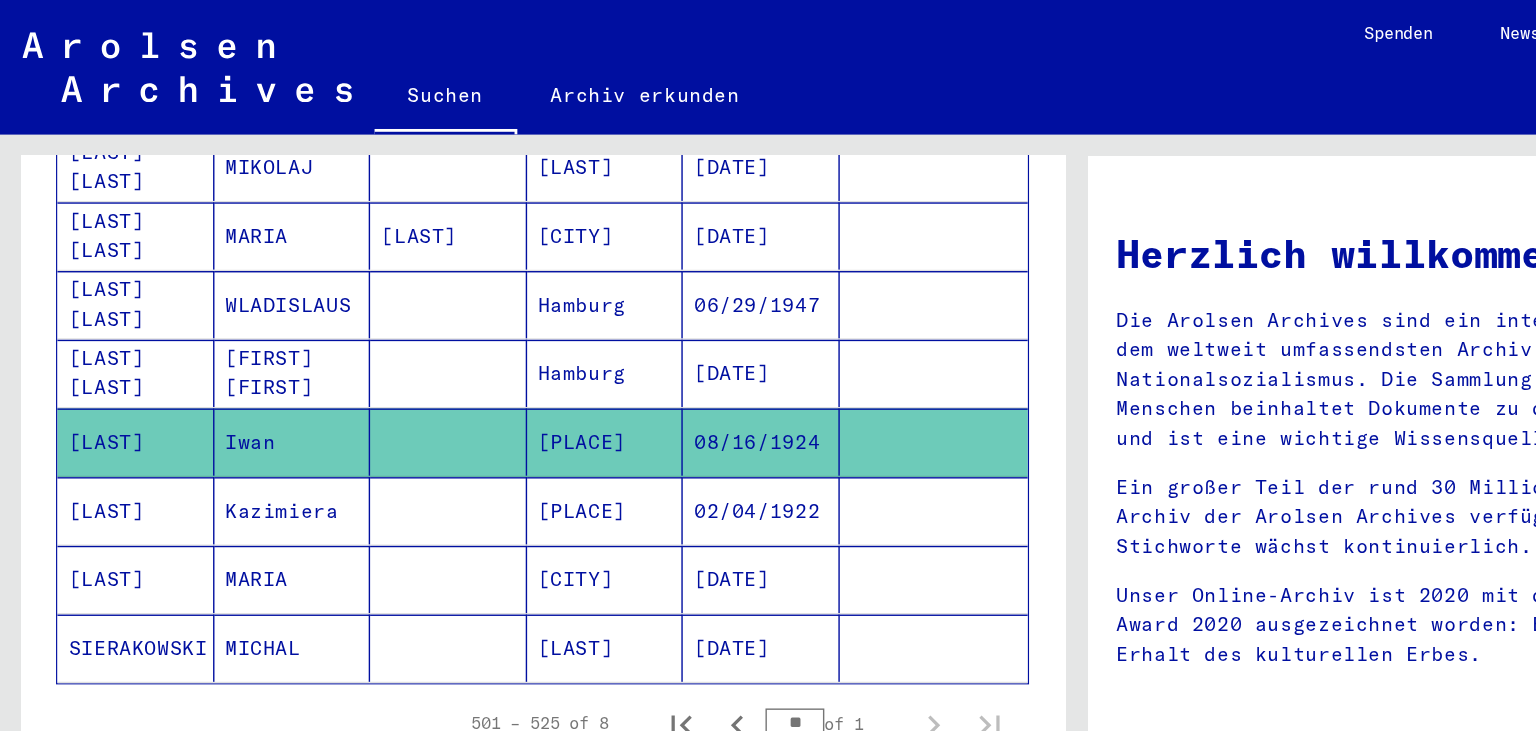 click on "[LAST]" at bounding box center [97, 413] 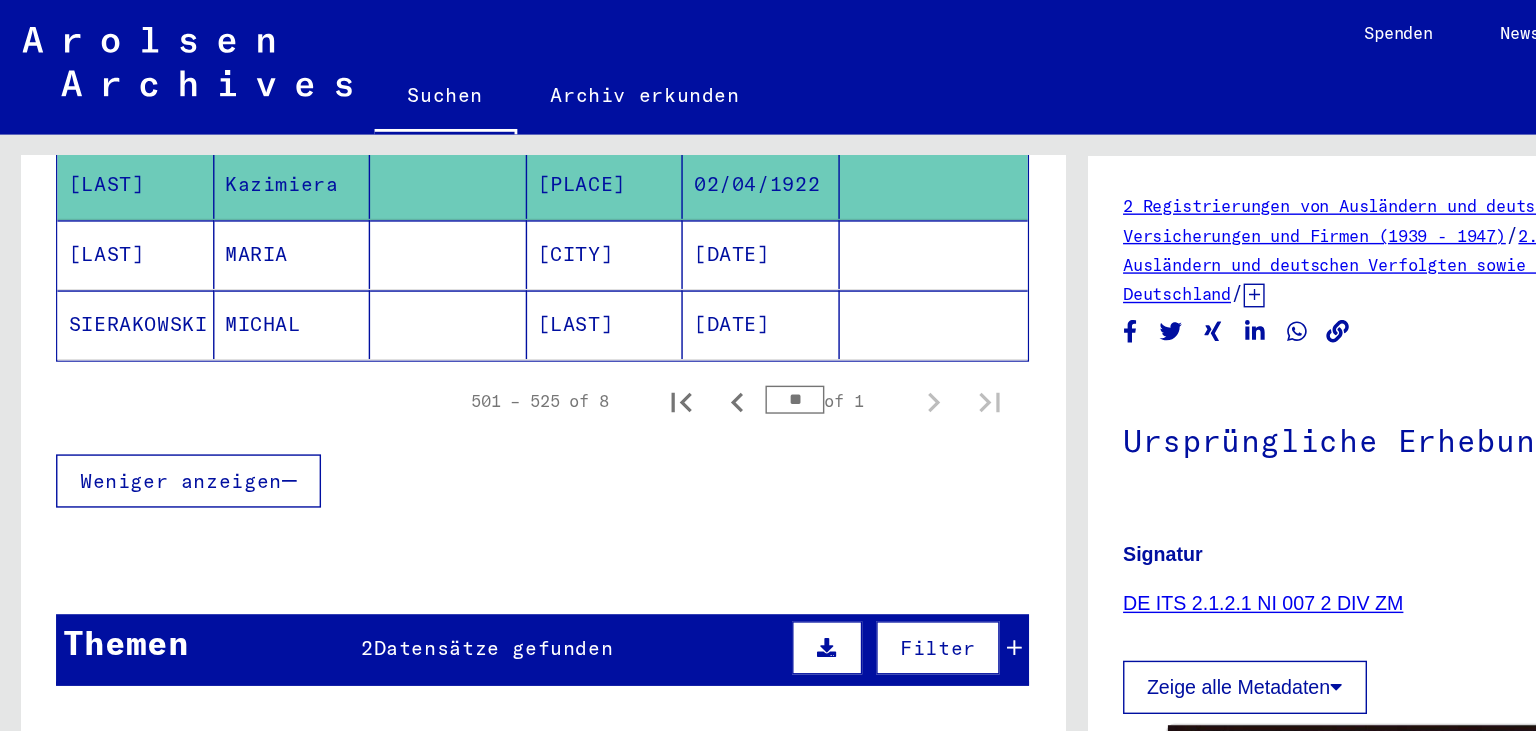 scroll, scrollTop: 579, scrollLeft: 0, axis: vertical 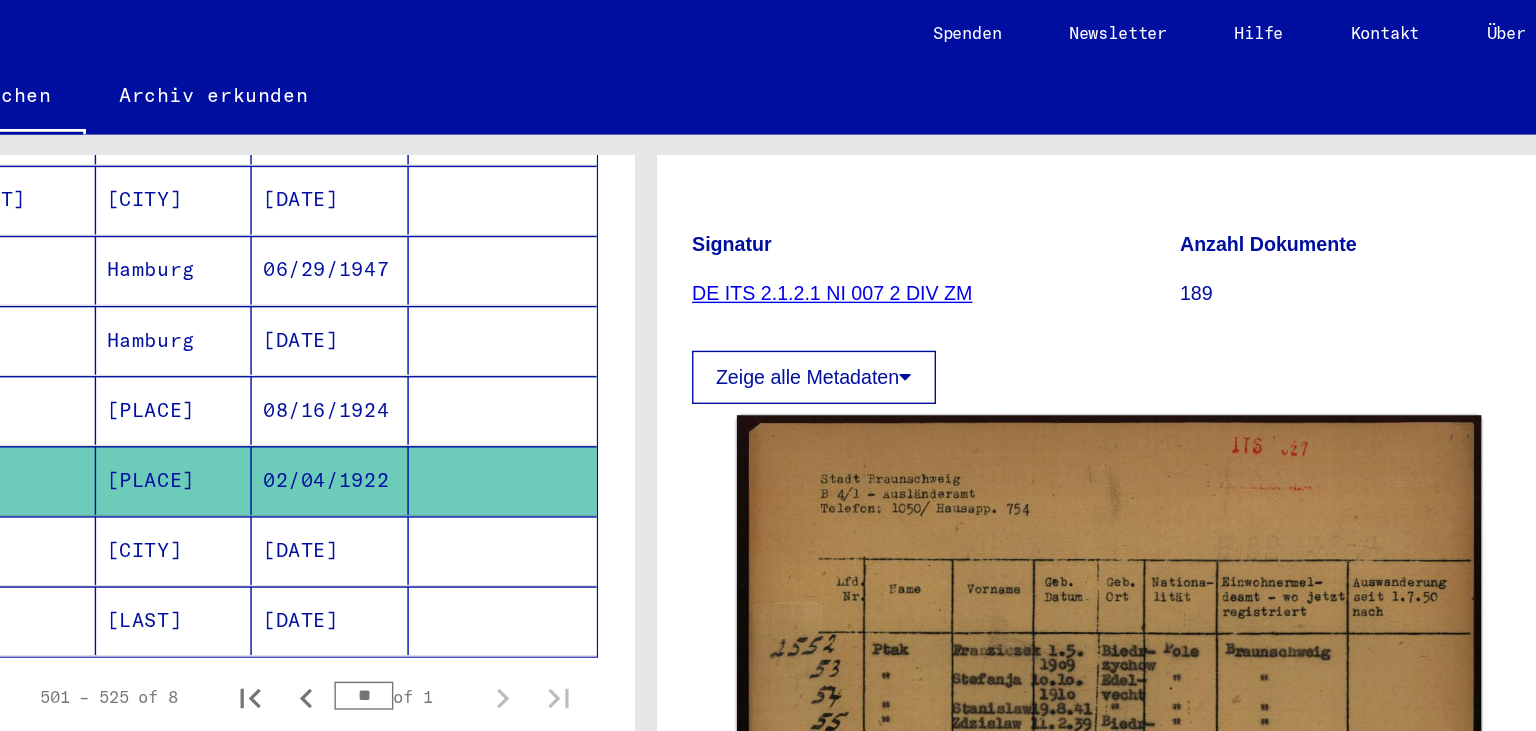 click on "[PLACE]" at bounding box center [432, 342] 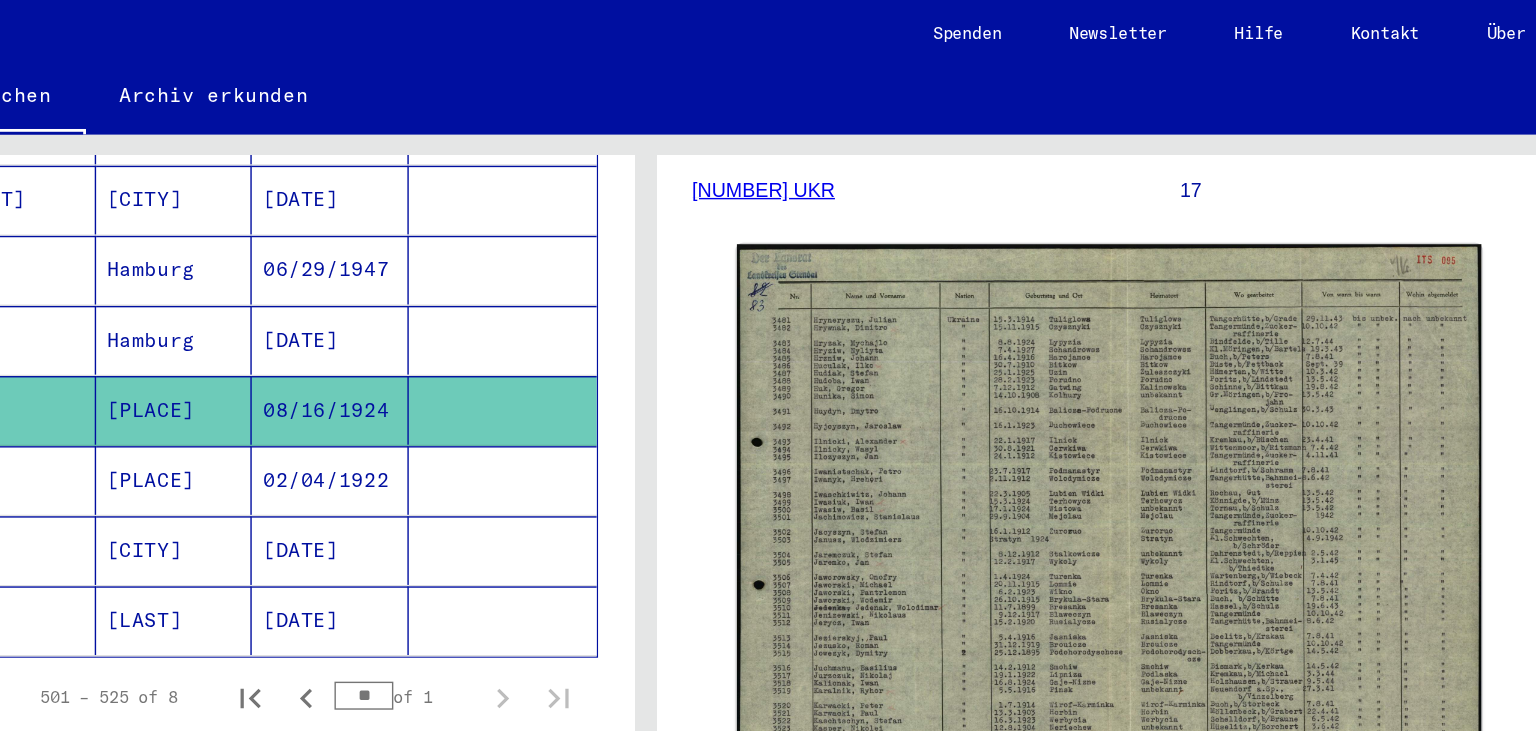 scroll, scrollTop: 331, scrollLeft: 0, axis: vertical 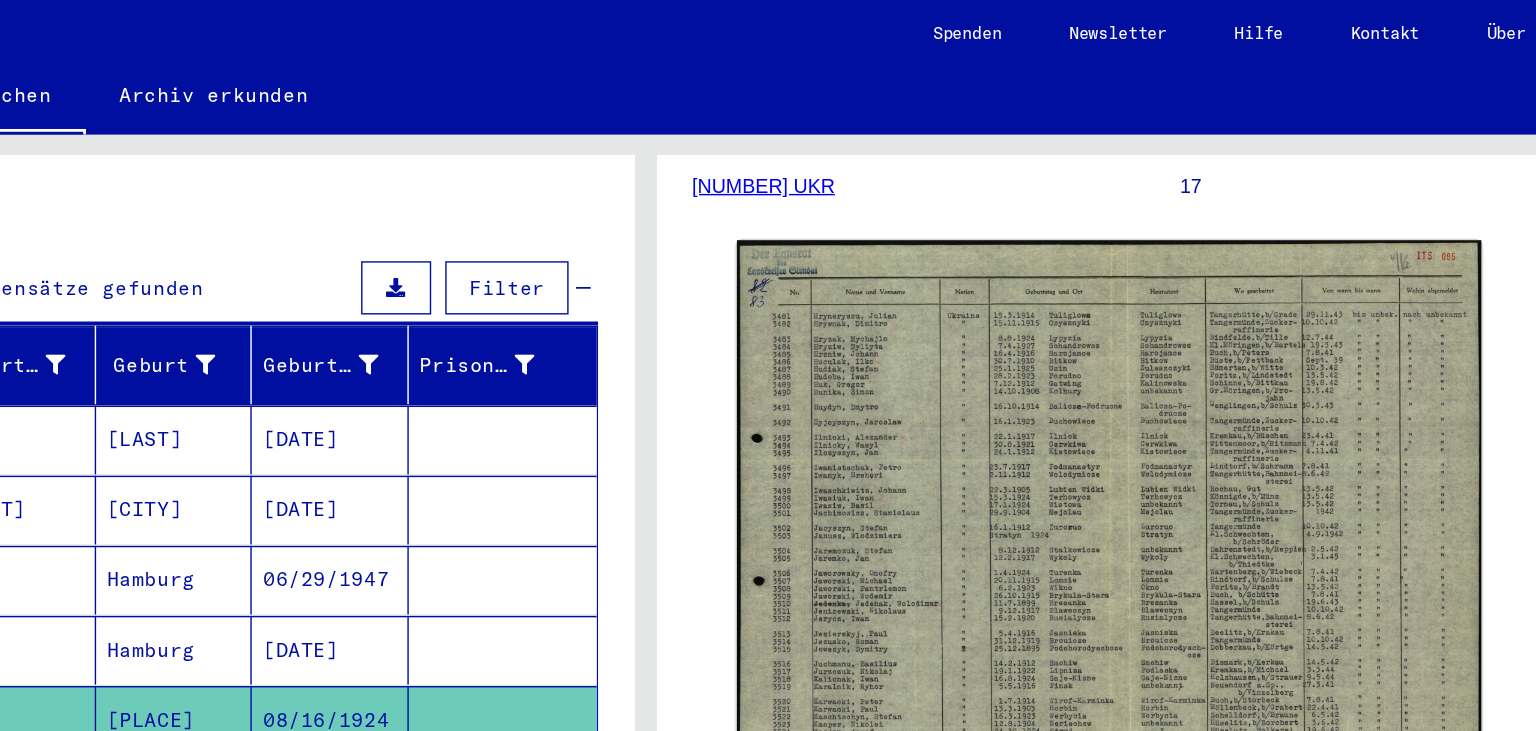 click on "[LAST]" at bounding box center [432, 363] 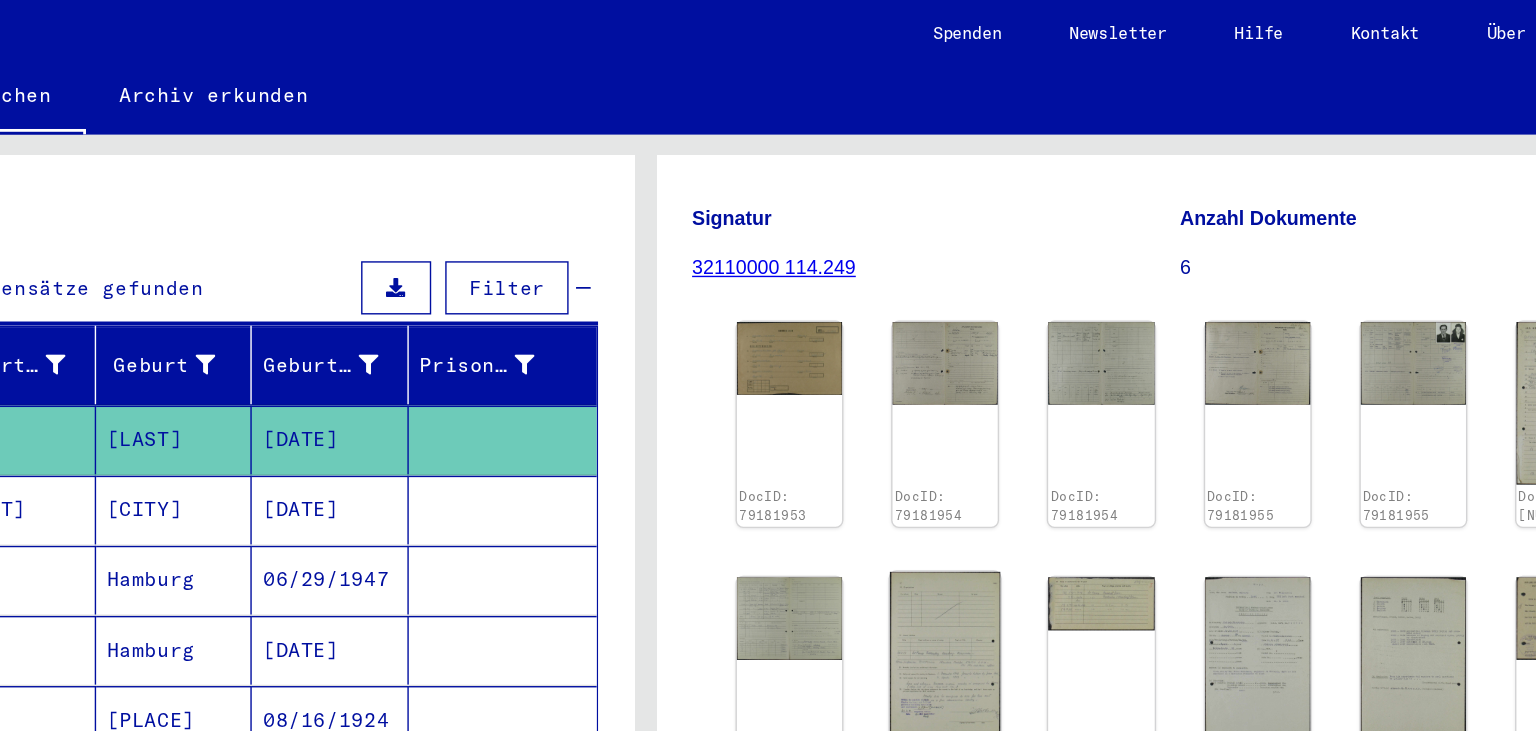 scroll, scrollTop: 331, scrollLeft: 0, axis: vertical 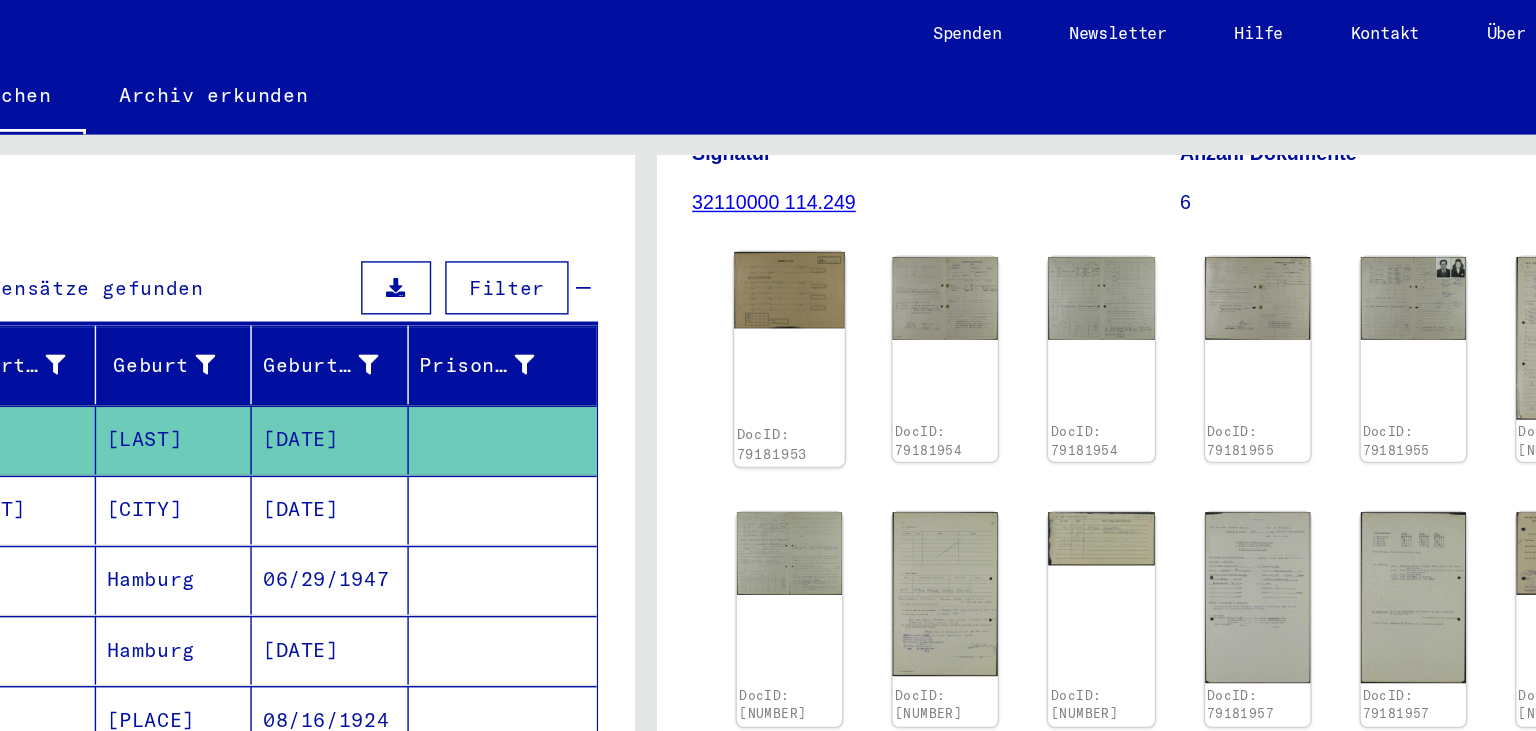 click 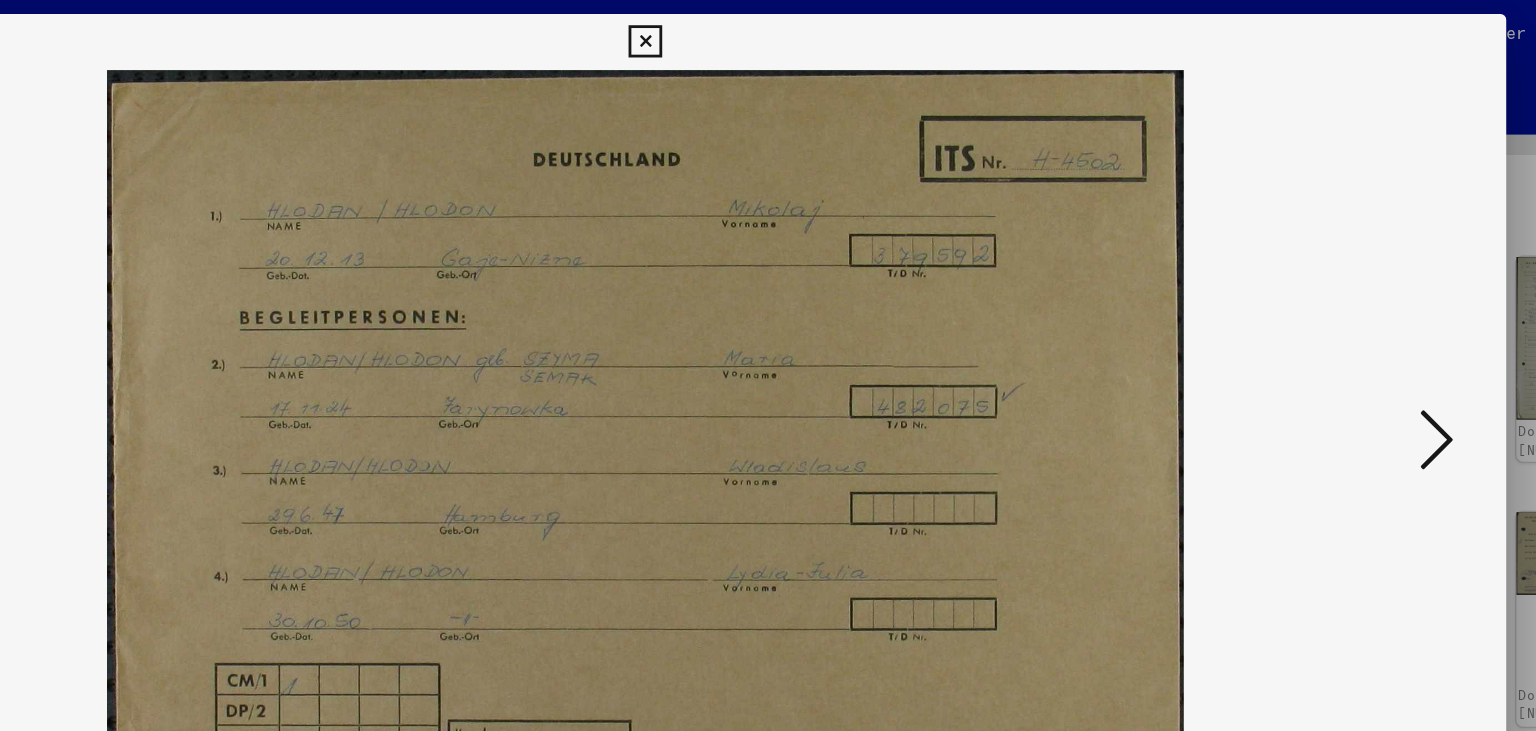 click at bounding box center [1332, 315] 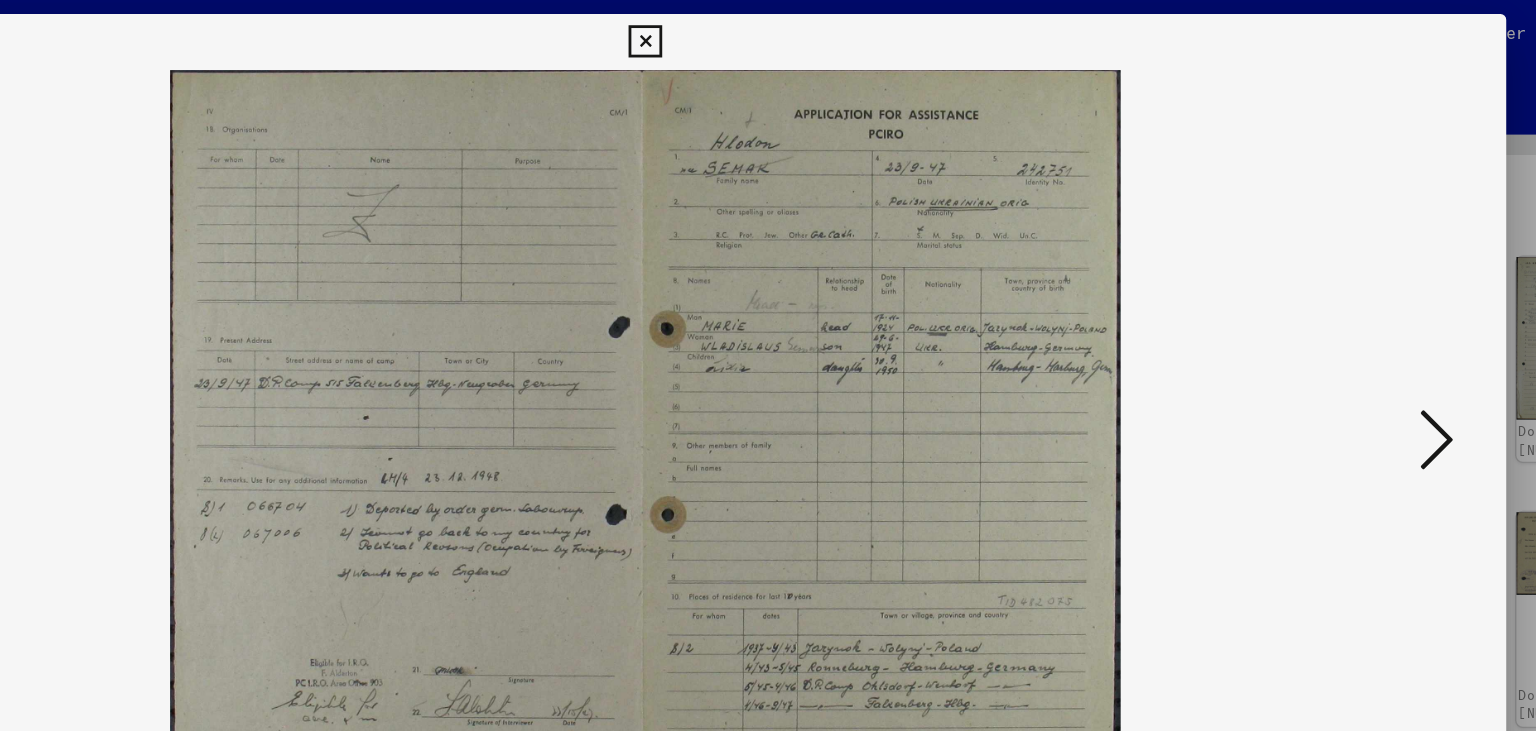 click at bounding box center (1332, 315) 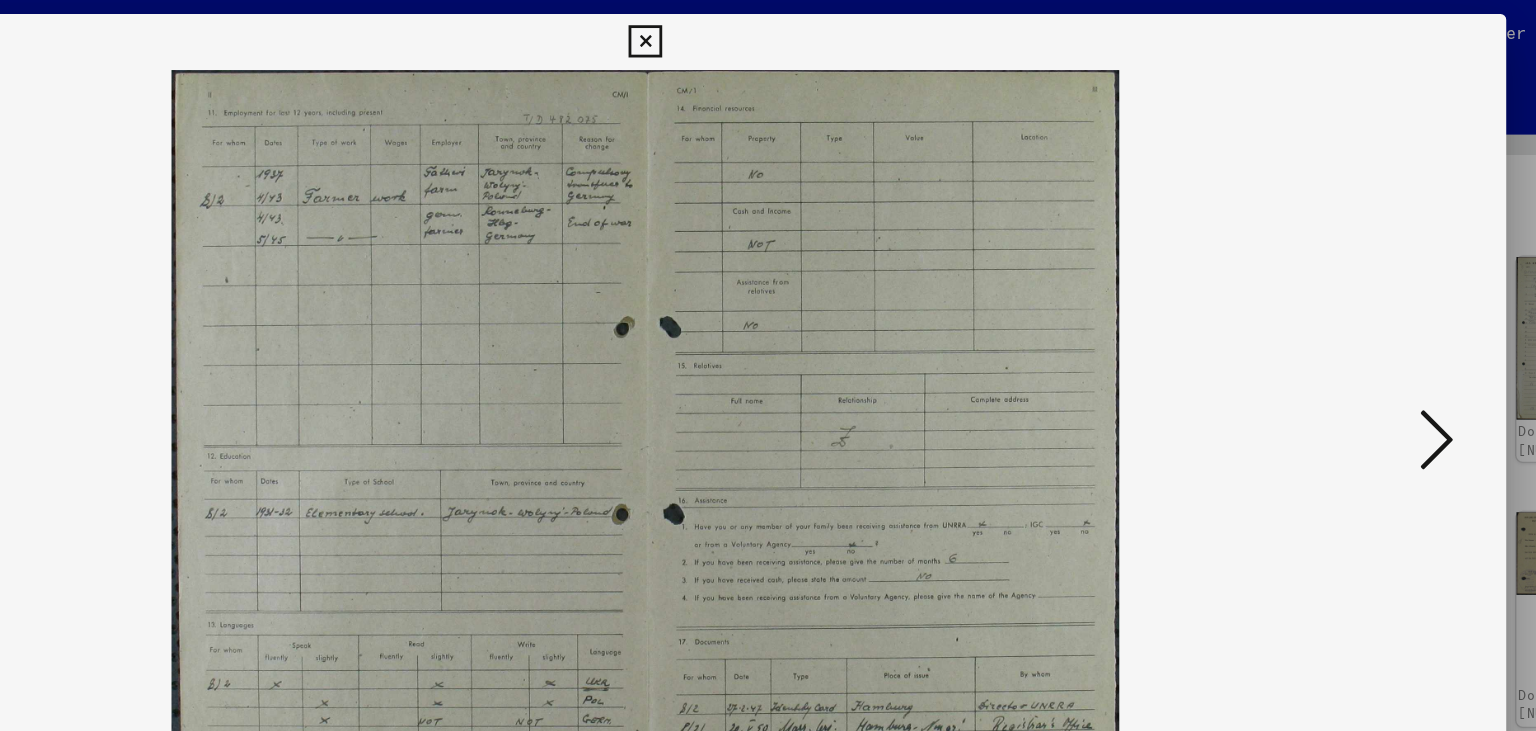 click at bounding box center [1332, 315] 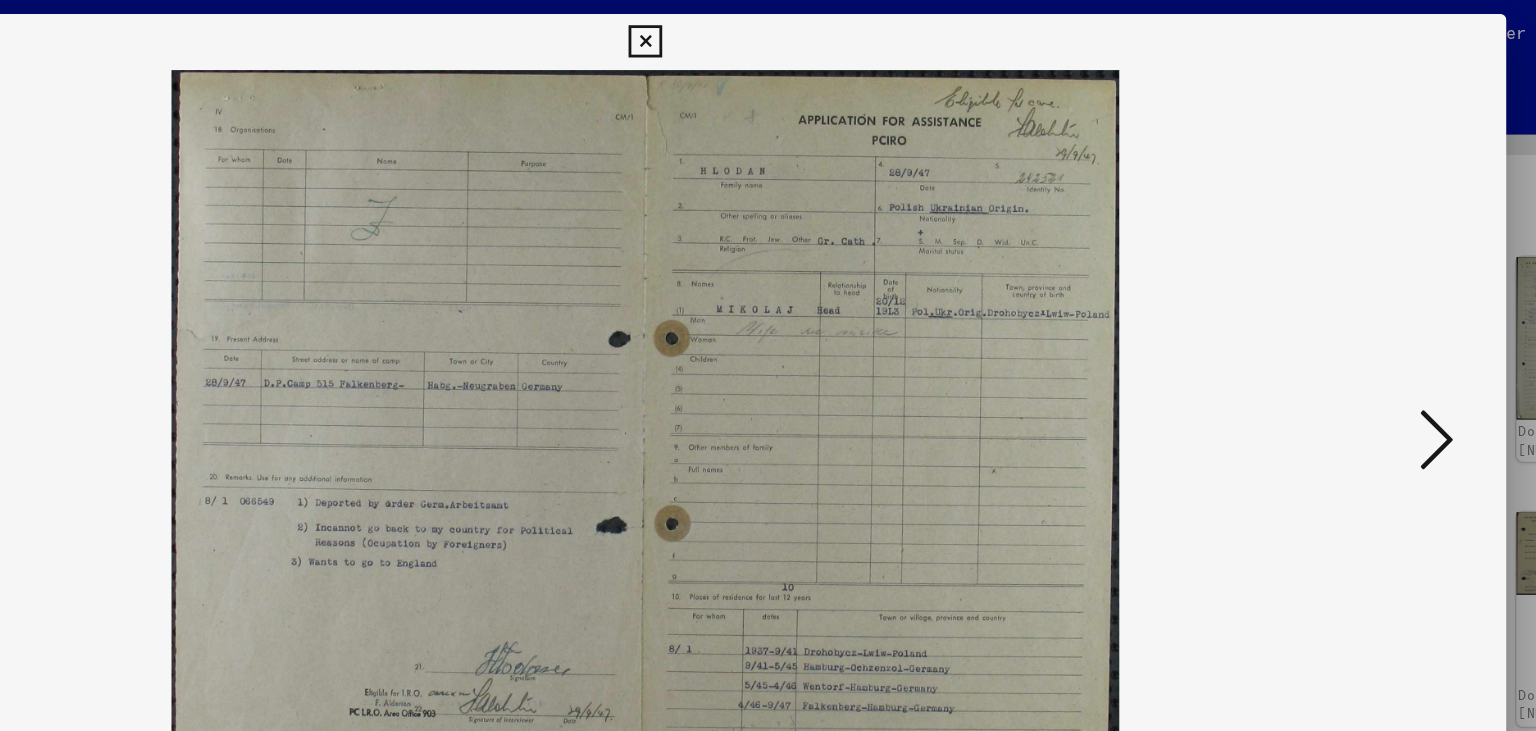 click at bounding box center (1332, 315) 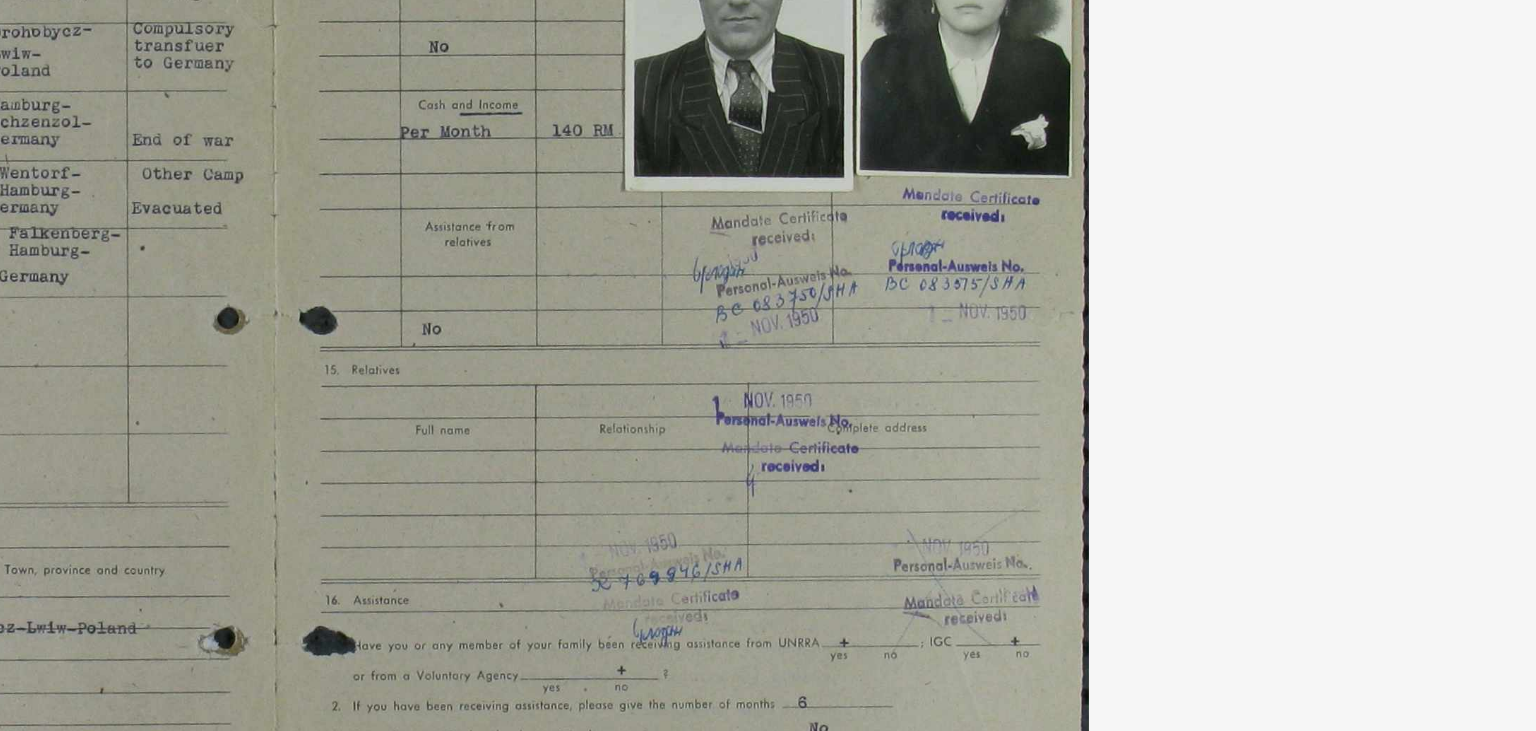 scroll, scrollTop: 331, scrollLeft: 0, axis: vertical 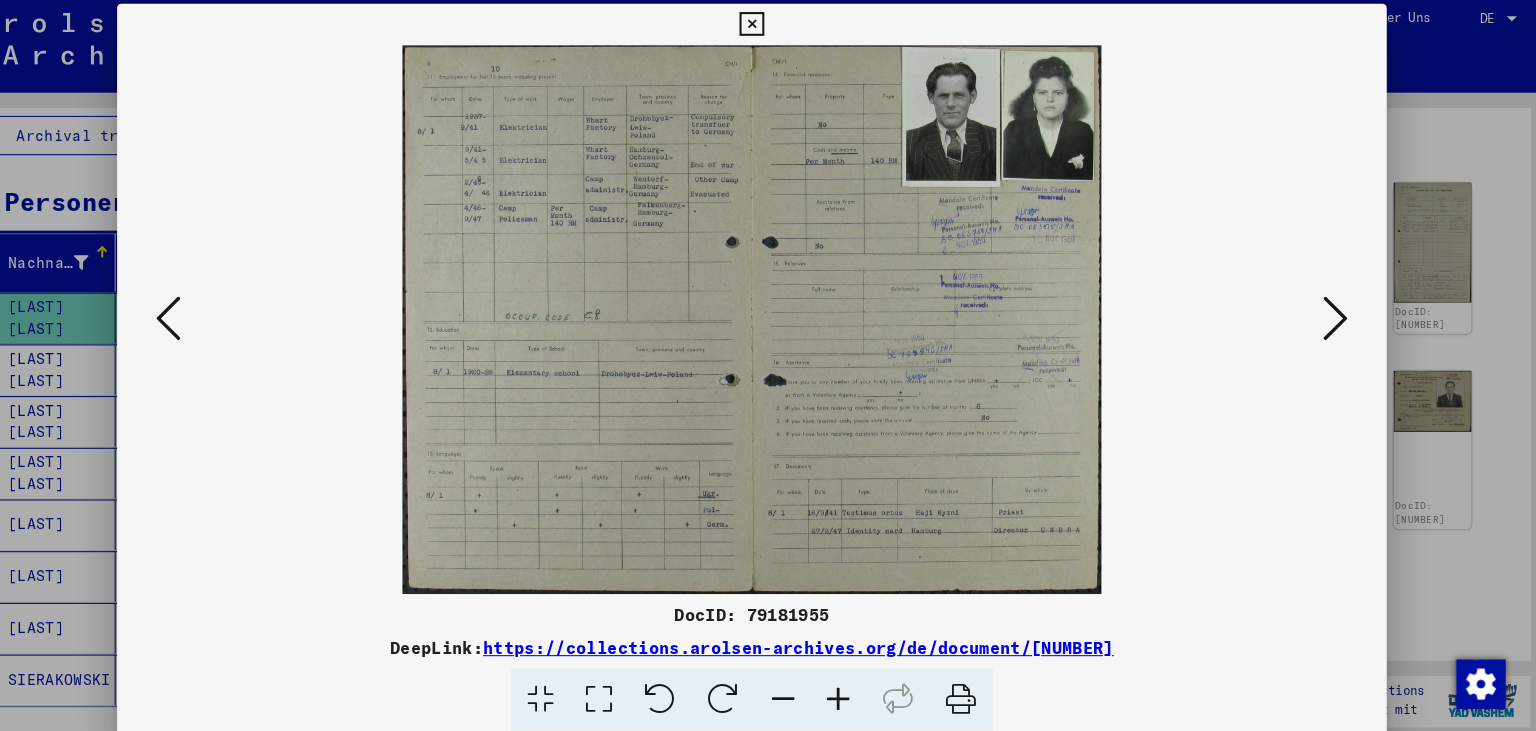 click at bounding box center [204, 315] 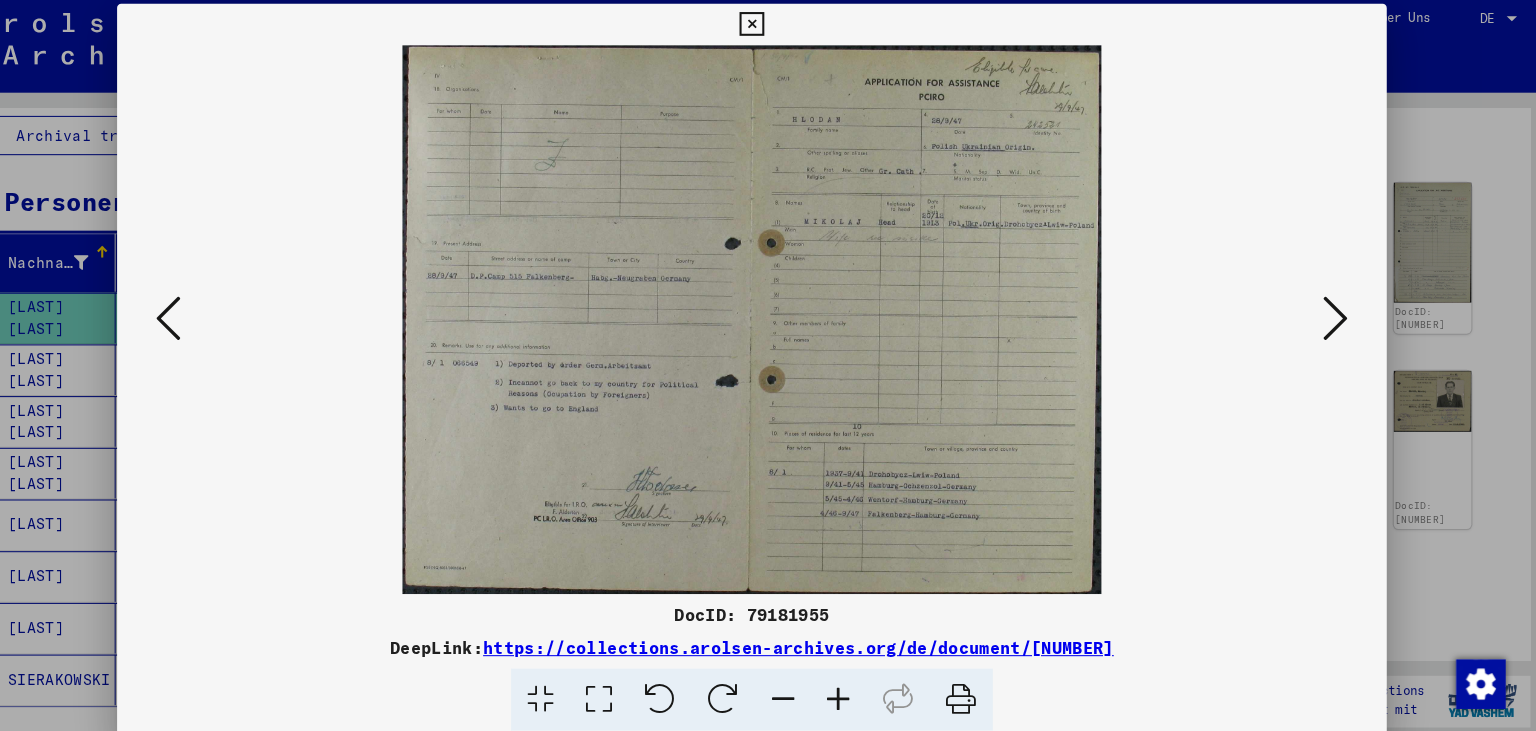 click at bounding box center (768, 315) 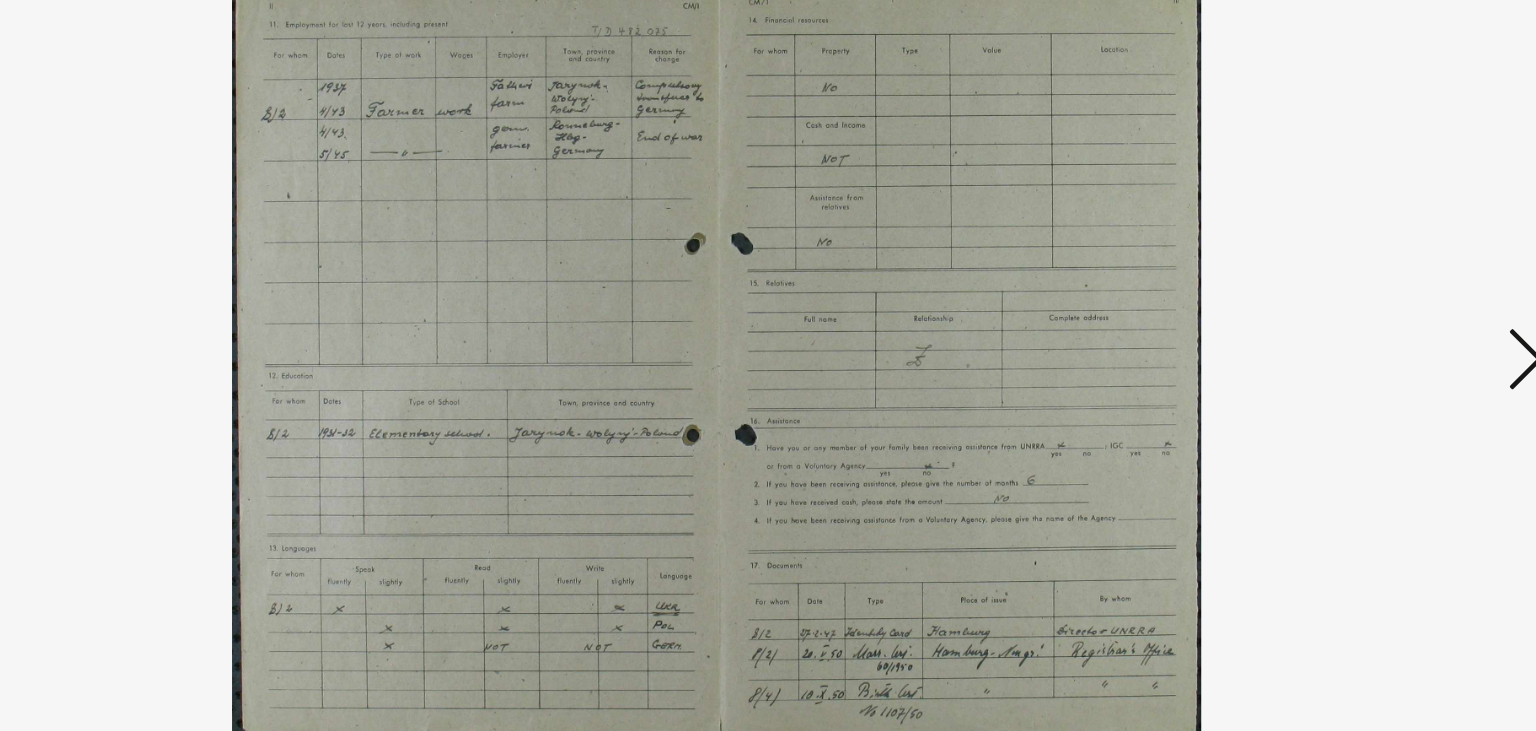 click at bounding box center [768, 315] 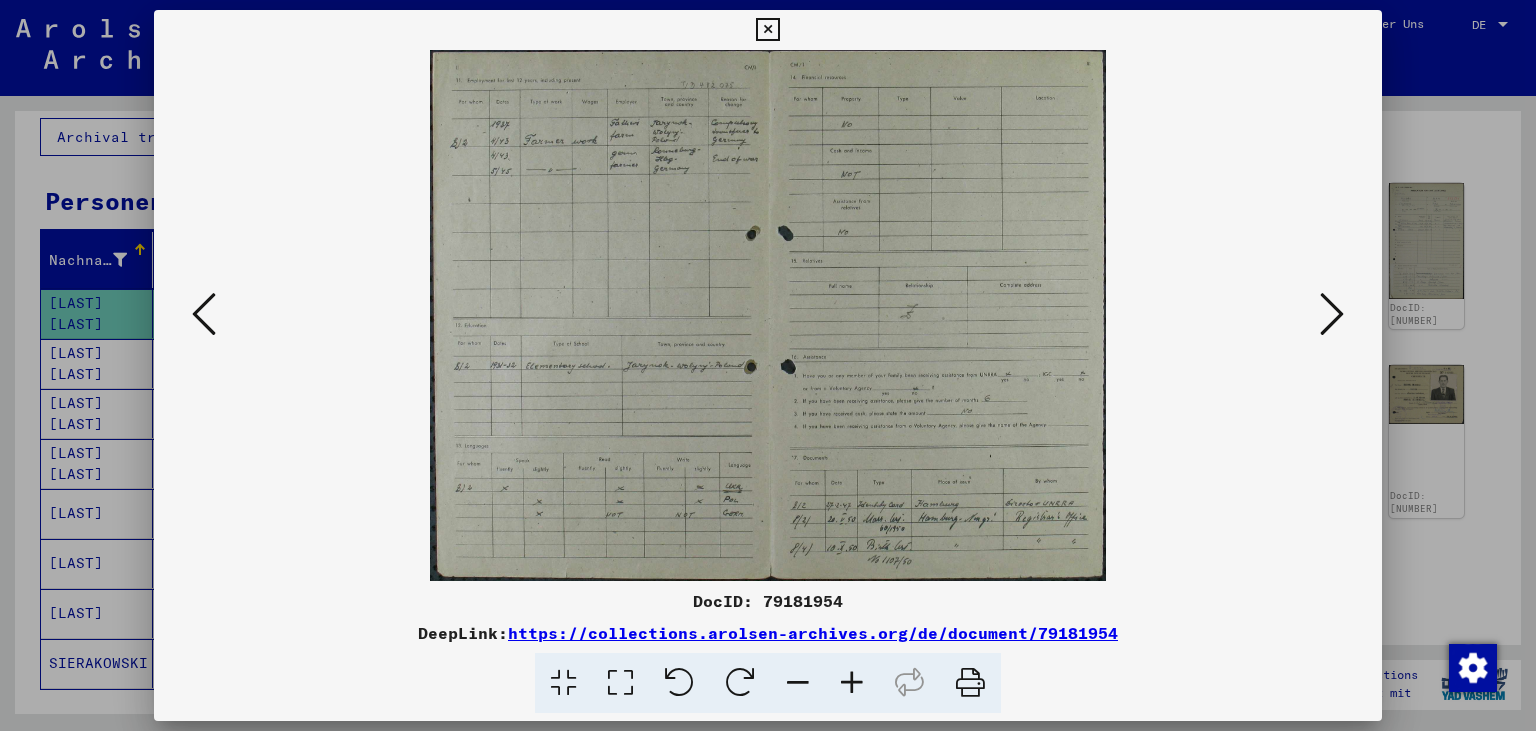 click at bounding box center (204, 314) 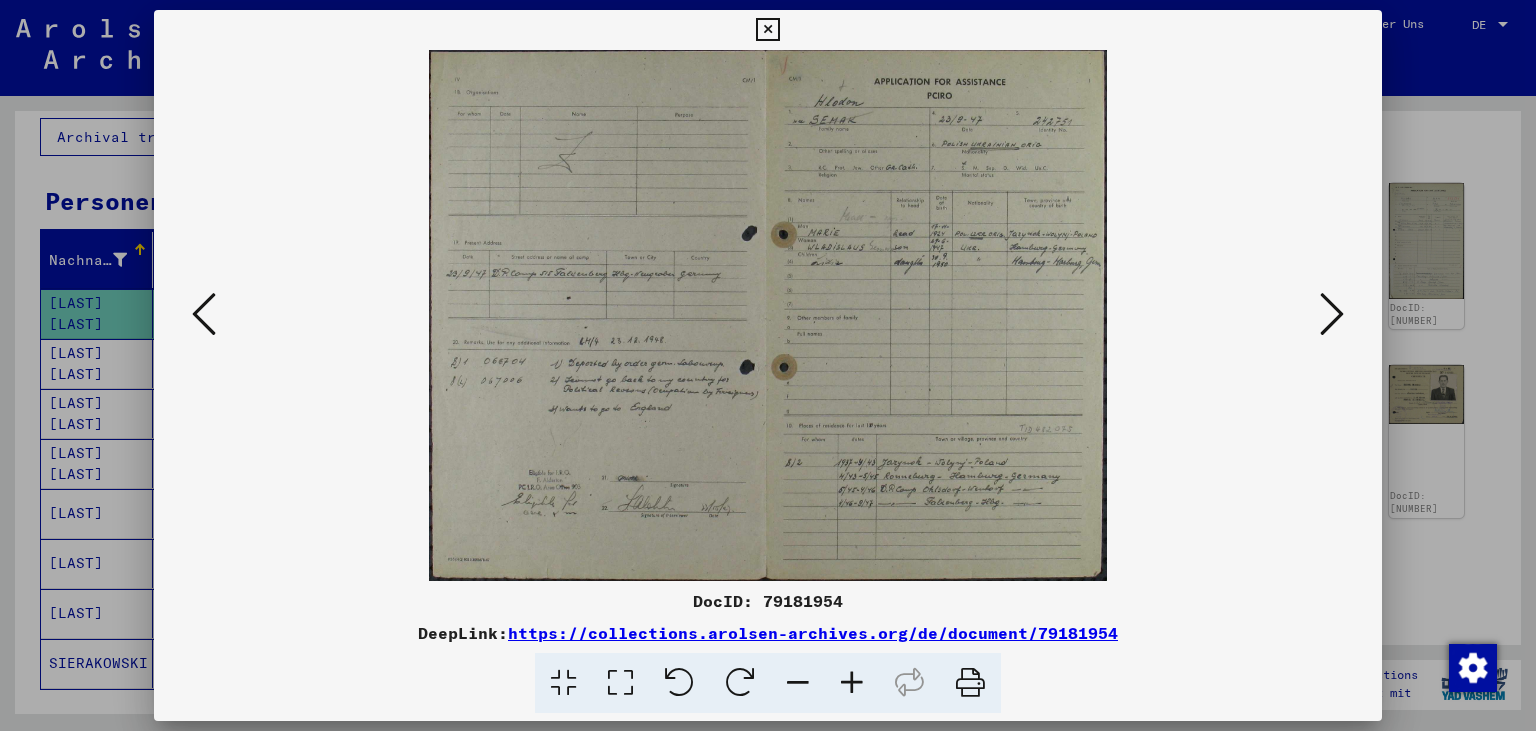 click at bounding box center [204, 314] 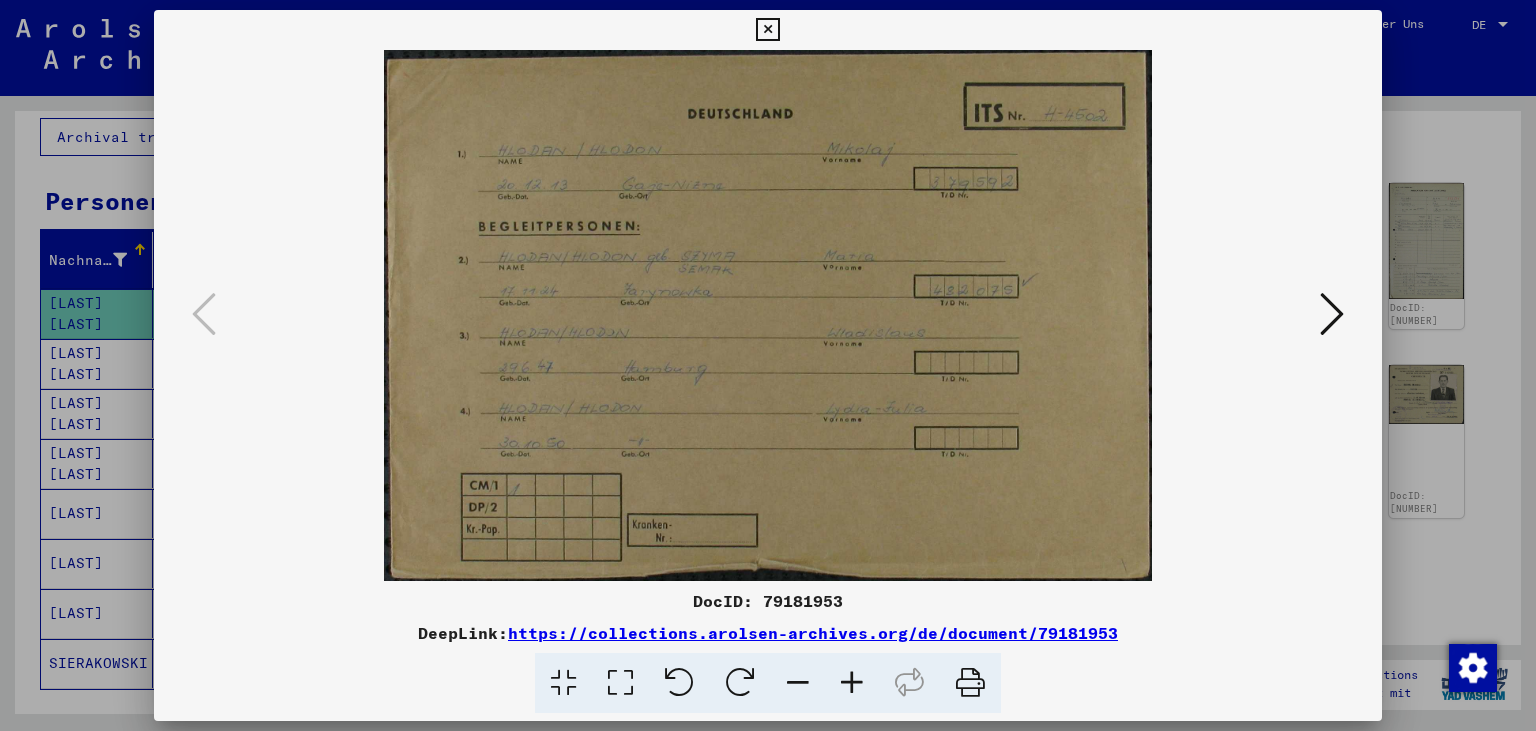 click at bounding box center [1332, 314] 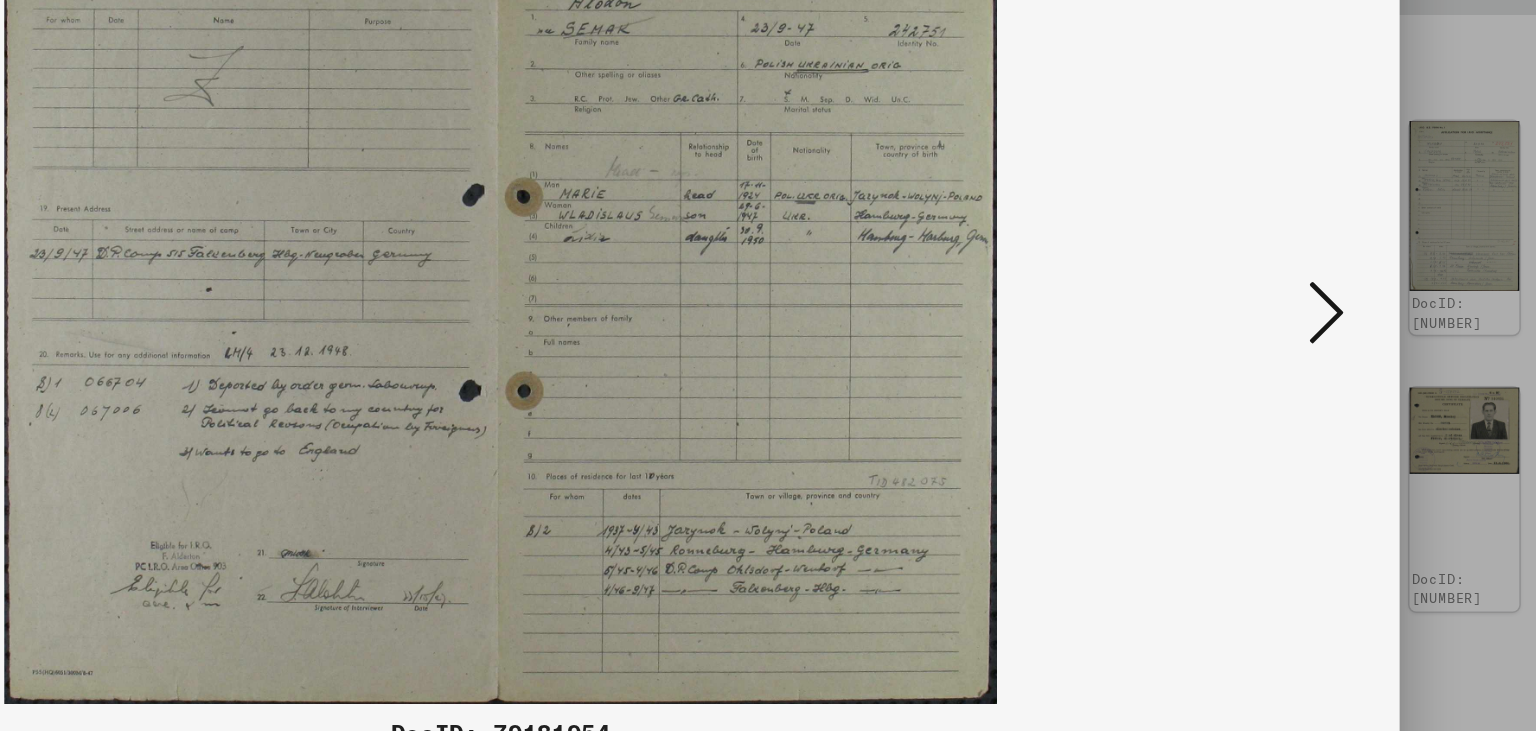 click at bounding box center [1332, 314] 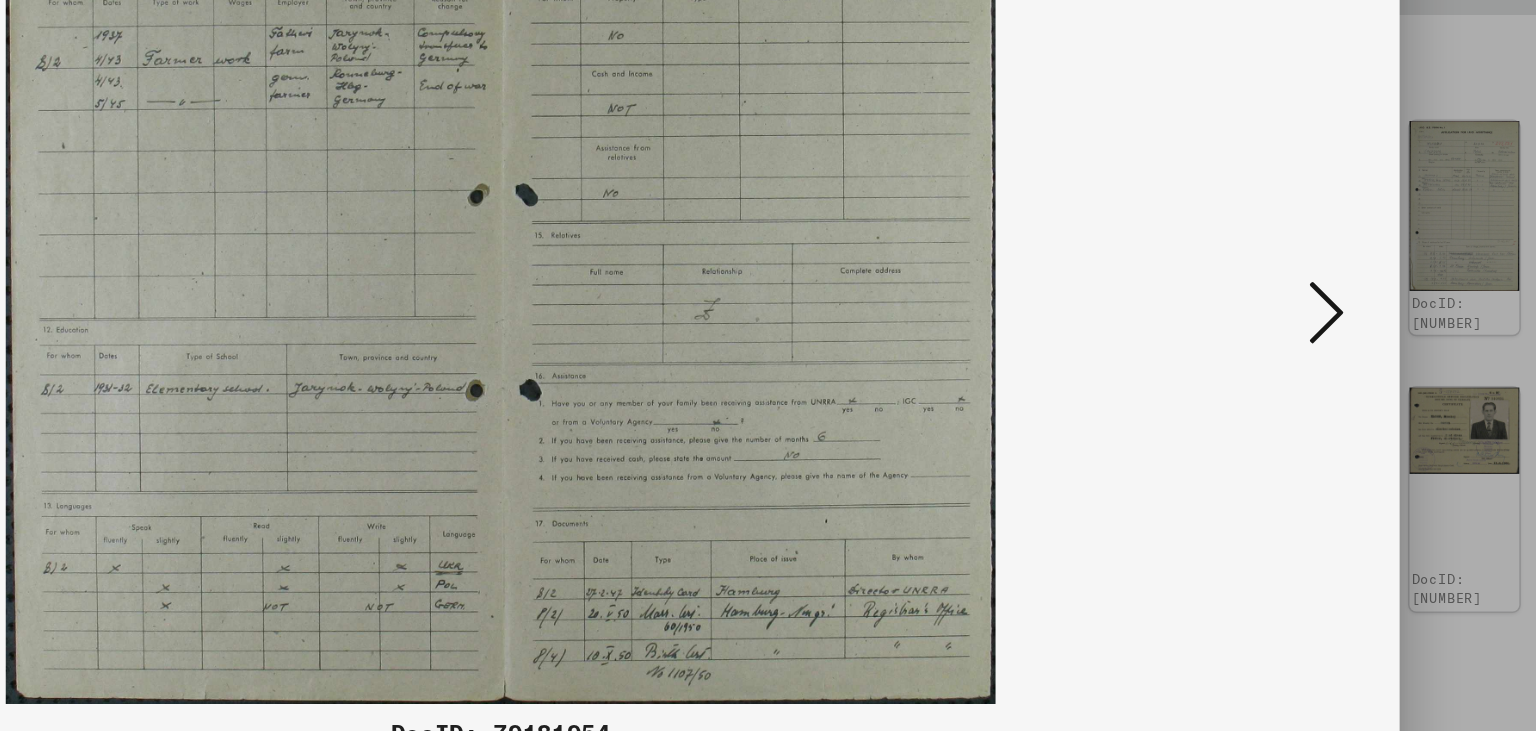 click at bounding box center [768, 365] 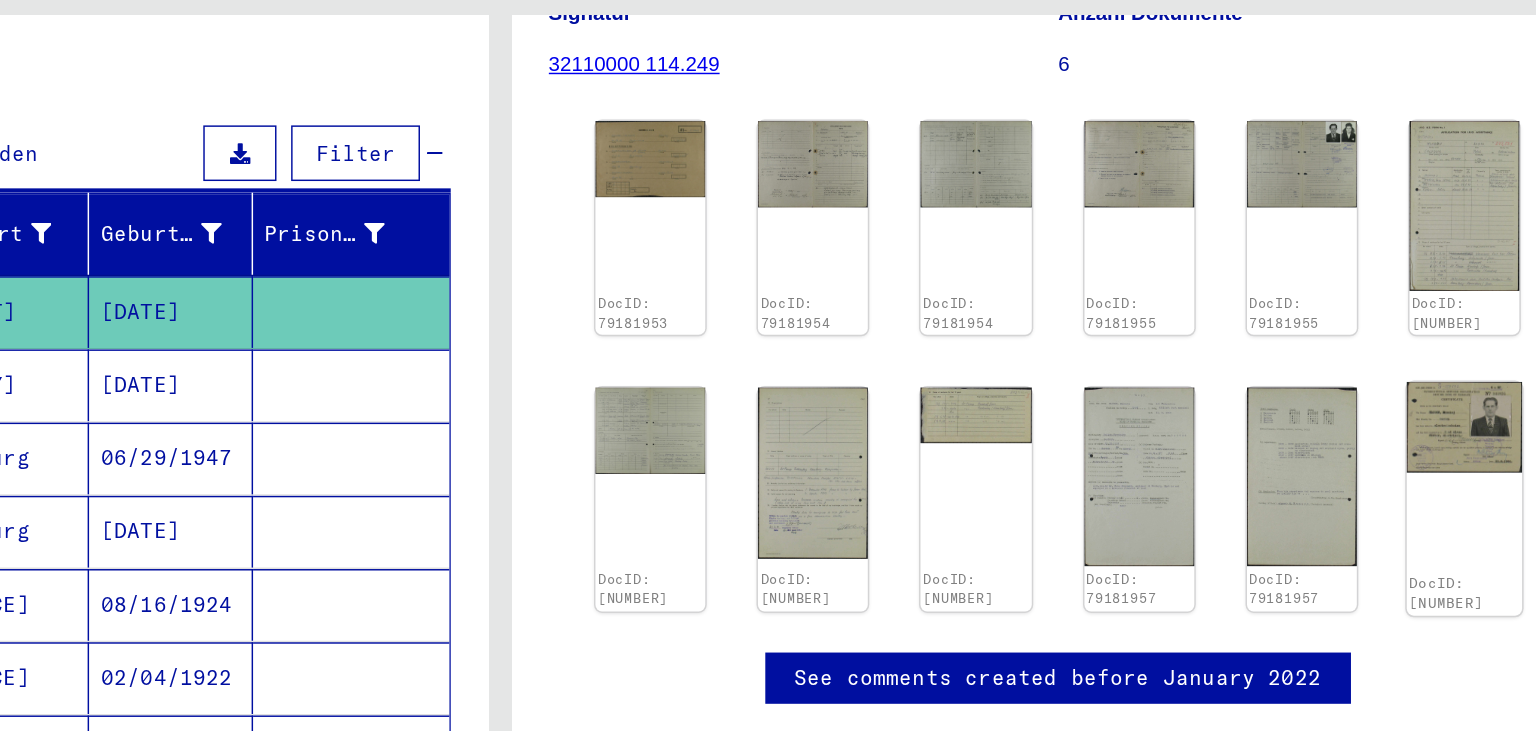 click 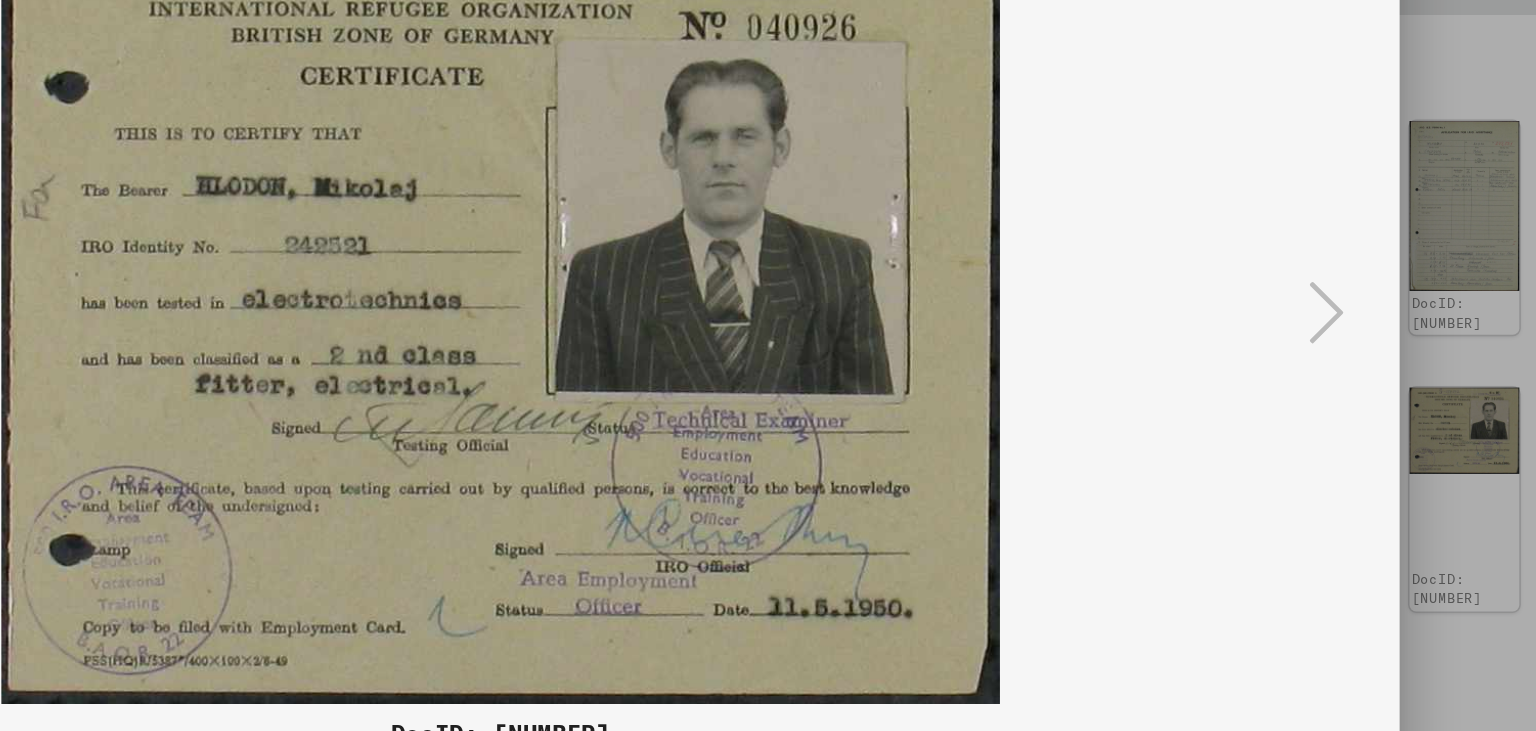 click at bounding box center [768, 365] 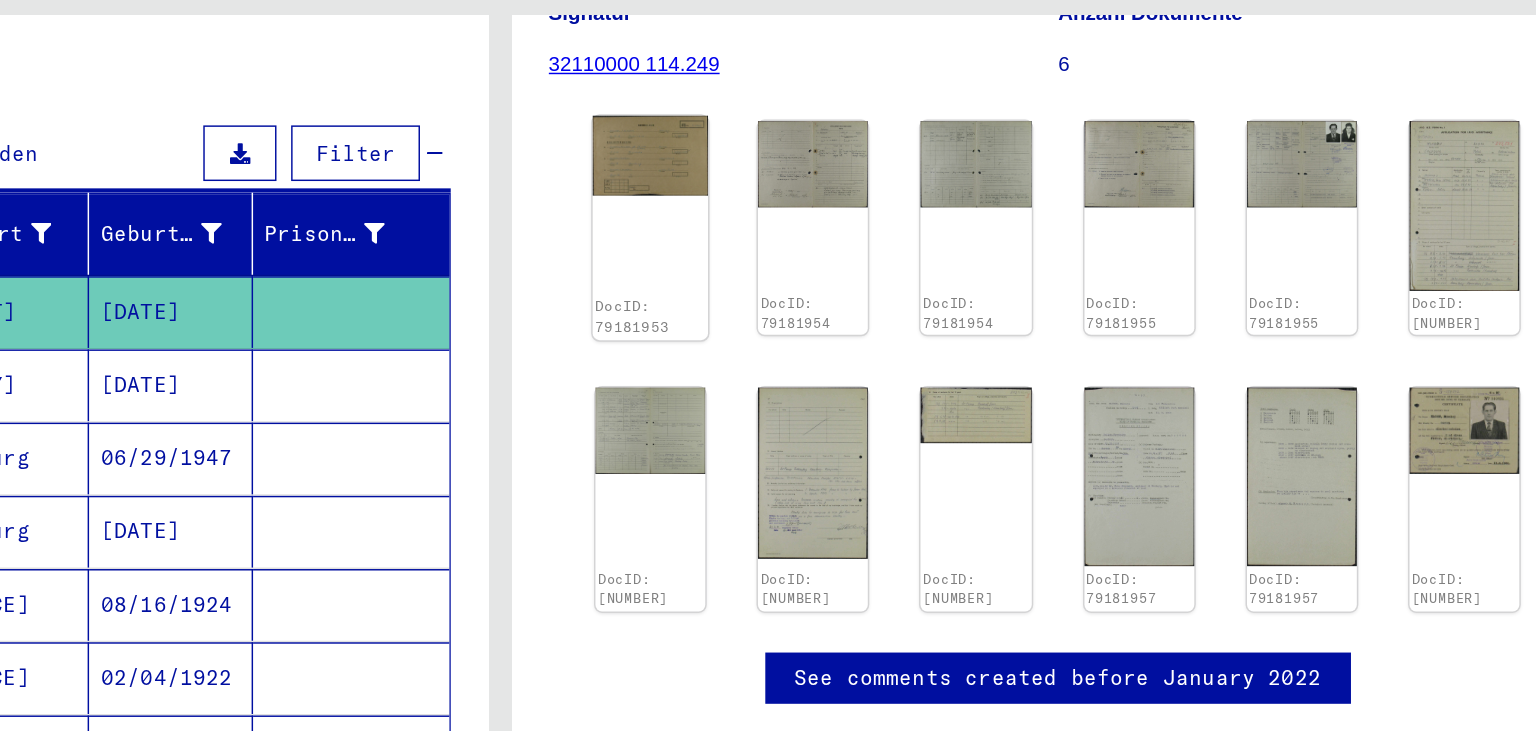 click 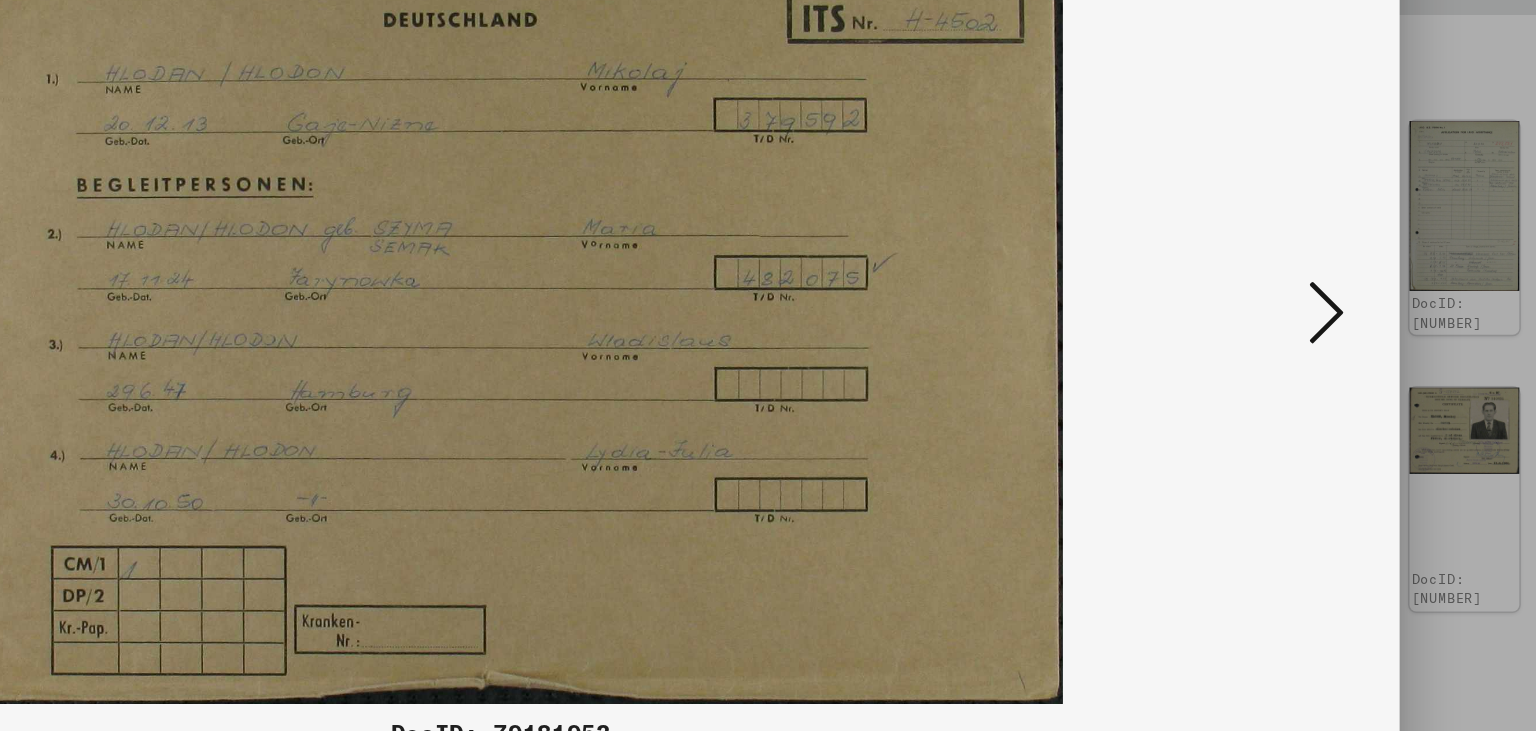 click at bounding box center (1332, 314) 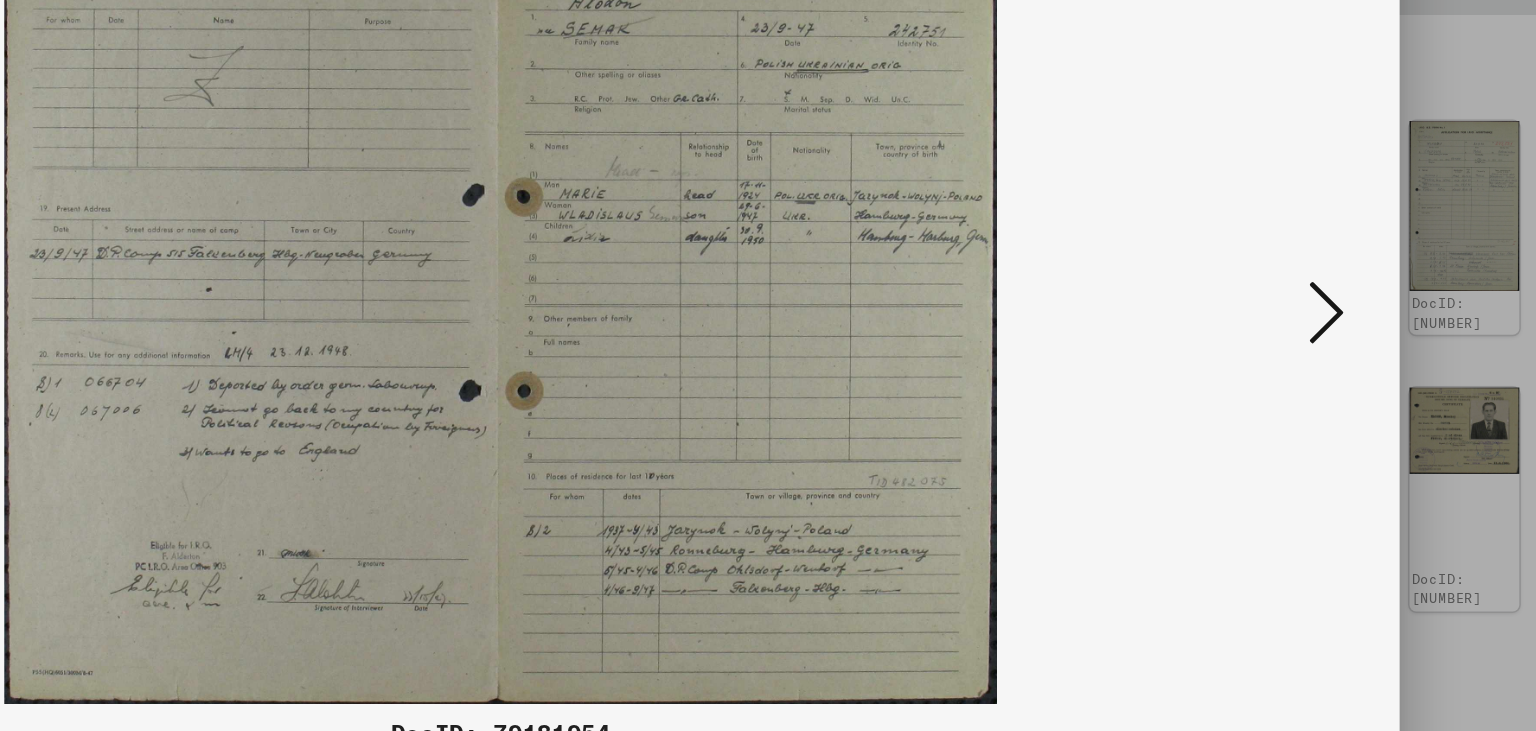 click at bounding box center (1332, 314) 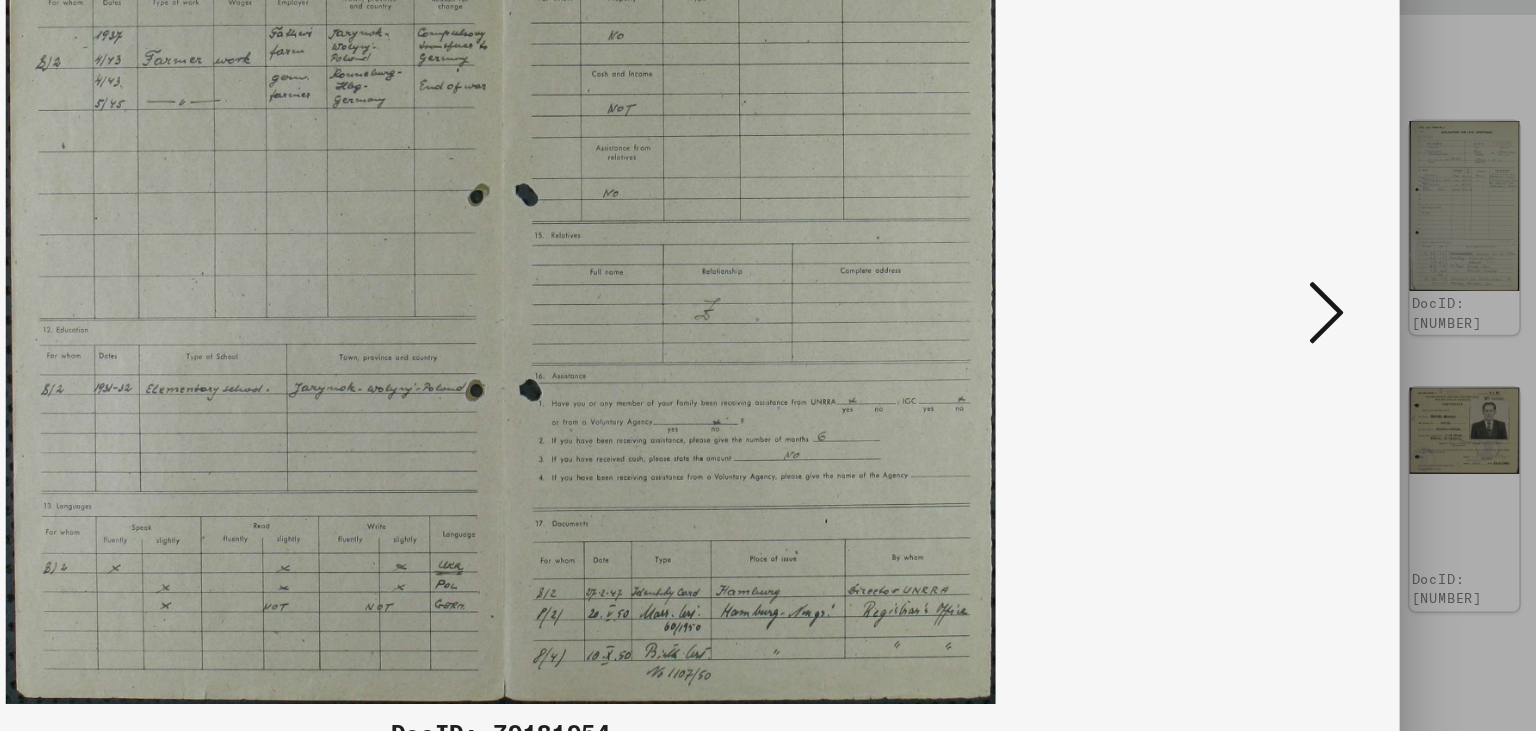 click at bounding box center [1332, 314] 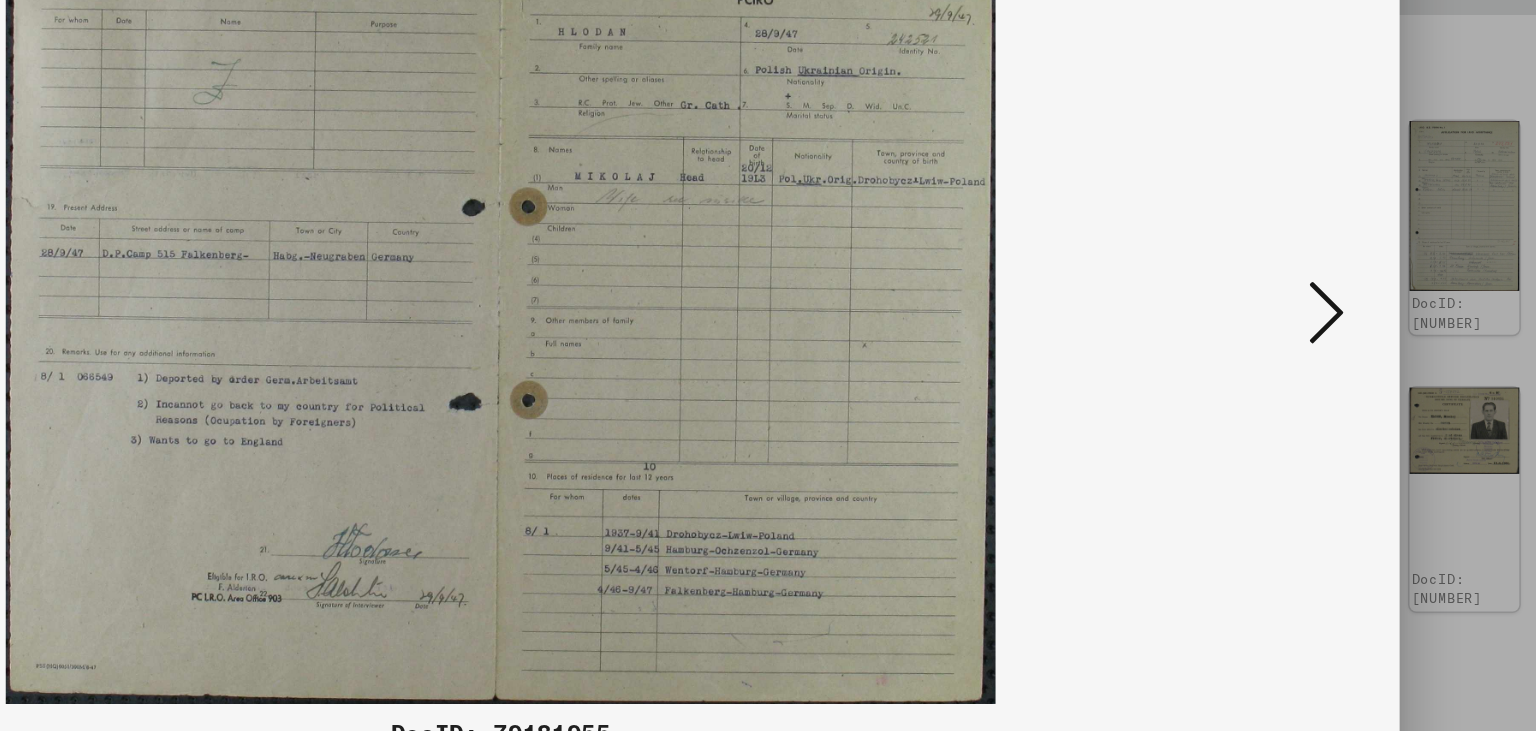 click at bounding box center (1332, 314) 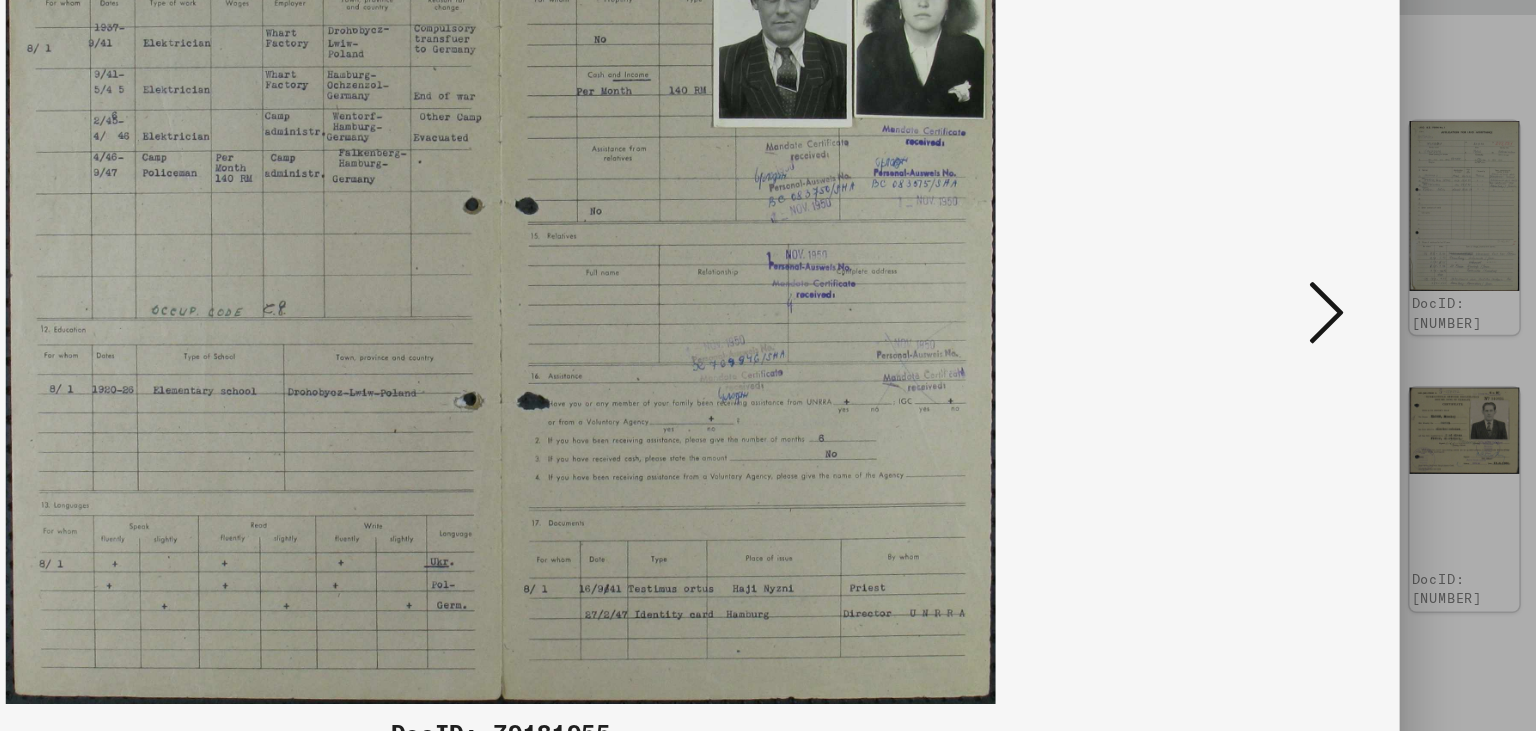 click at bounding box center (1332, 314) 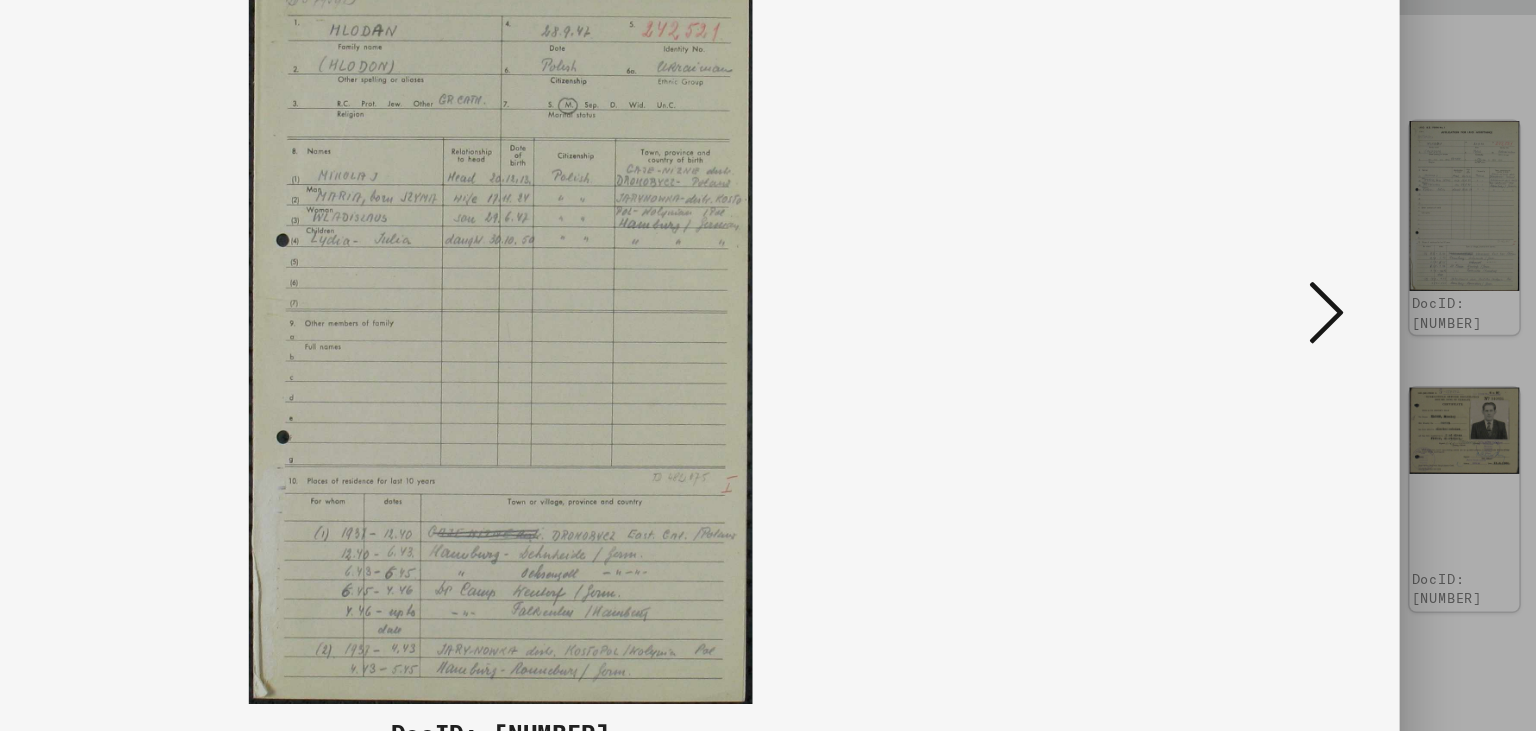 click at bounding box center [1332, 314] 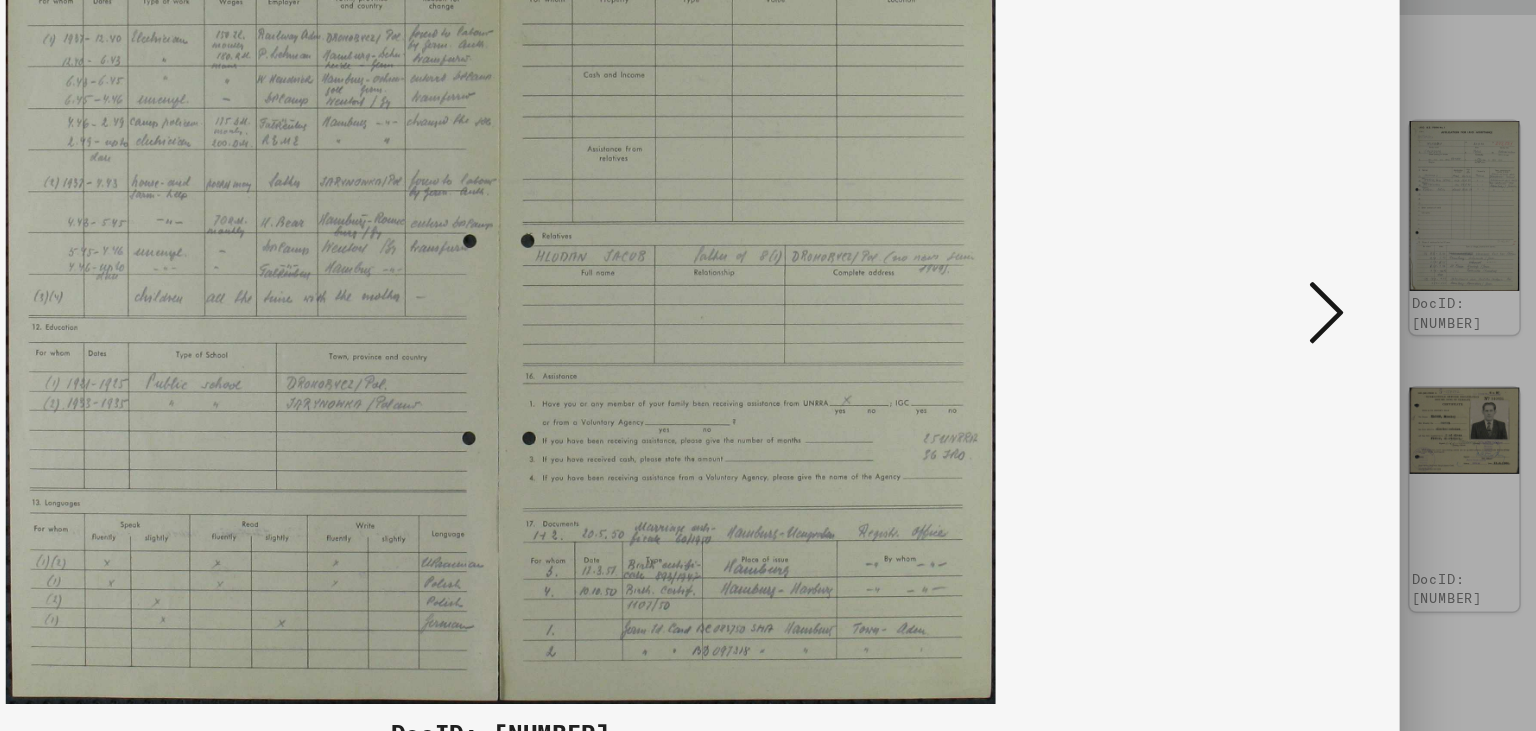 click at bounding box center [1332, 314] 